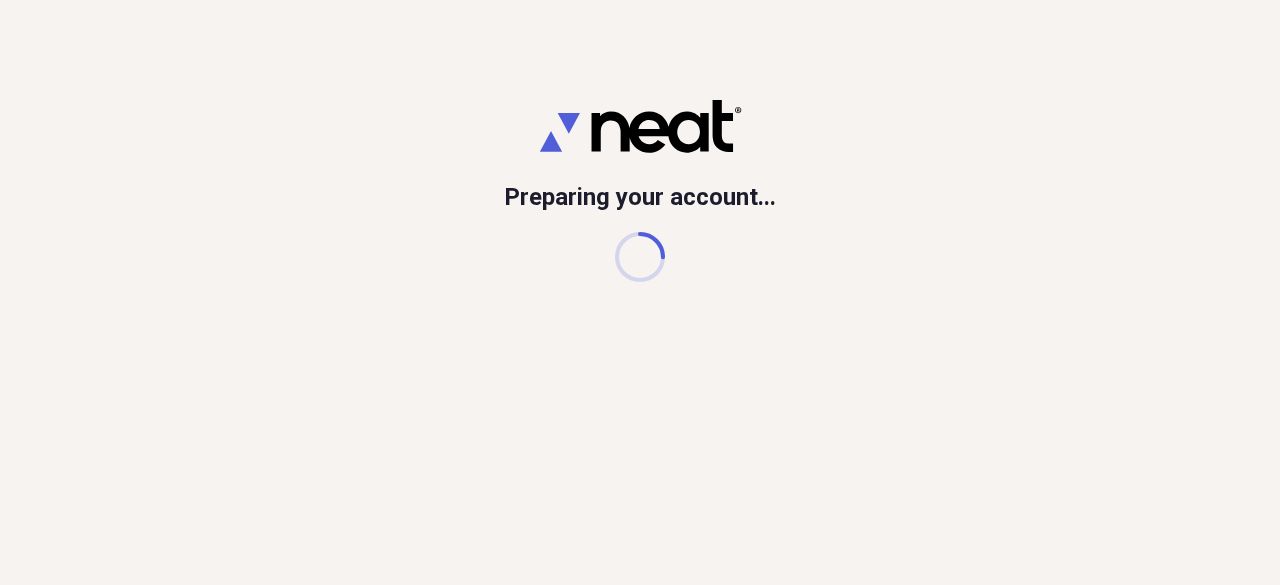 scroll, scrollTop: 0, scrollLeft: 0, axis: both 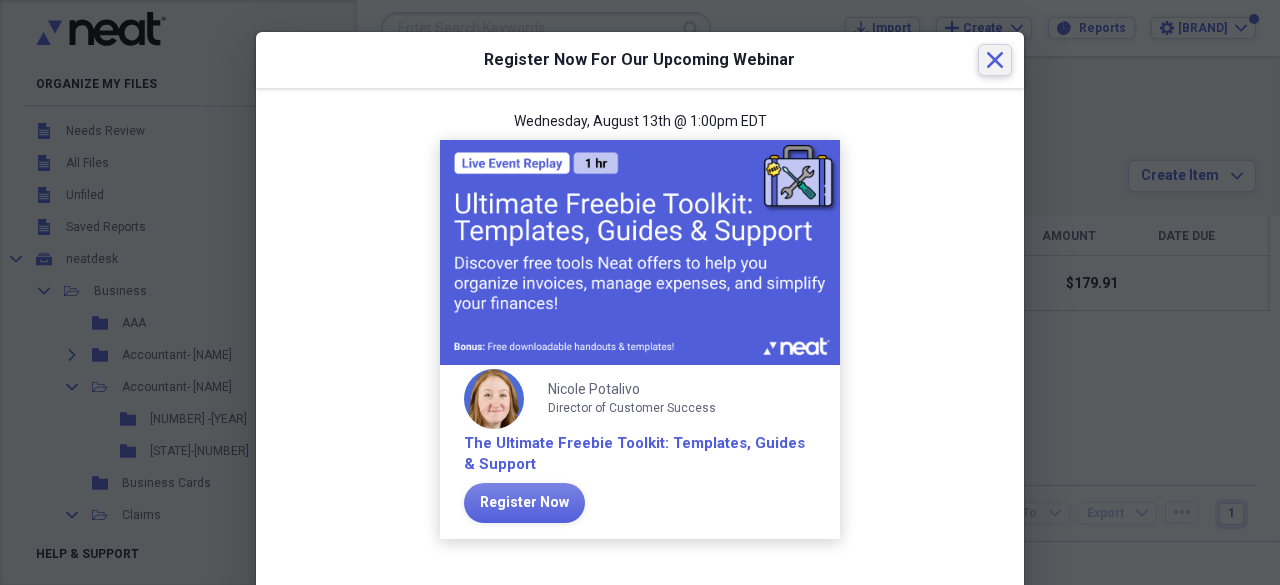 click on "Close" at bounding box center (995, 60) 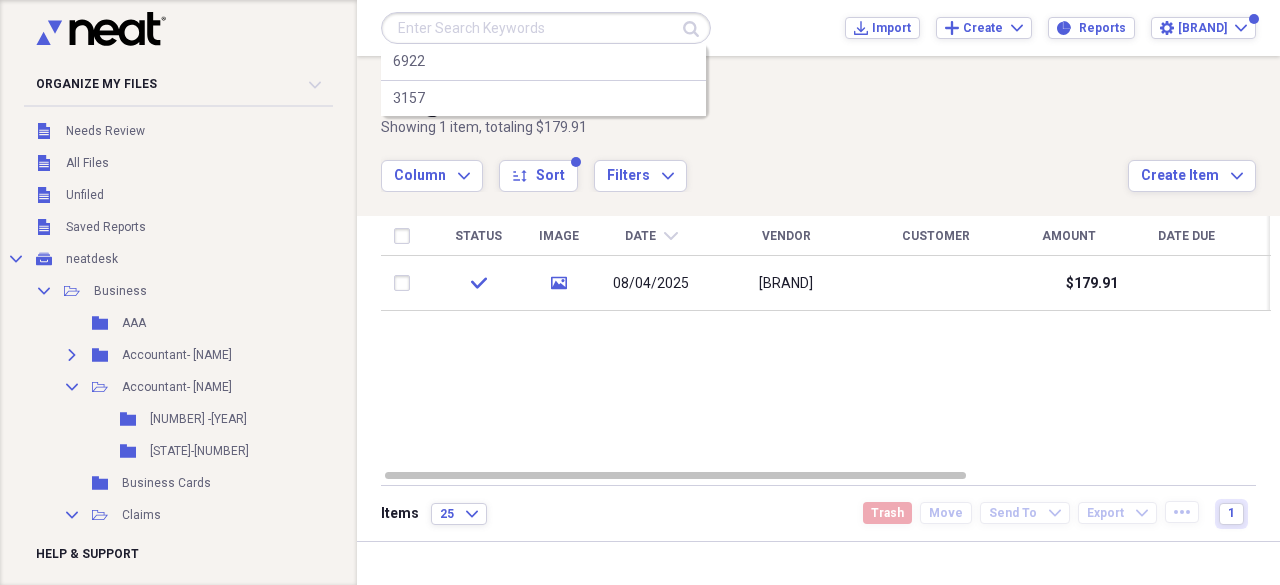 click at bounding box center [546, 28] 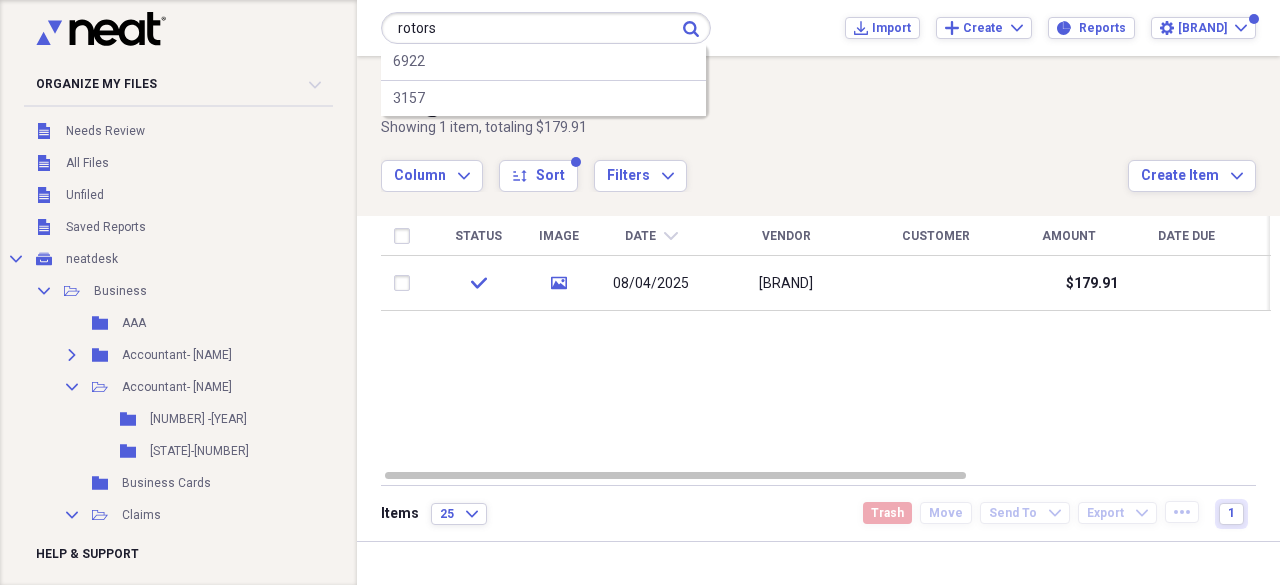 type on "rotors" 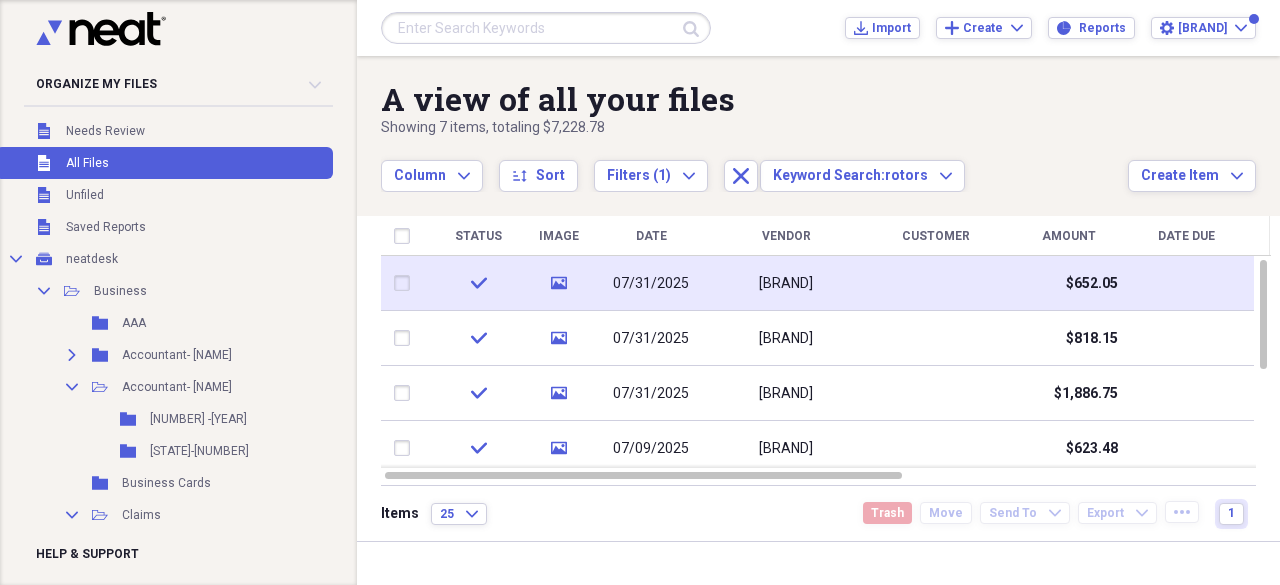 click on "07/31/2025" at bounding box center [651, 284] 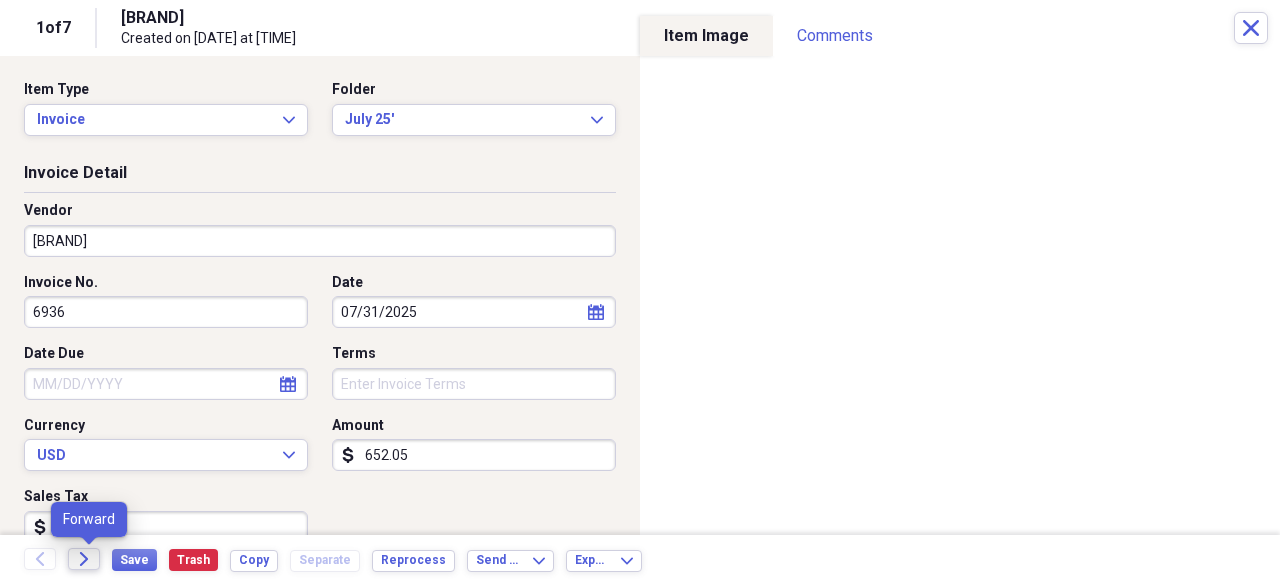 click on "Forward" at bounding box center (84, 559) 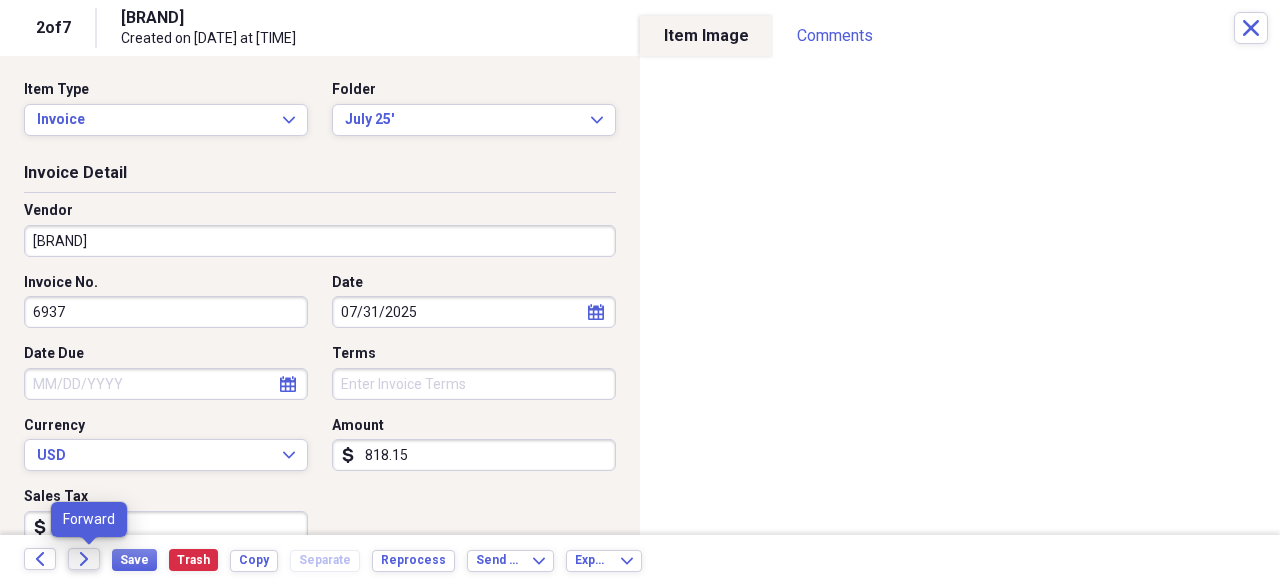 click on "Forward" at bounding box center [84, 559] 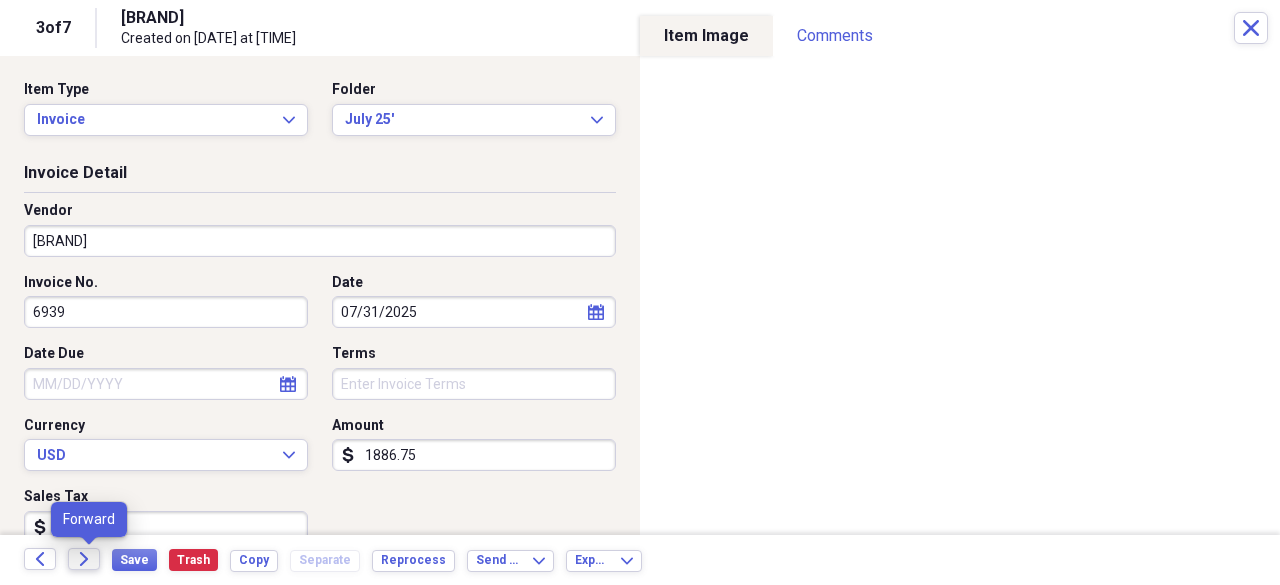 click on "Forward" at bounding box center (84, 559) 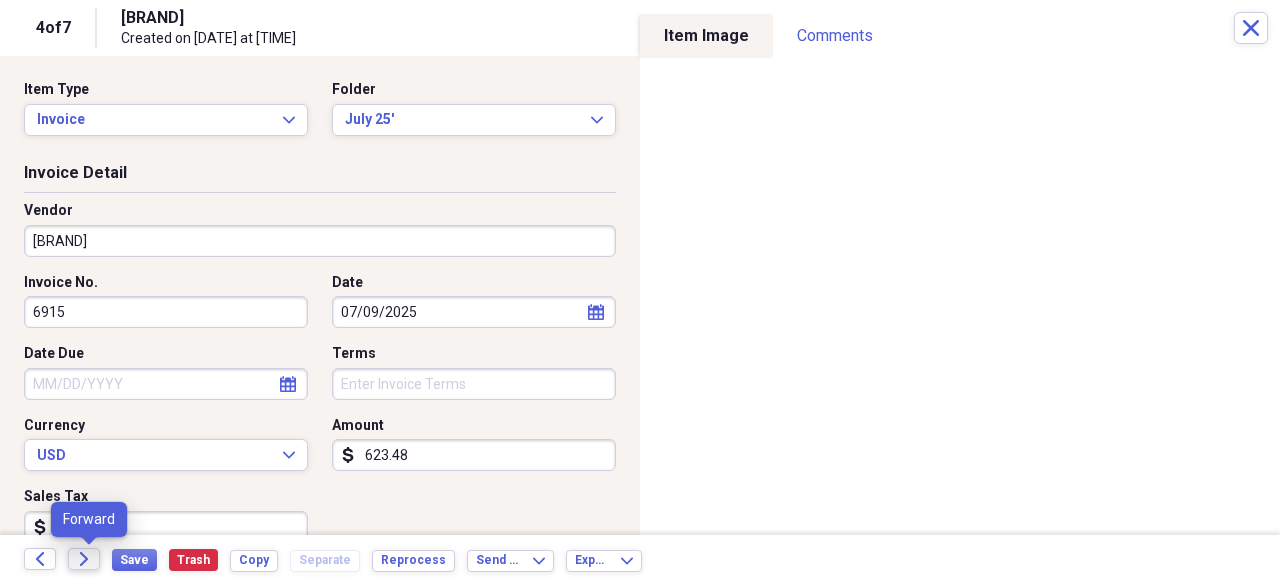 click on "Forward" at bounding box center [84, 559] 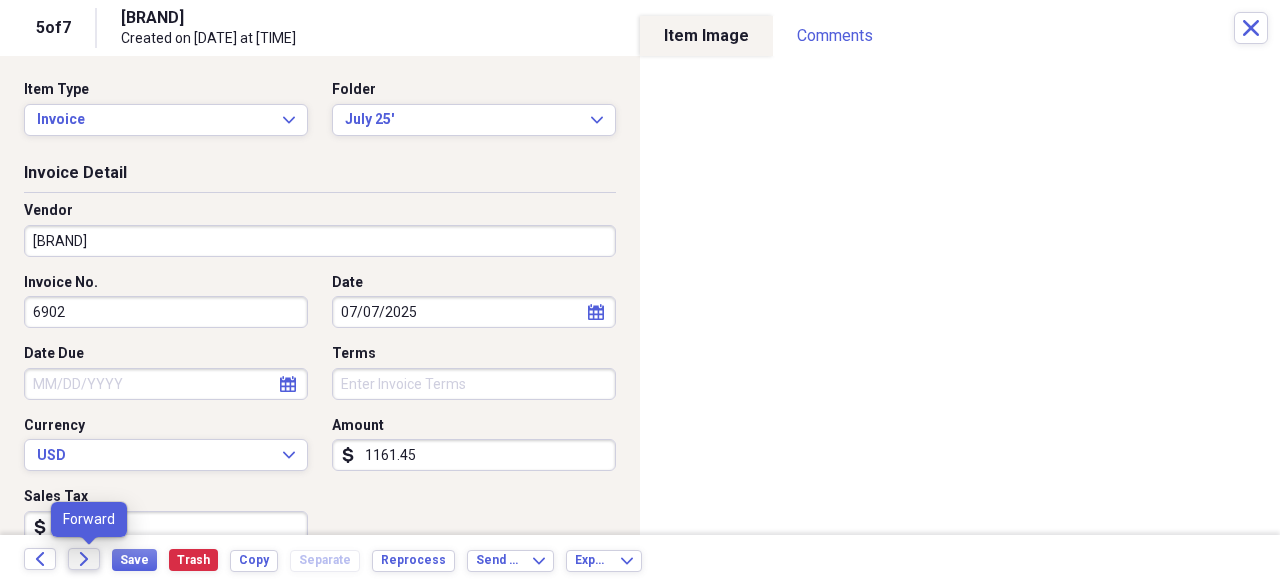 click on "Forward" 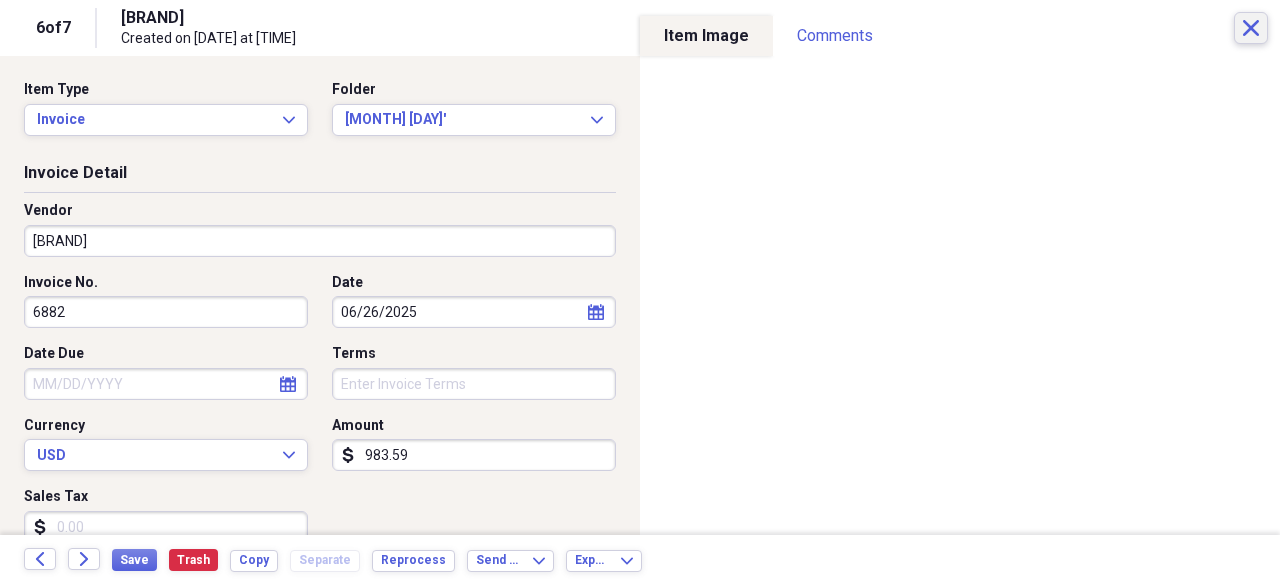 click on "Close" at bounding box center (1251, 28) 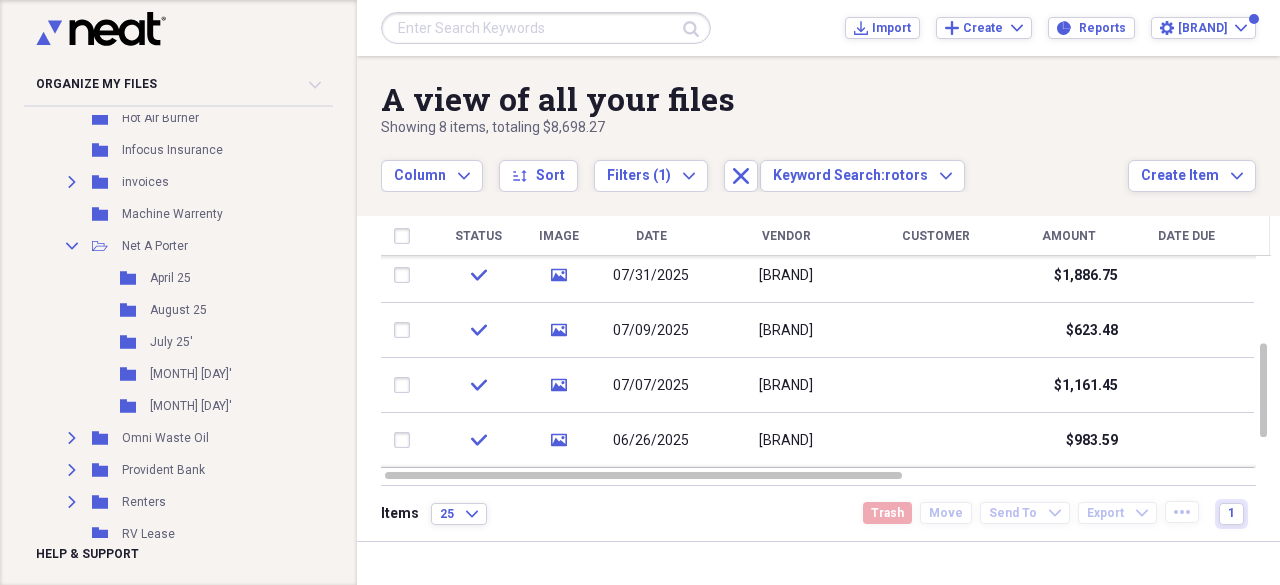 scroll, scrollTop: 723, scrollLeft: 0, axis: vertical 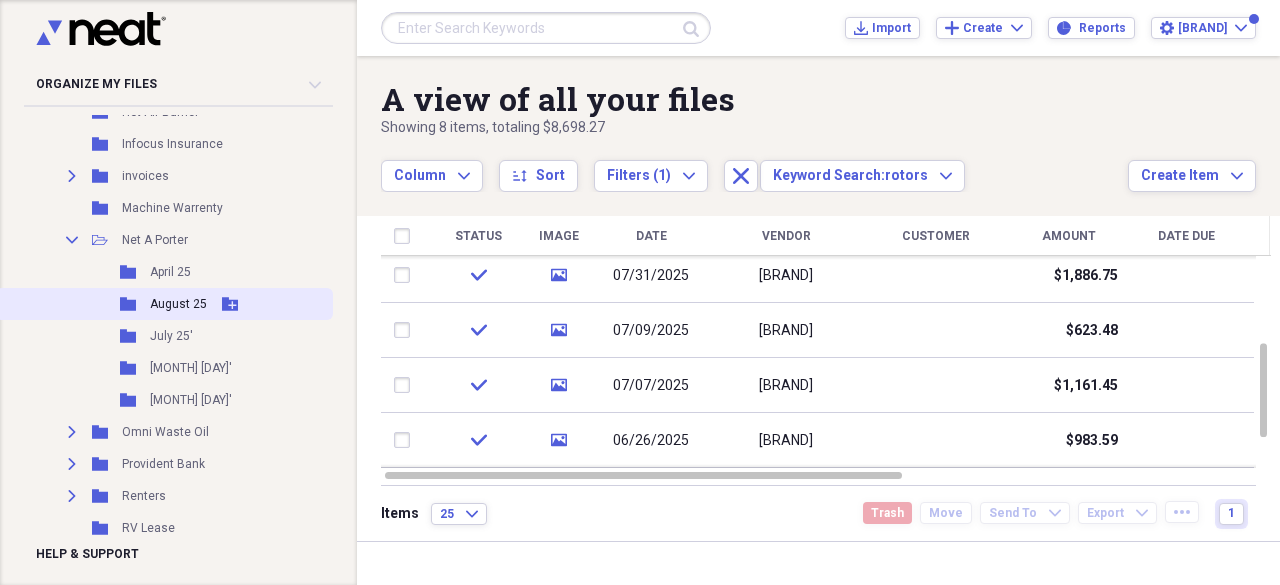 click on "August 25" at bounding box center [178, 304] 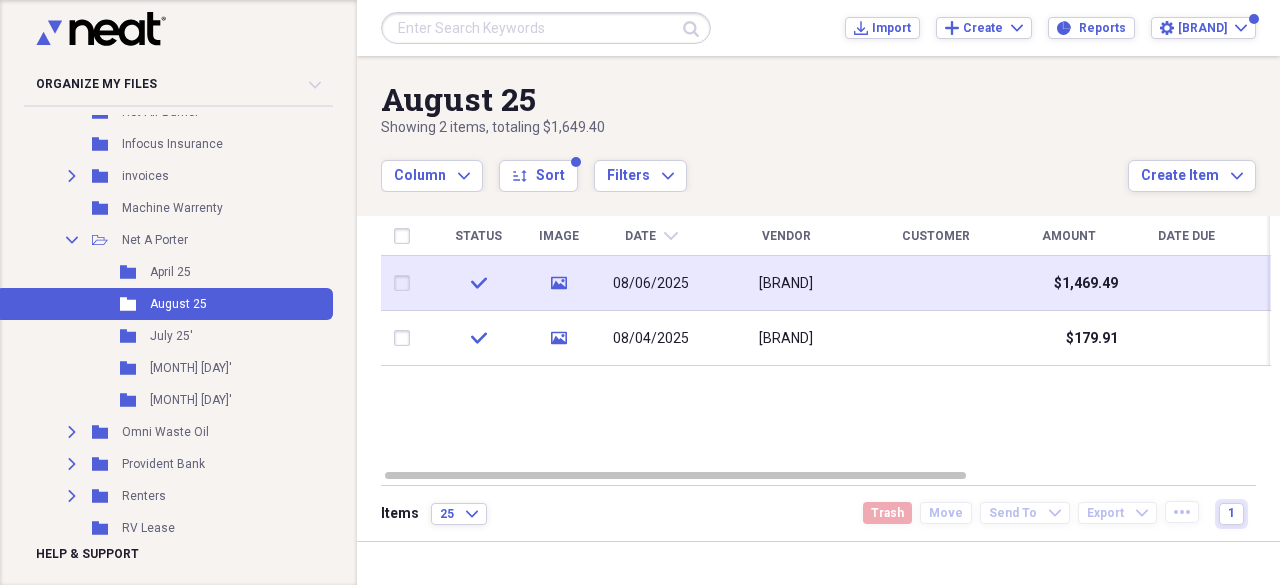 click on "08/06/2025" at bounding box center (651, 284) 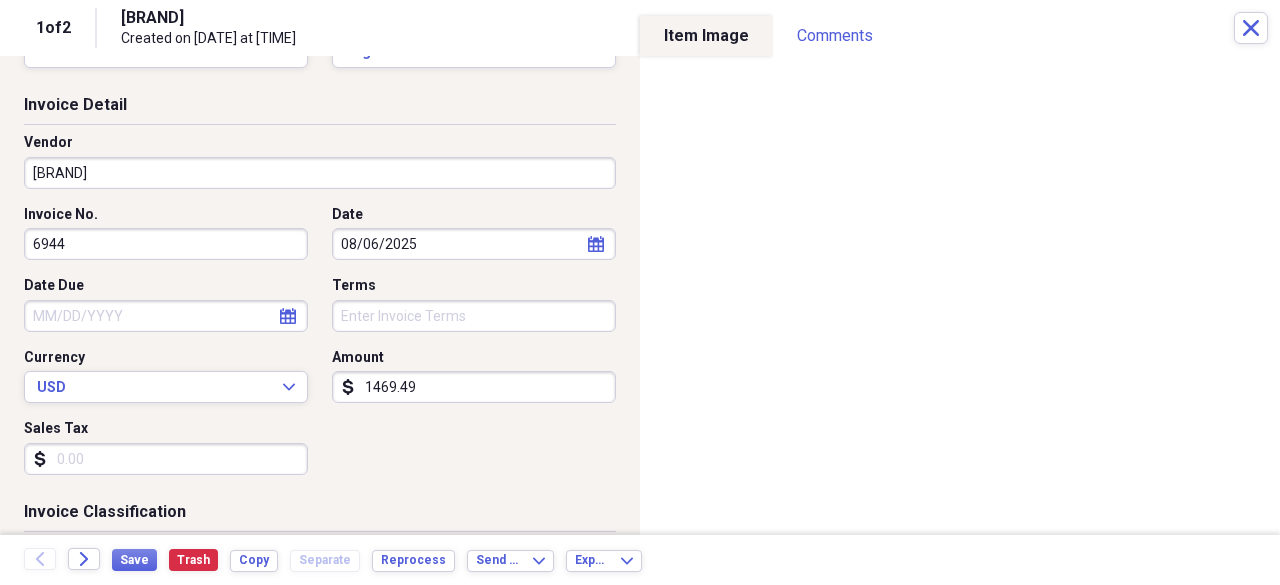 scroll, scrollTop: 0, scrollLeft: 0, axis: both 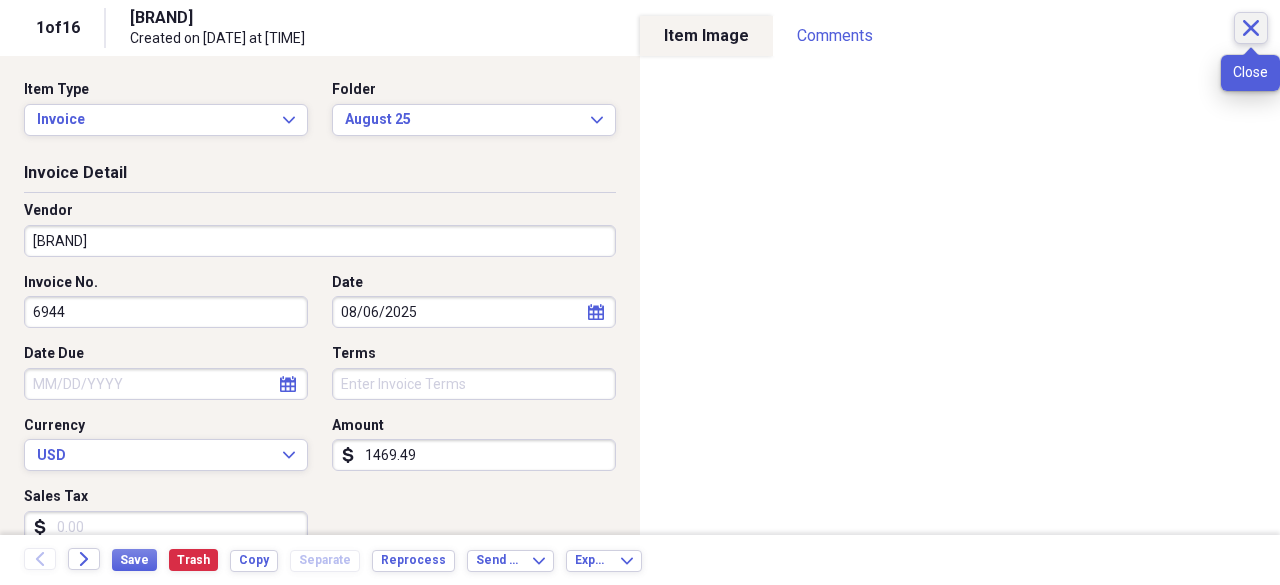 click on "Close" at bounding box center [1251, 28] 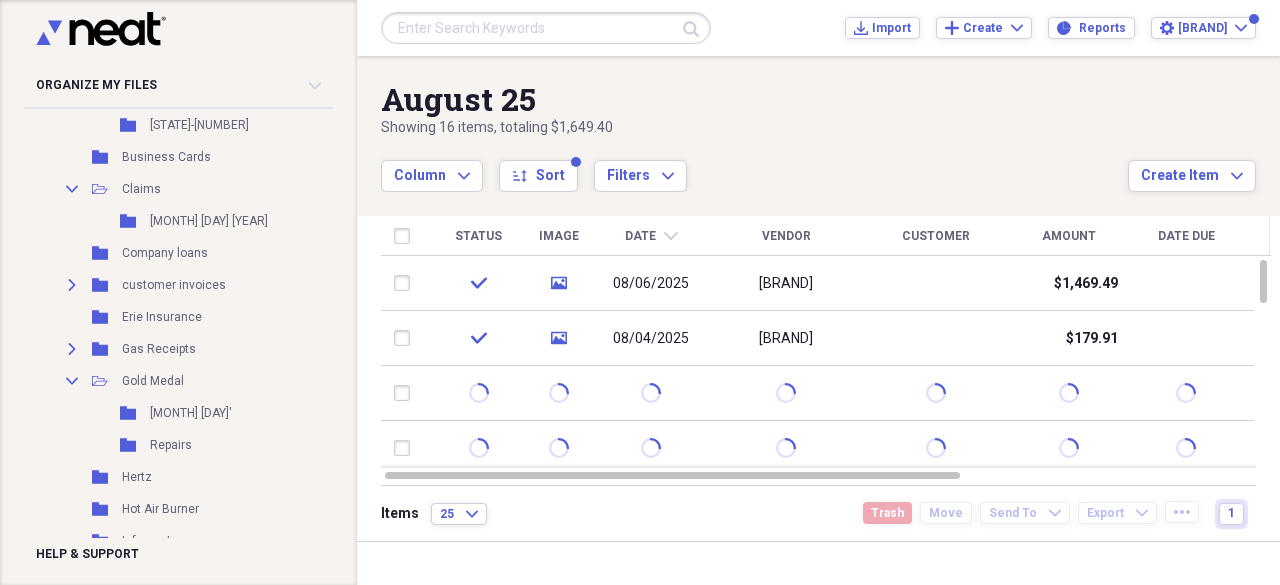 scroll, scrollTop: 0, scrollLeft: 0, axis: both 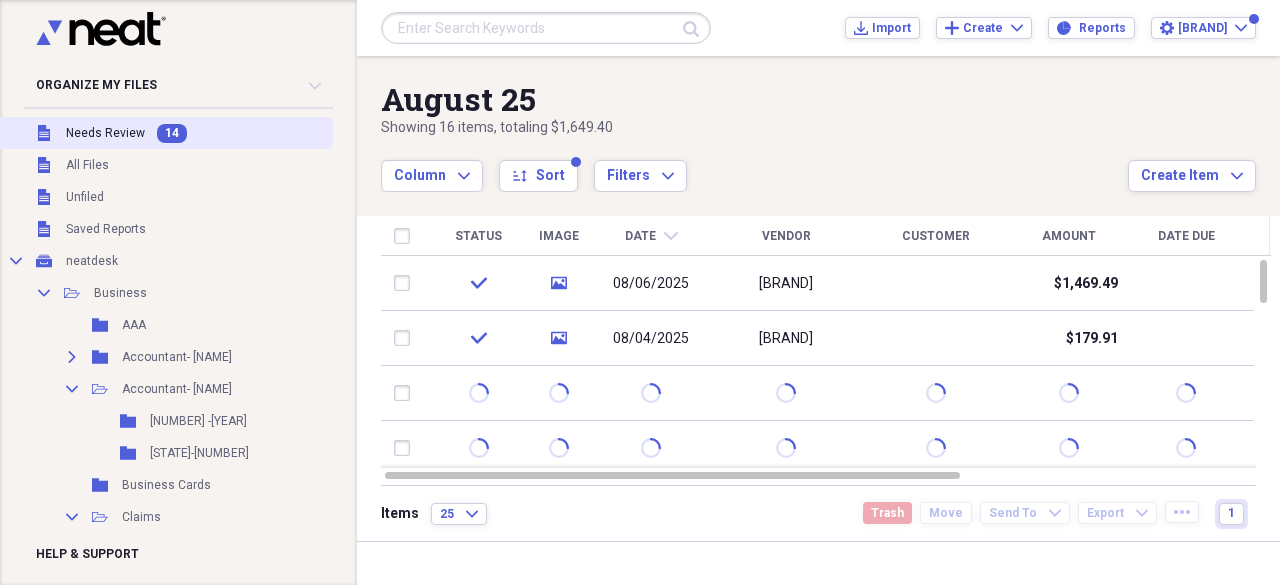 click on "Needs Review" at bounding box center [105, 133] 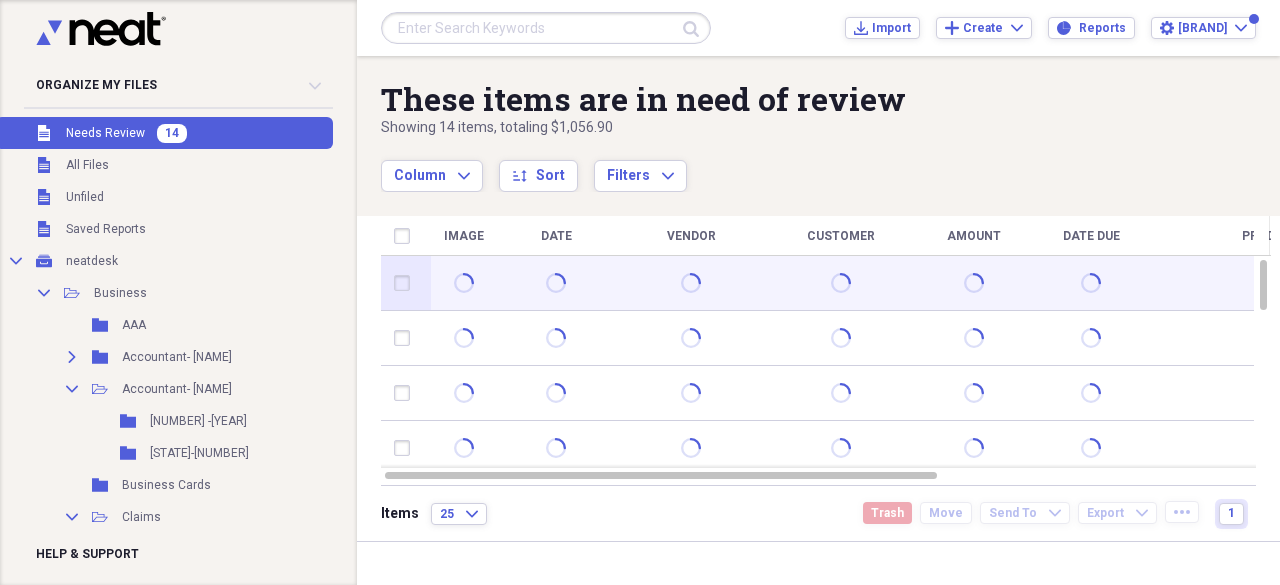 click at bounding box center (406, 283) 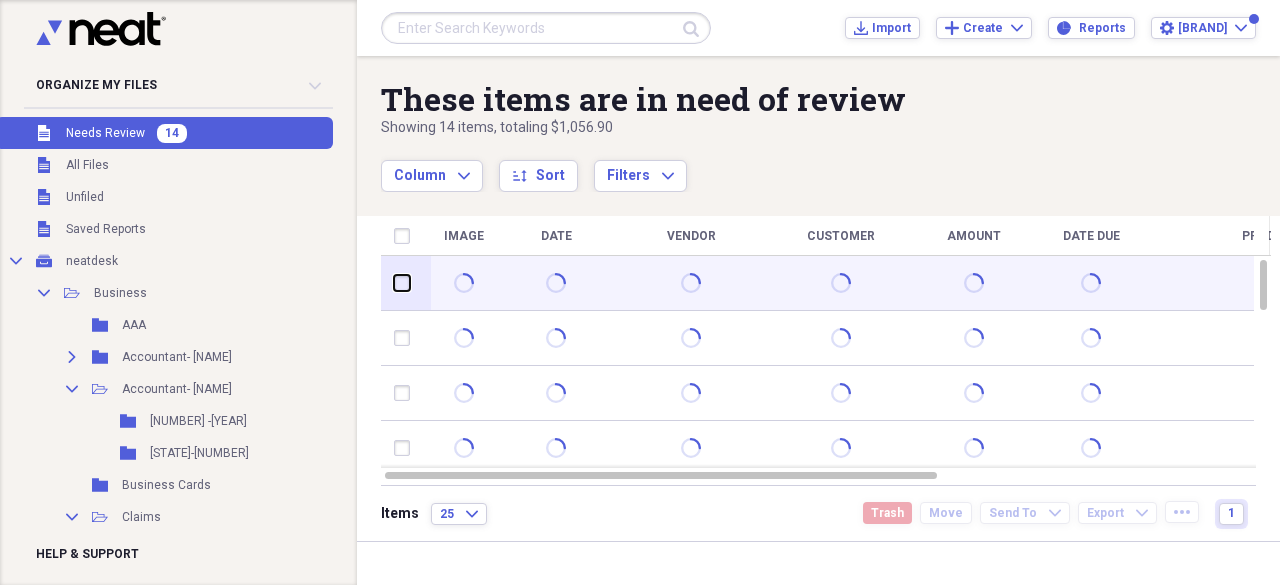 click at bounding box center [394, 283] 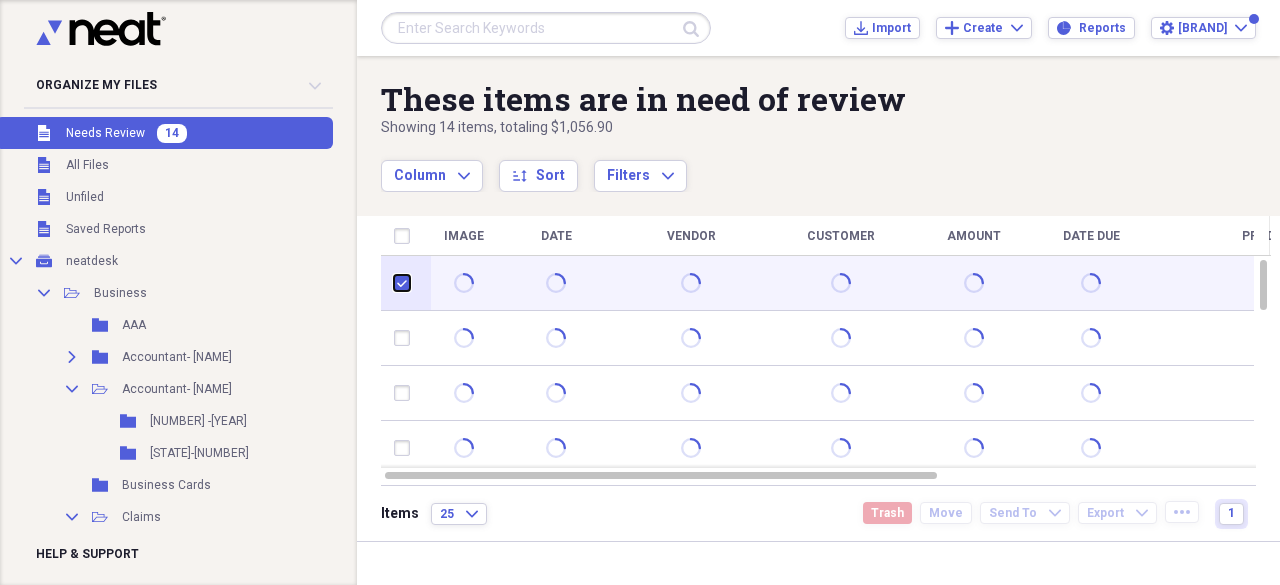 checkbox on "true" 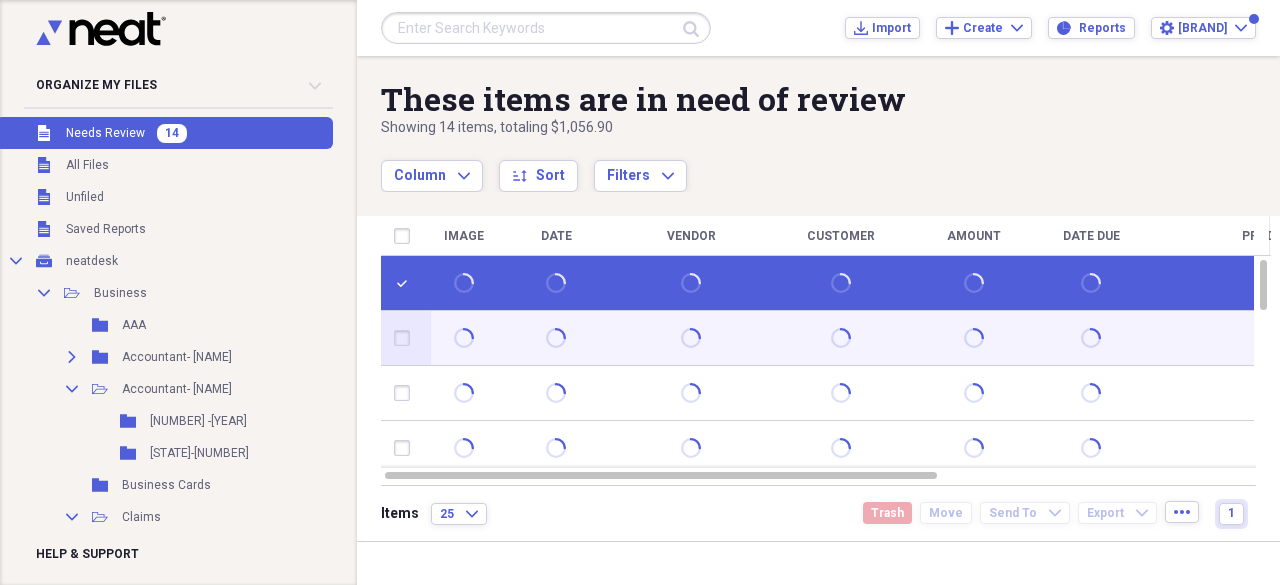 click at bounding box center [406, 338] 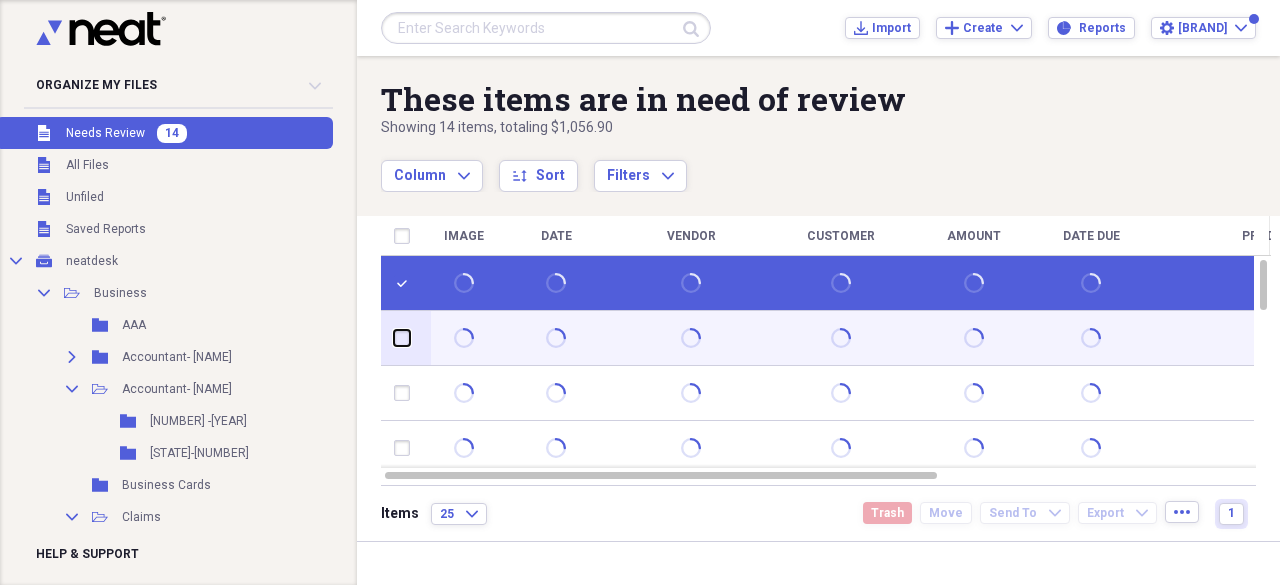 click at bounding box center (394, 338) 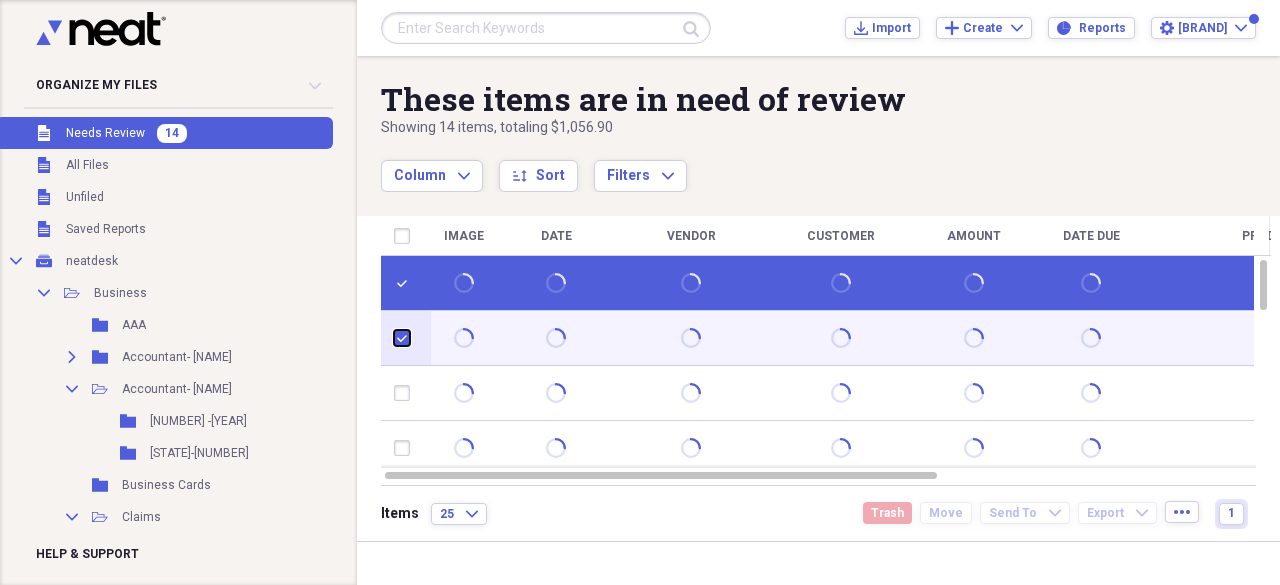 checkbox on "true" 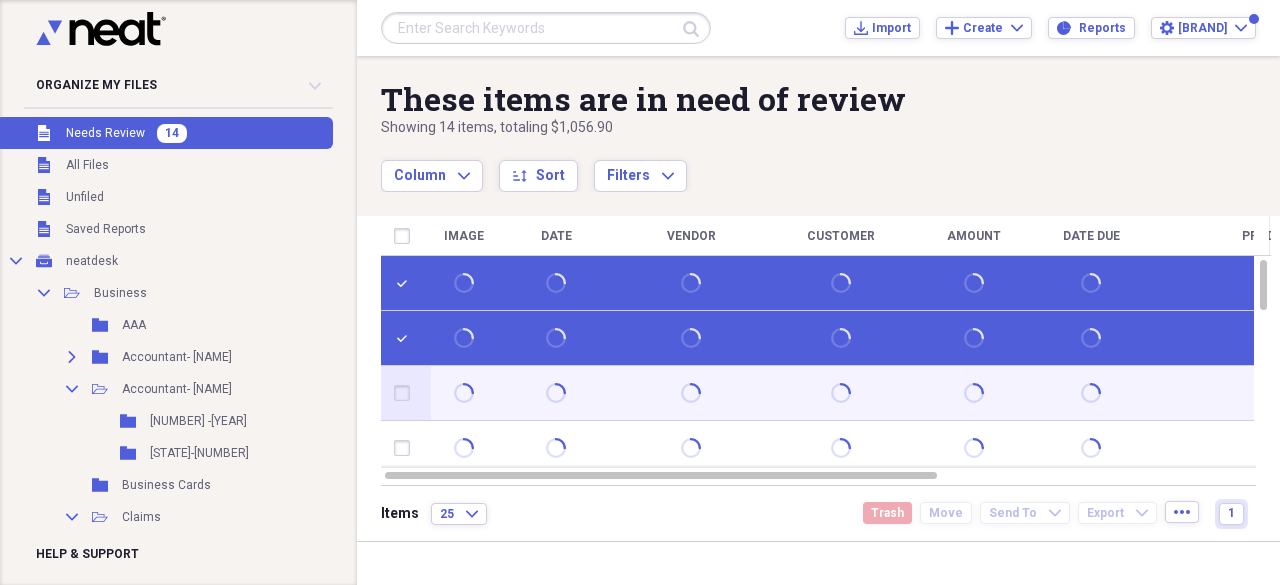 click at bounding box center [406, 393] 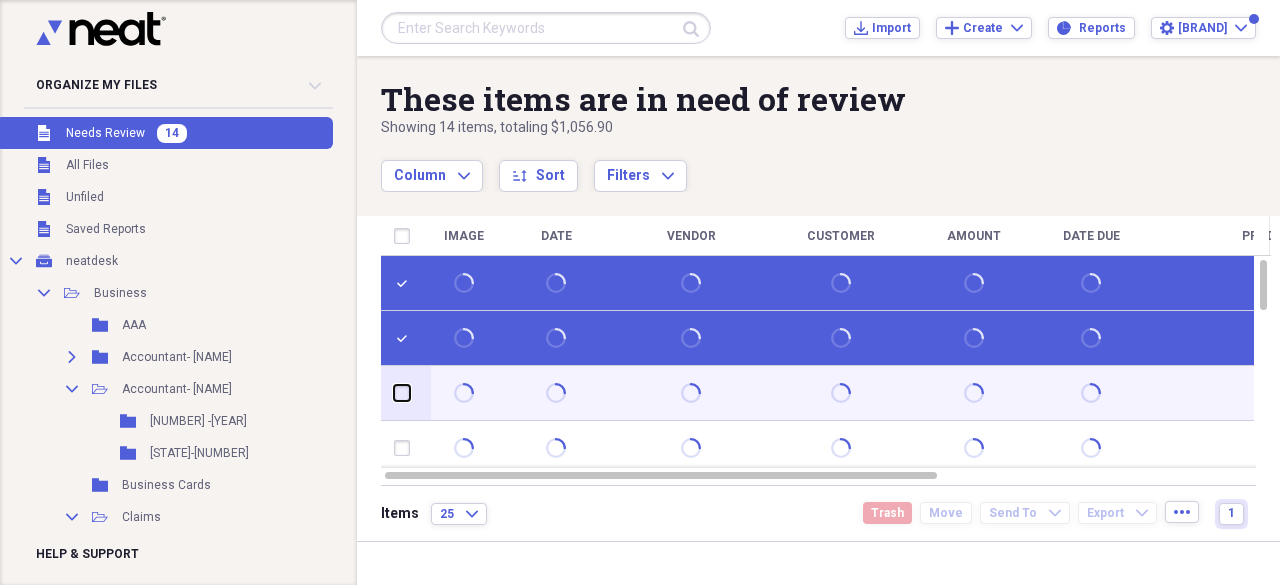 click at bounding box center (394, 393) 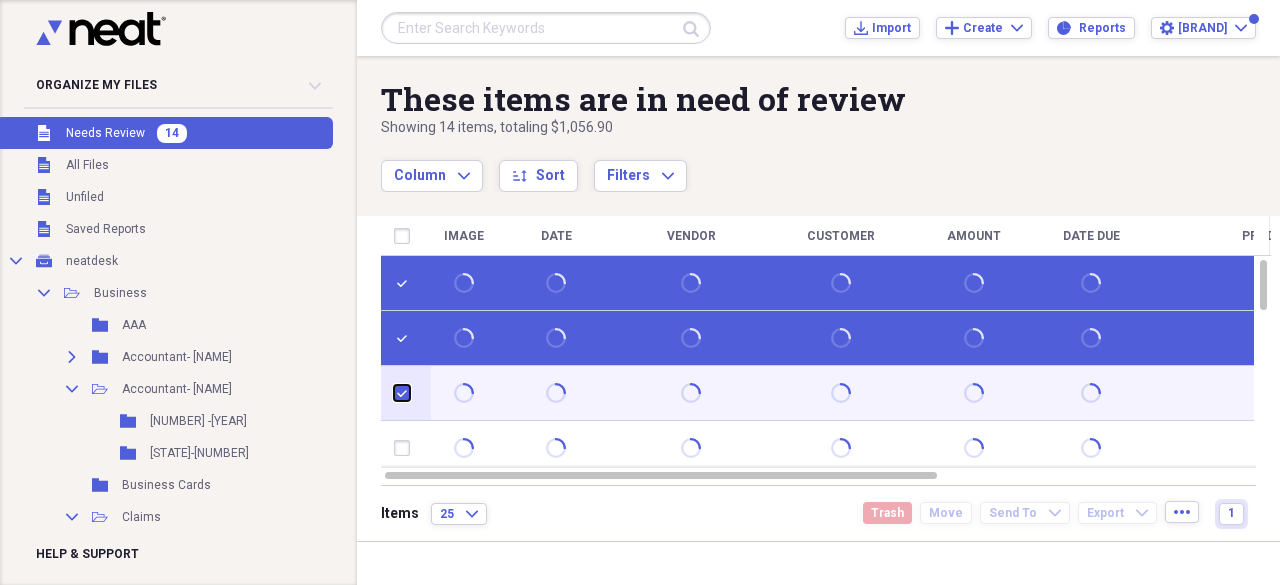 checkbox on "true" 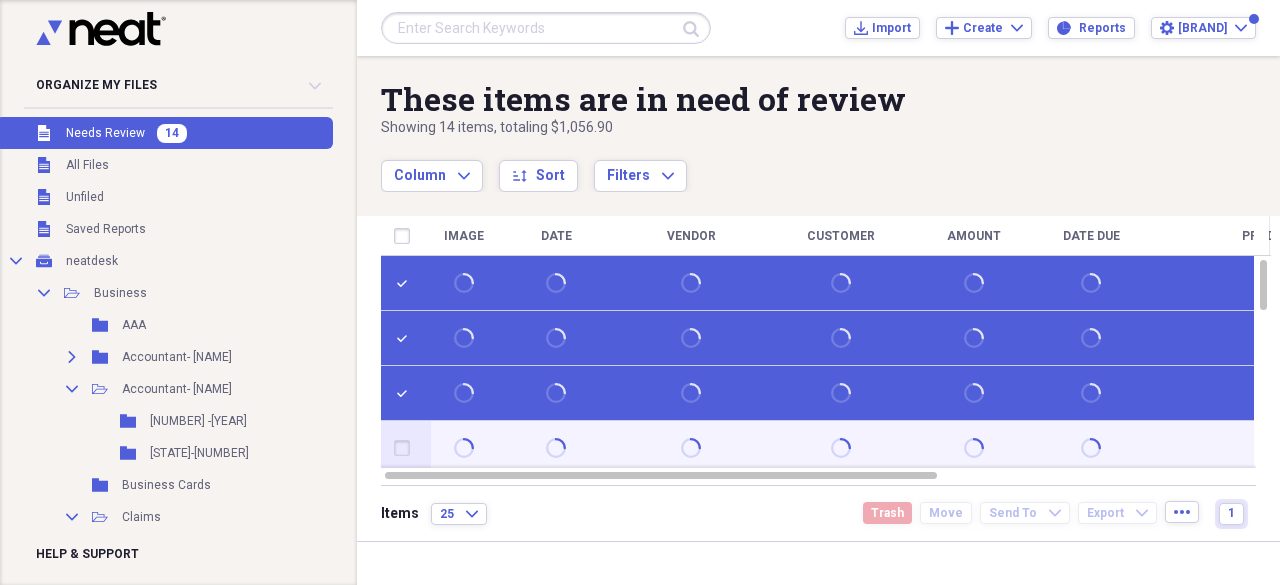click at bounding box center [406, 448] 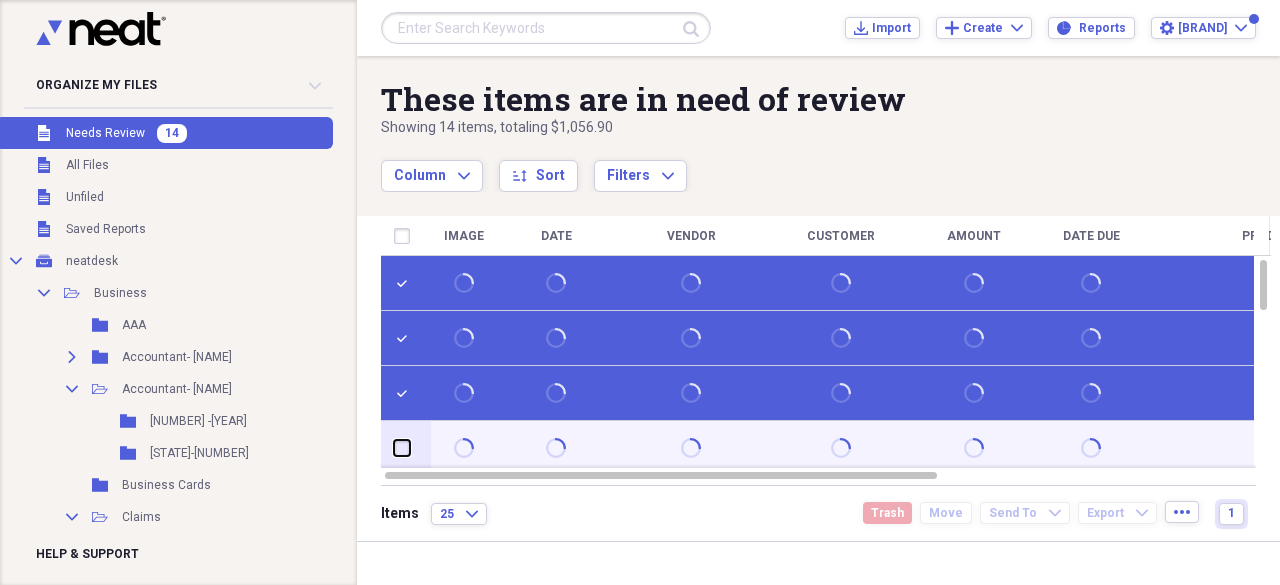 click at bounding box center [394, 448] 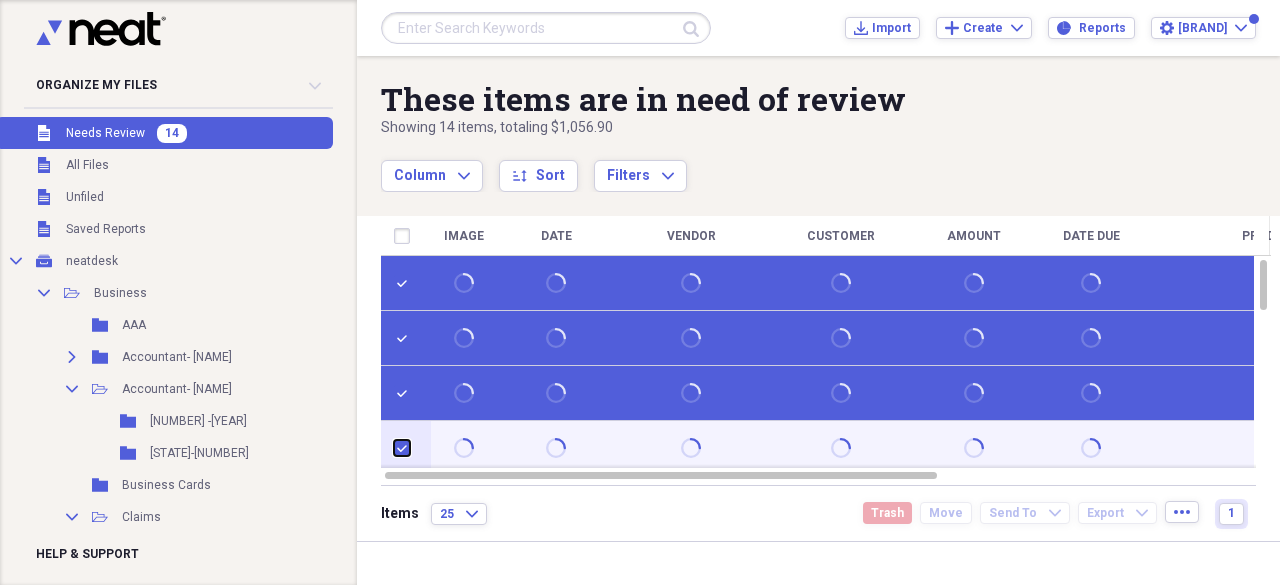 checkbox on "true" 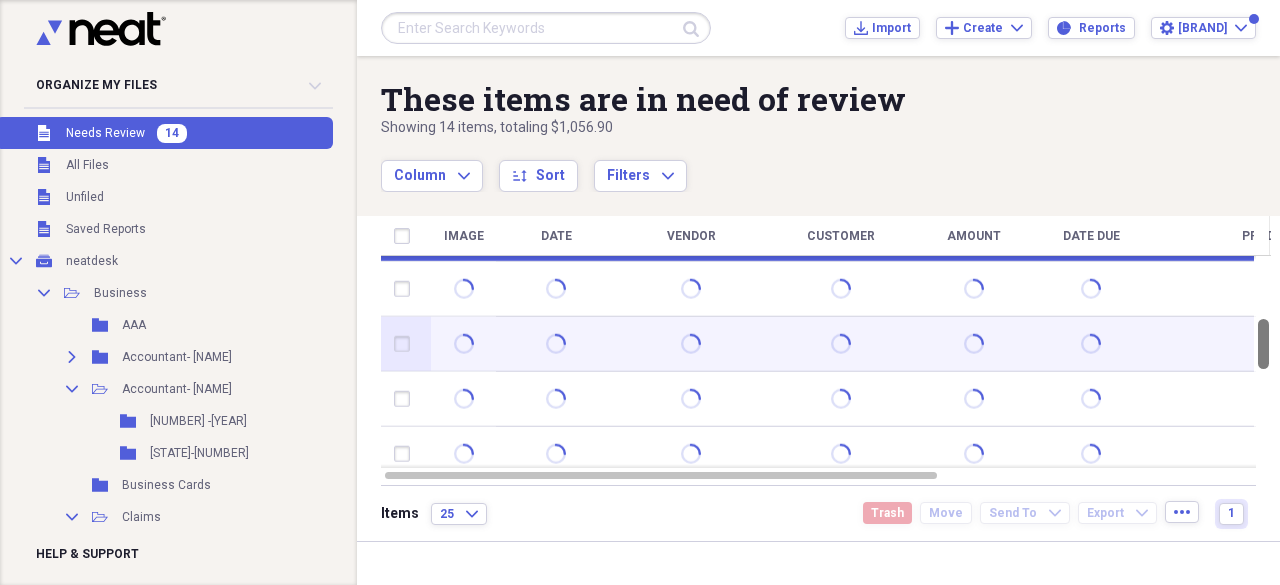 drag, startPoint x: 1266, startPoint y: 302, endPoint x: 1263, endPoint y: 361, distance: 59.07622 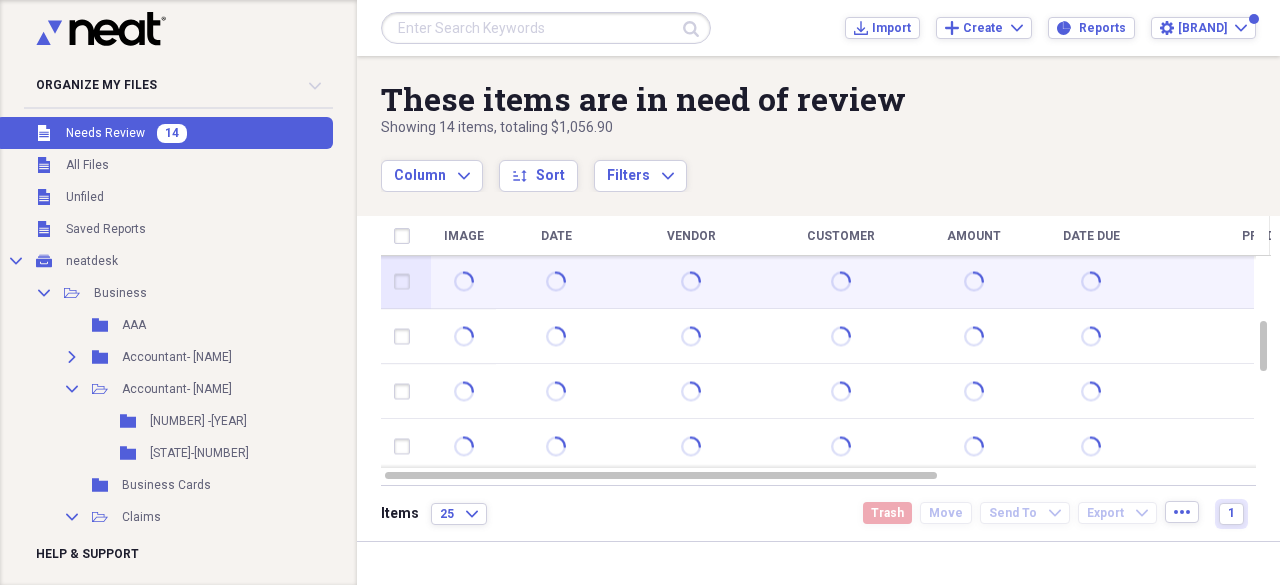 checkbox on "false" 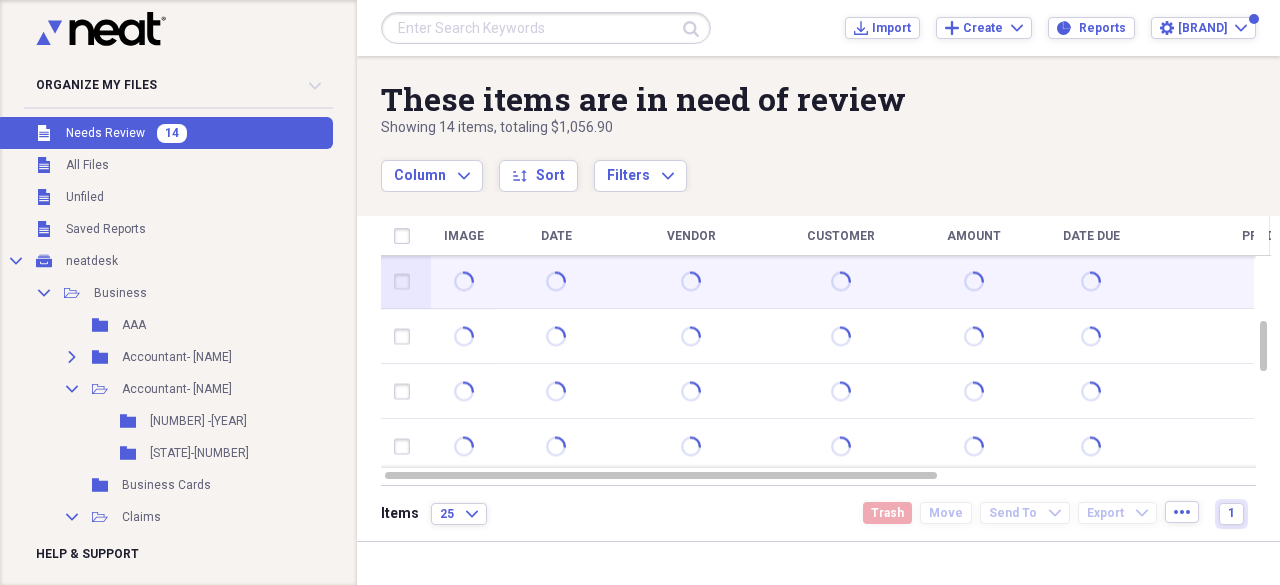click at bounding box center (406, 282) 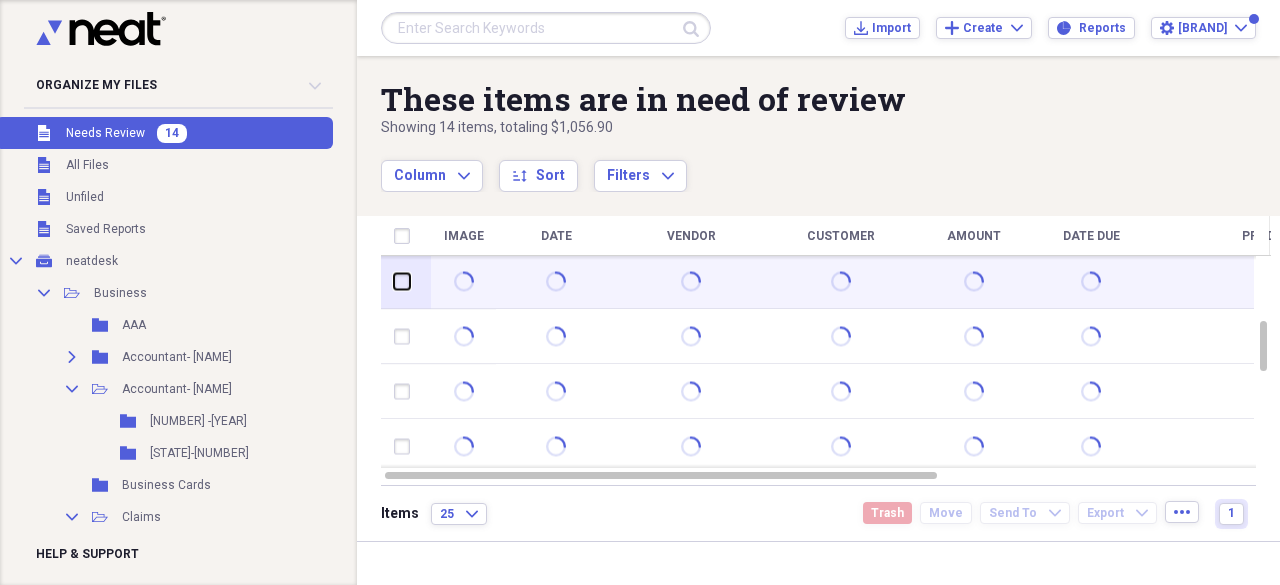 click at bounding box center [394, 281] 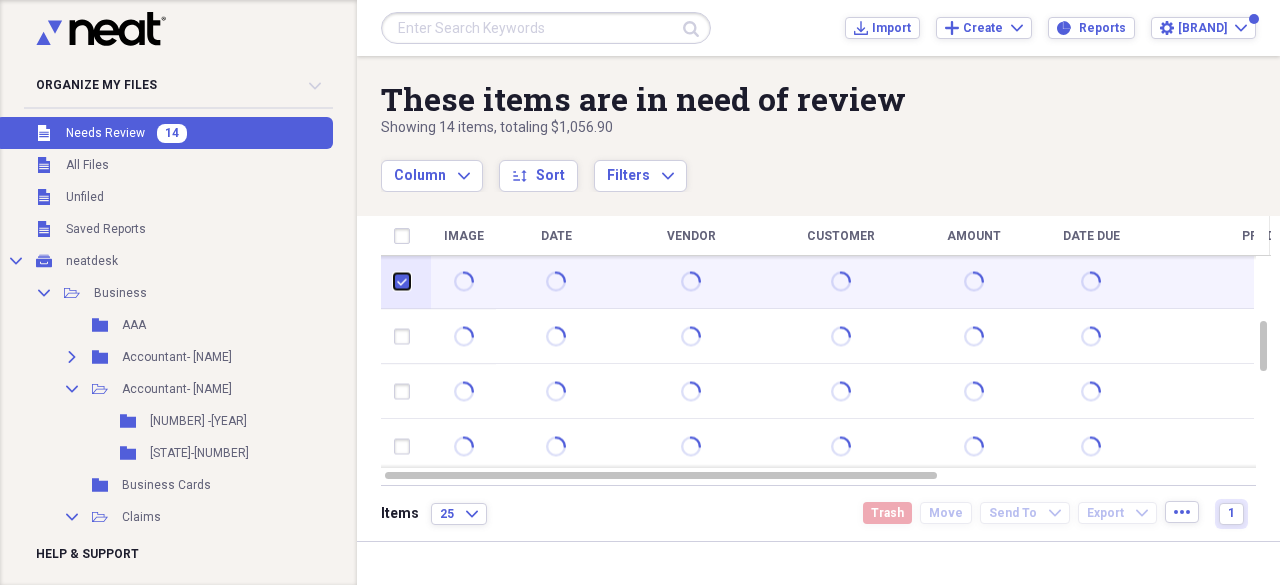 checkbox on "true" 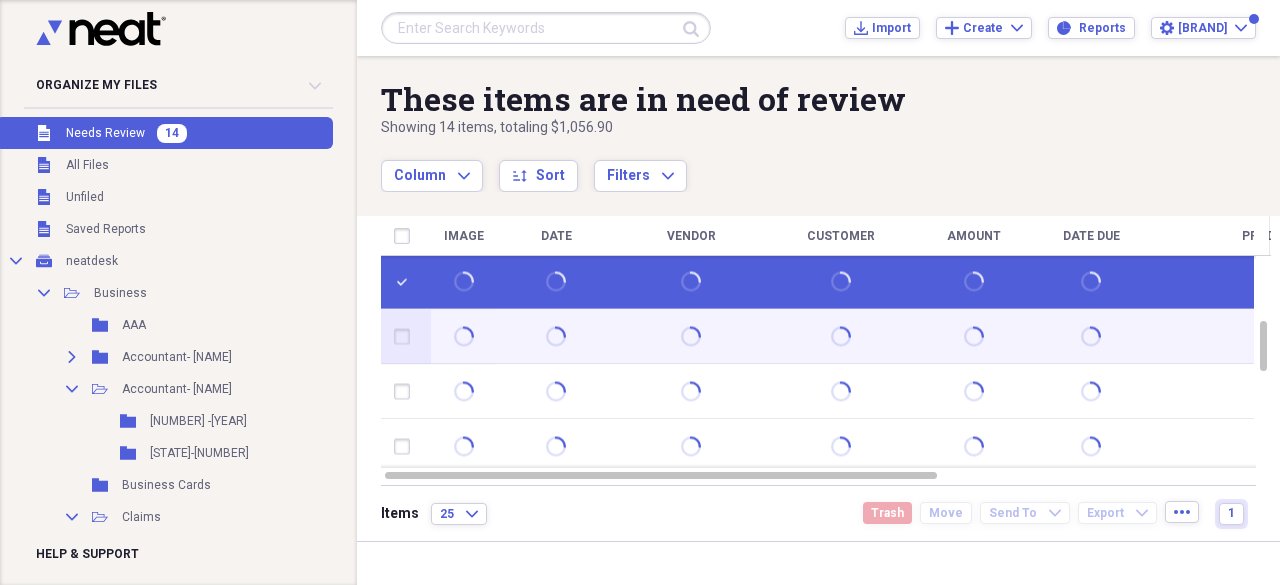 click at bounding box center (406, 337) 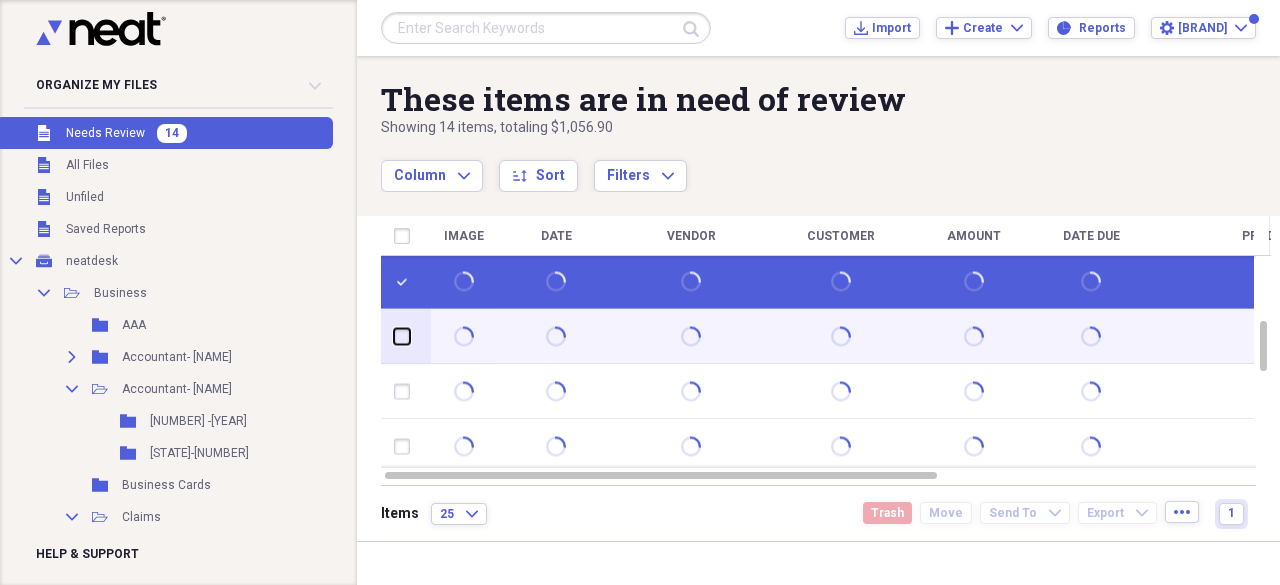 click at bounding box center [394, 336] 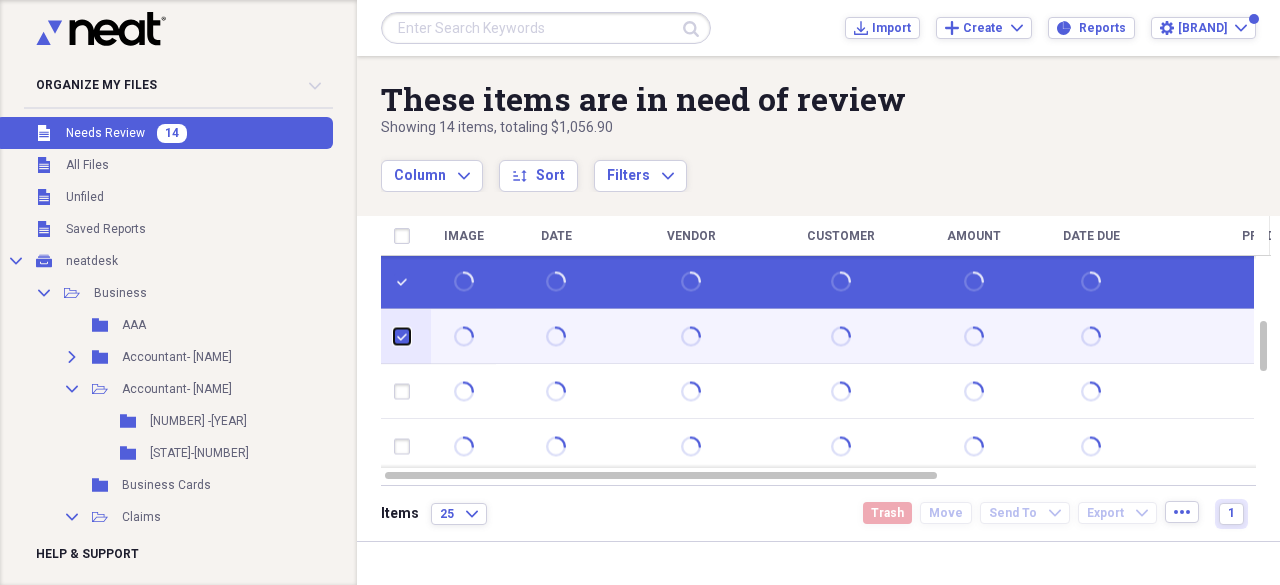checkbox on "true" 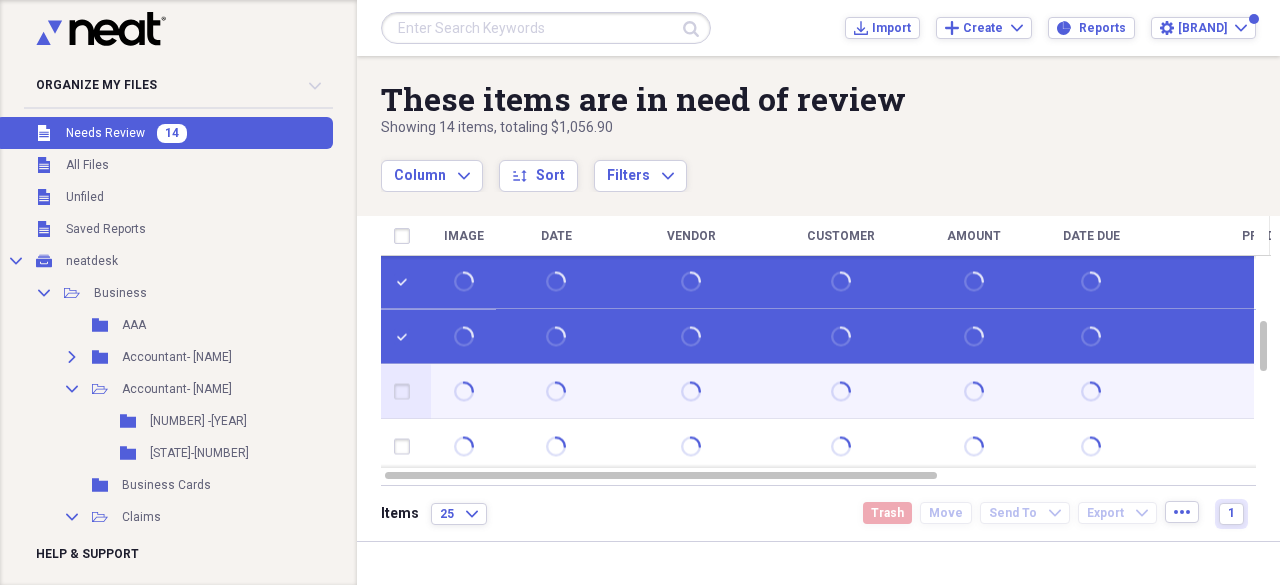 click at bounding box center (406, 392) 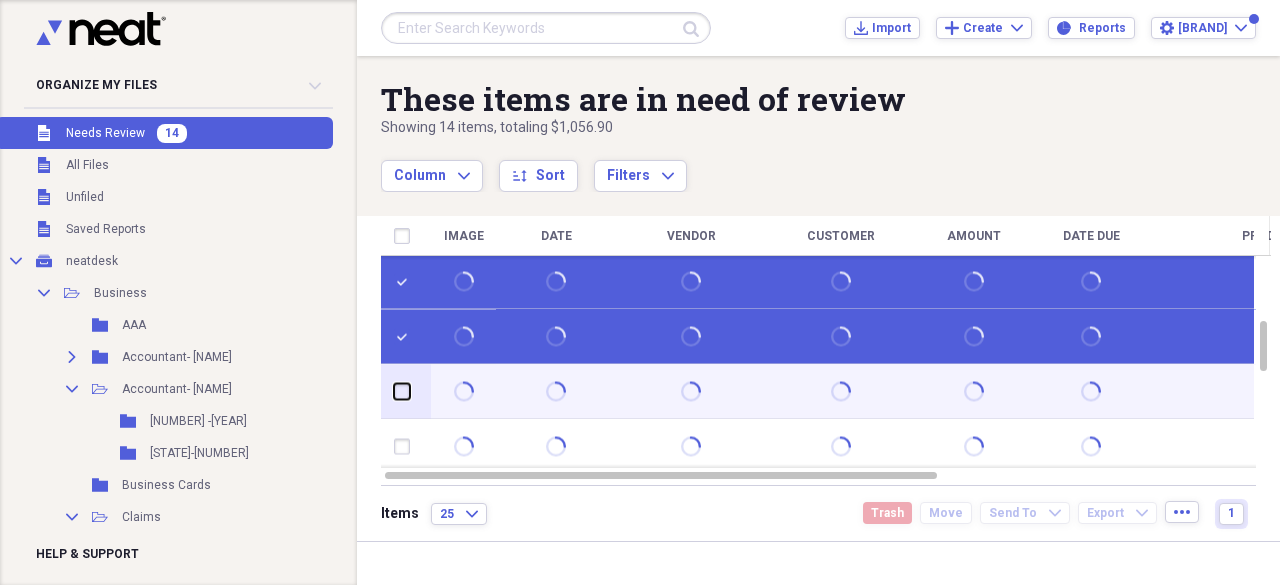 click at bounding box center (394, 391) 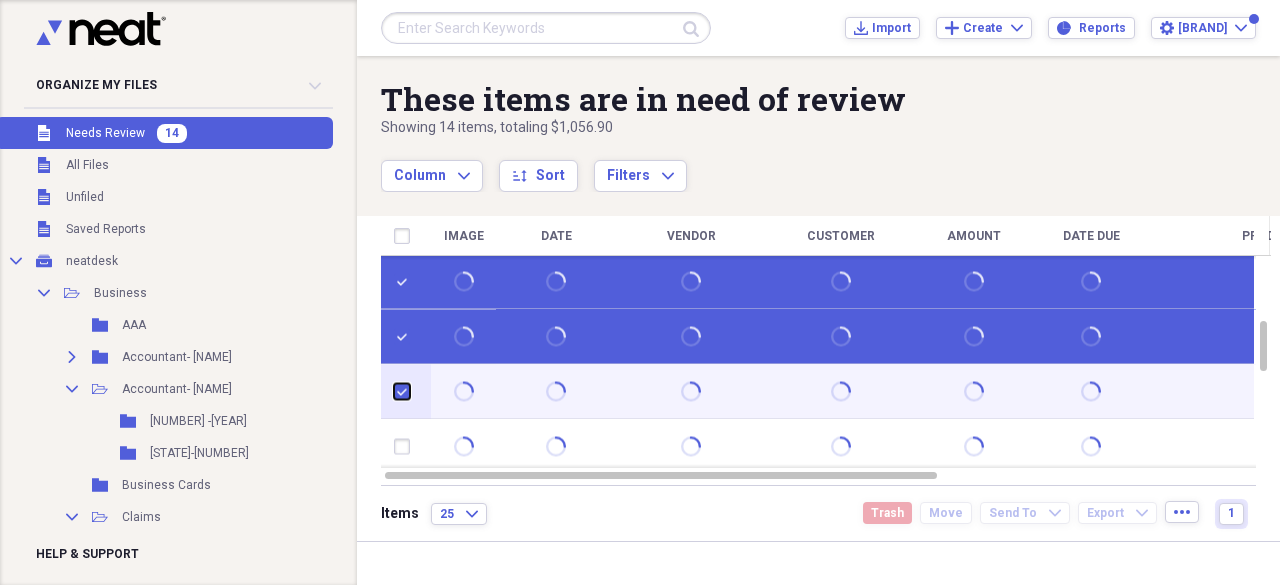 checkbox on "true" 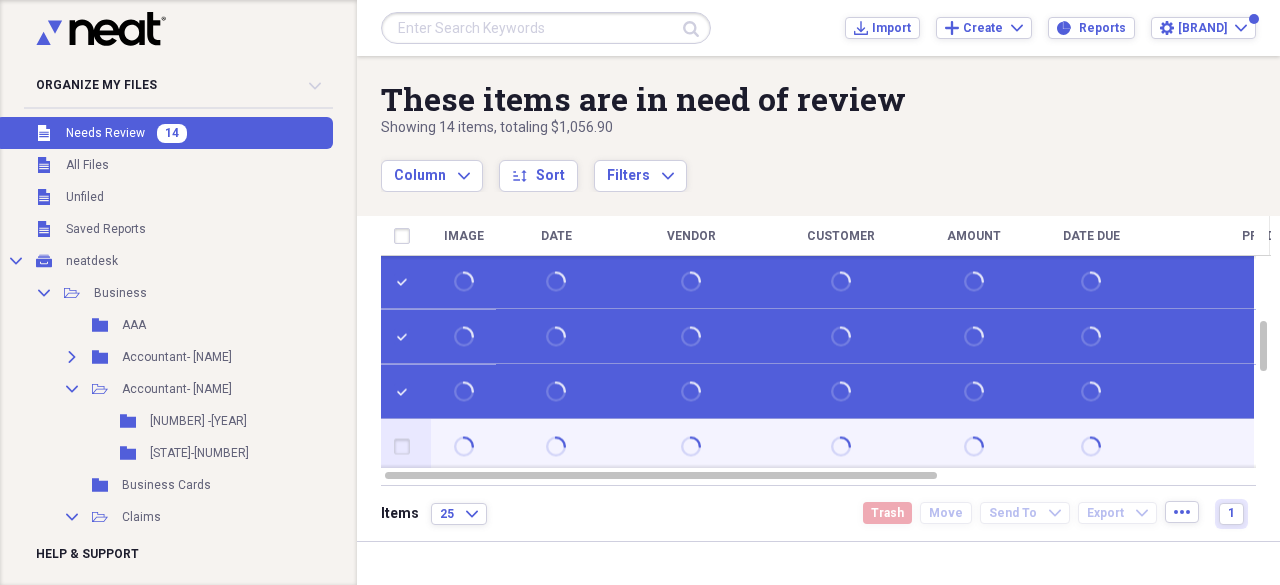 click at bounding box center (406, 447) 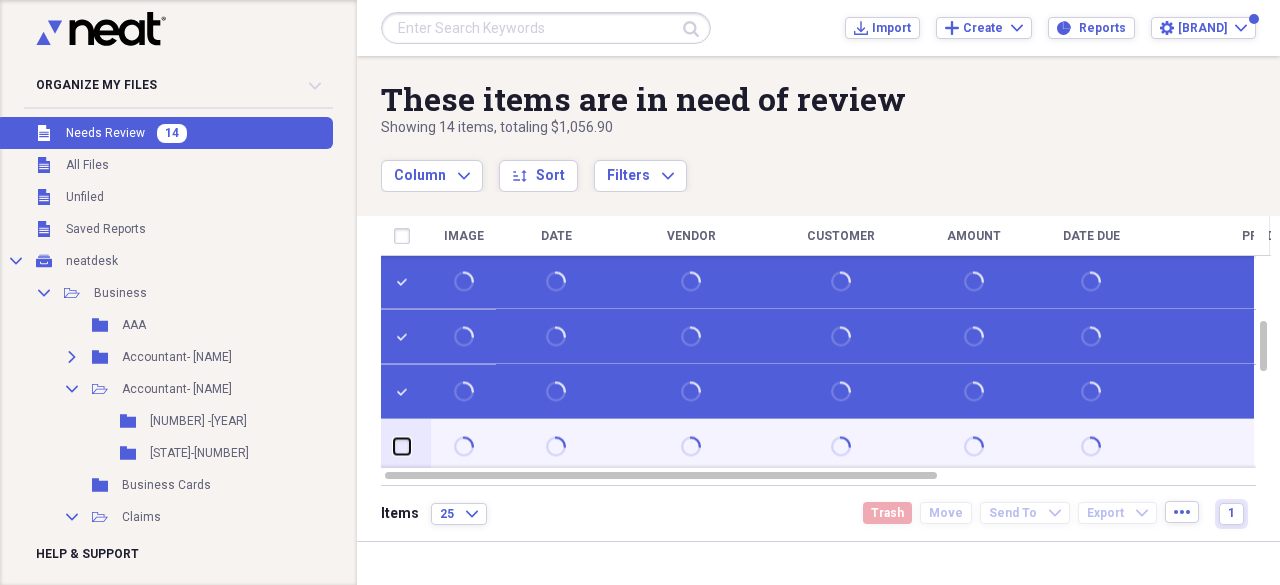 click at bounding box center (394, 446) 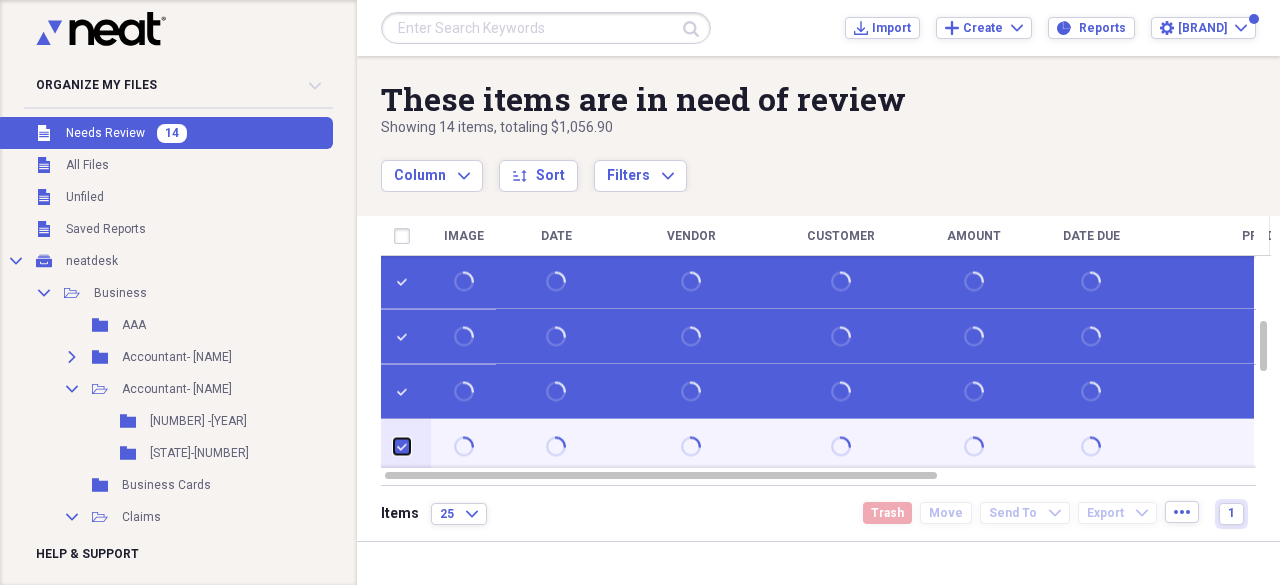 checkbox on "true" 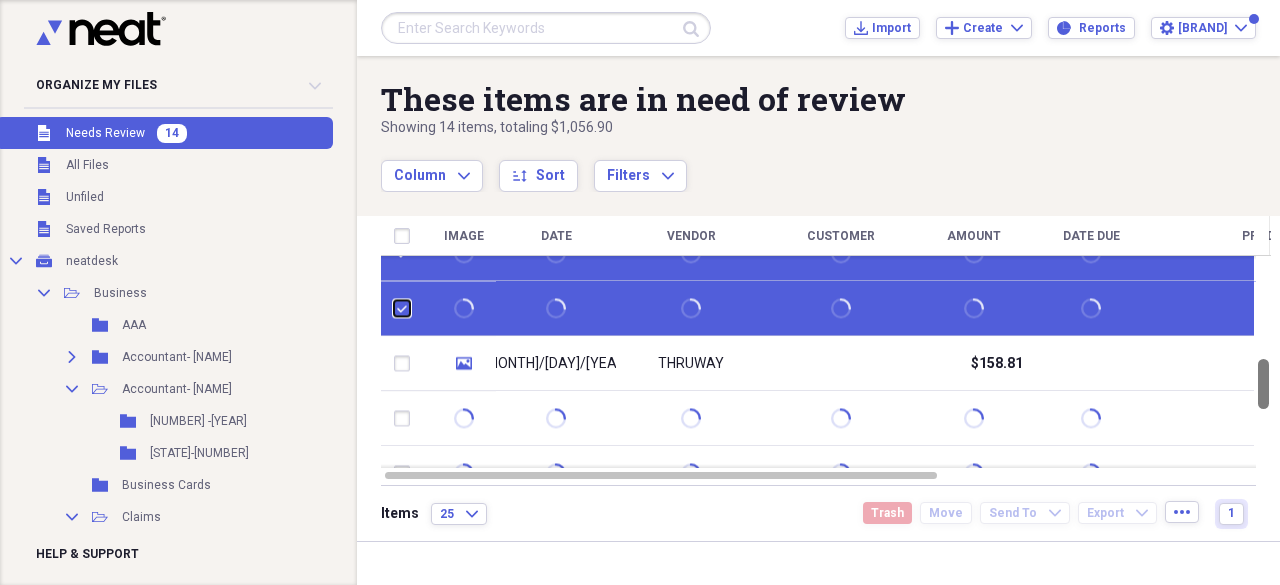 checkbox on "false" 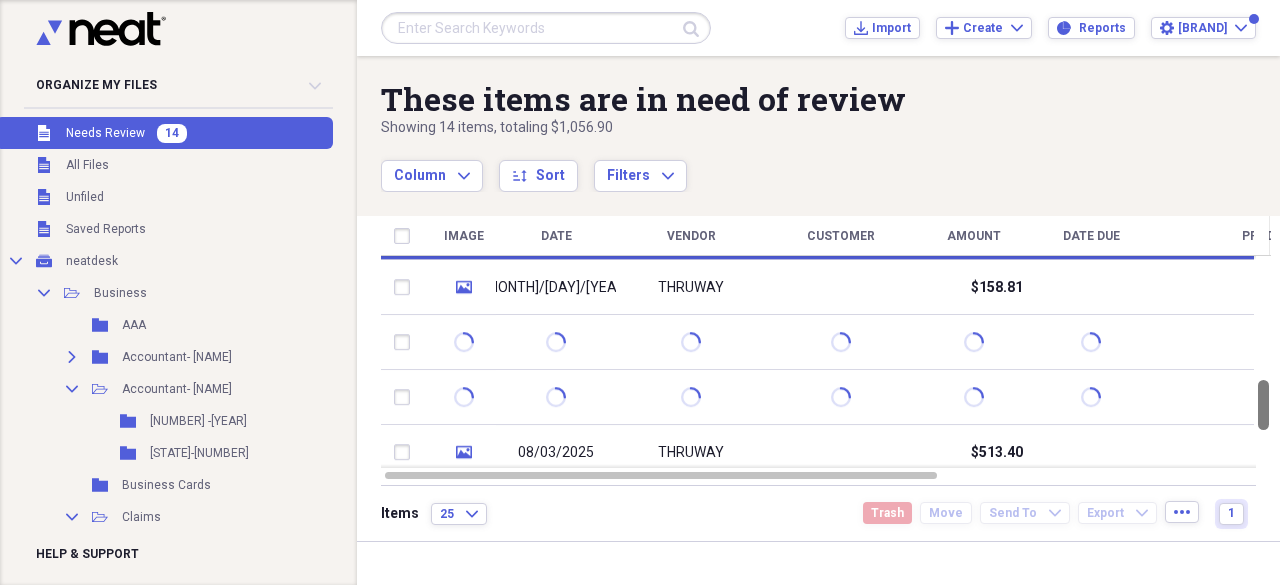 checkbox on "false" 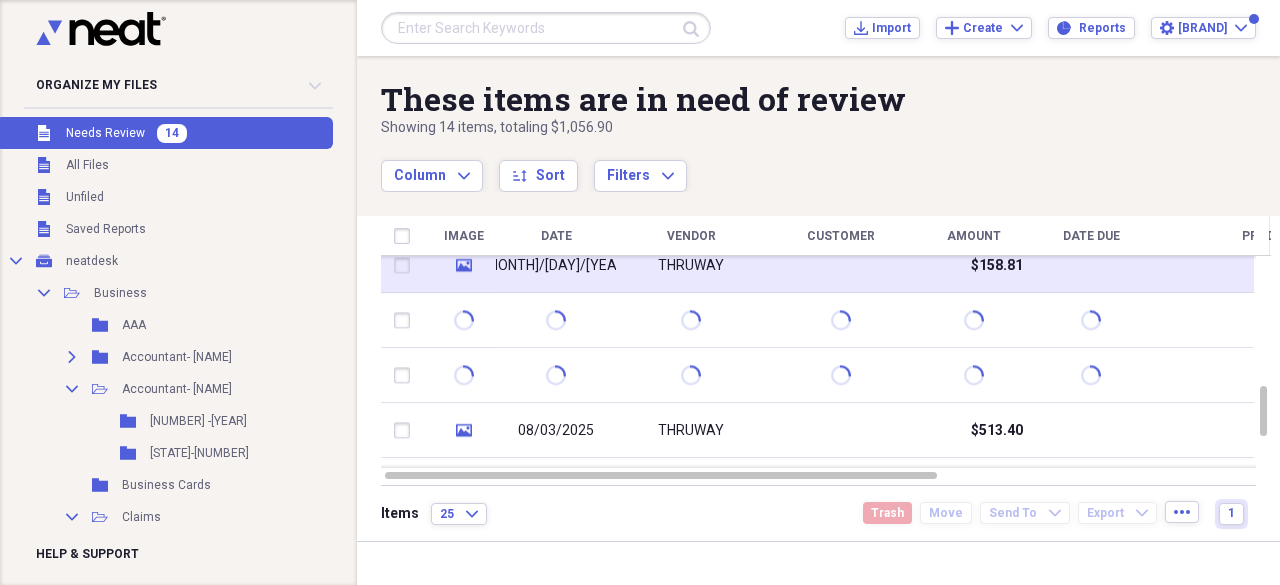 checkbox on "false" 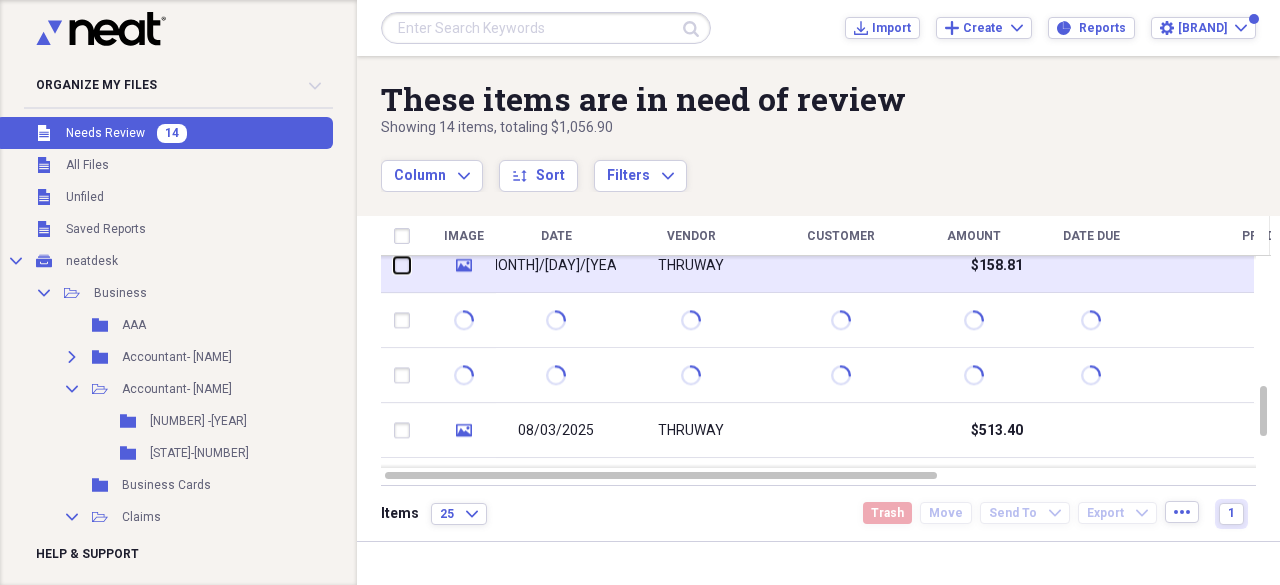 click at bounding box center (394, 265) 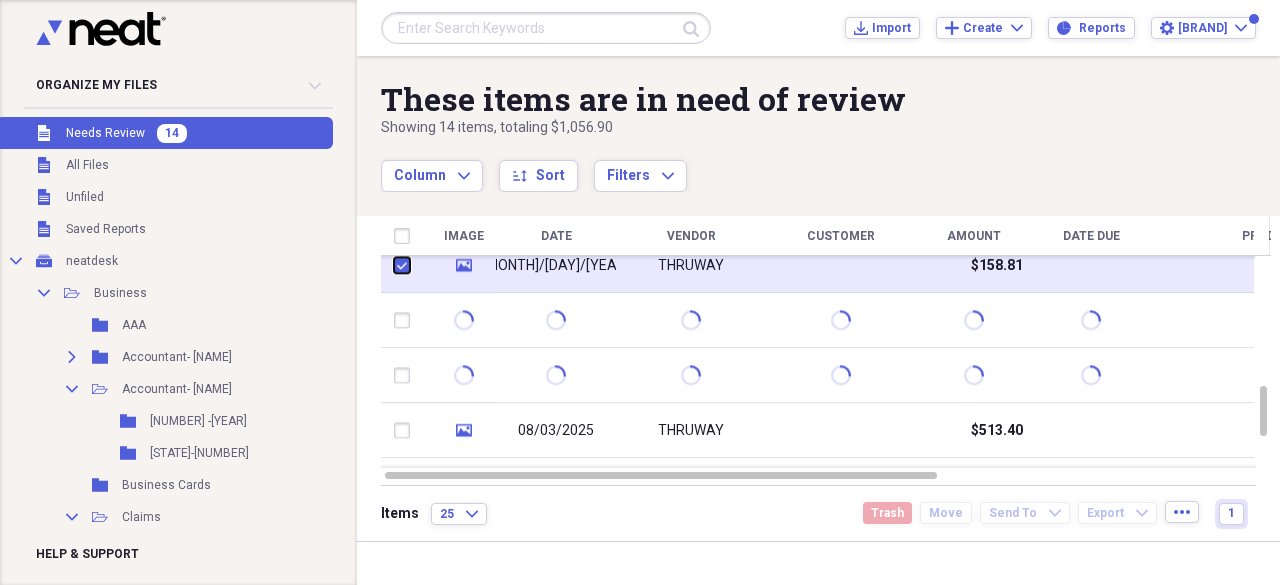 checkbox on "true" 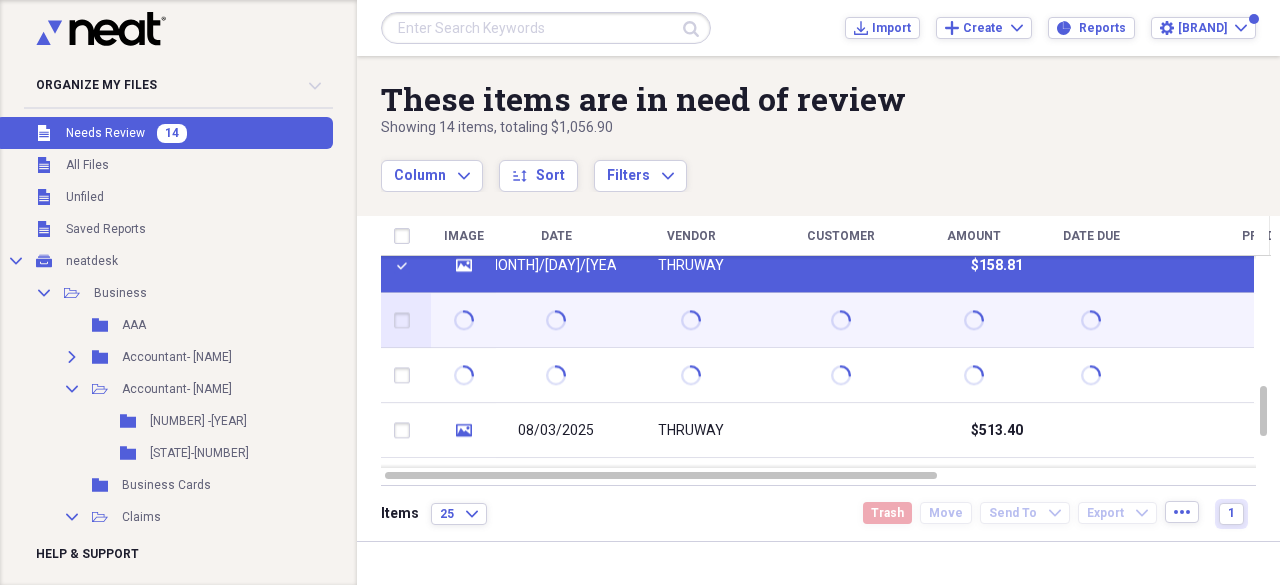 click at bounding box center (406, 321) 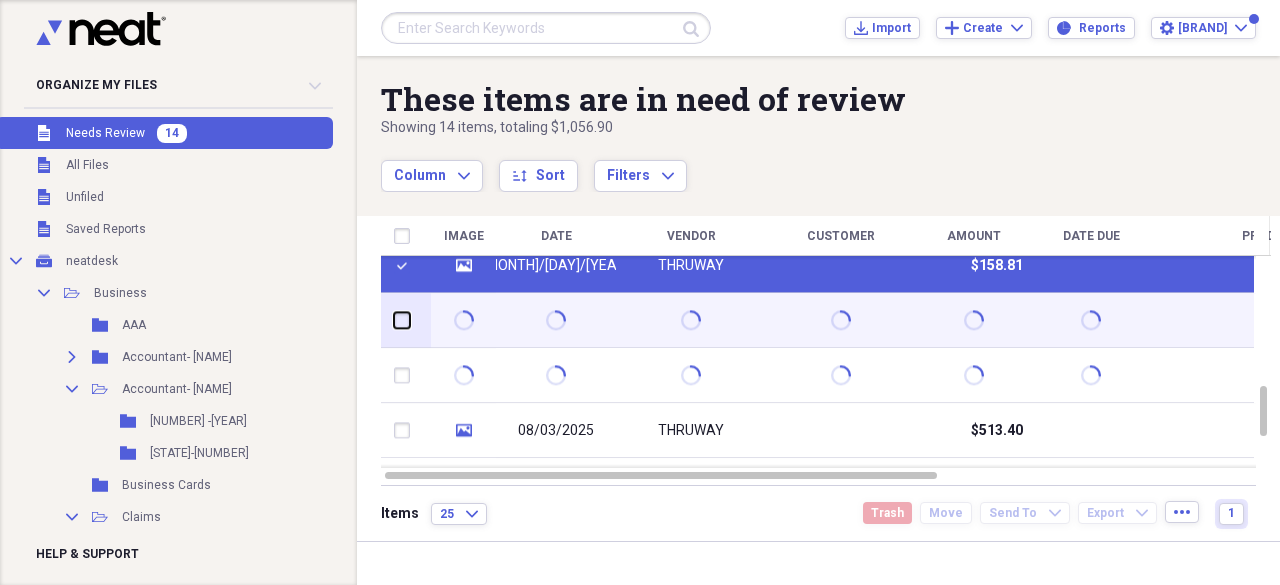 click at bounding box center (394, 320) 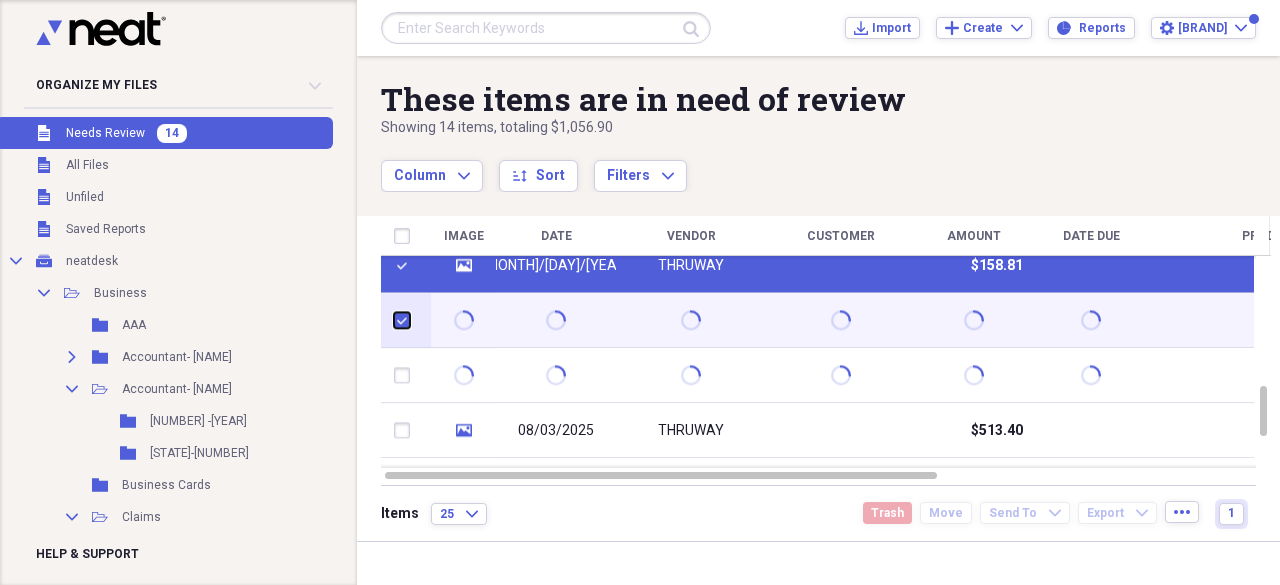 checkbox on "true" 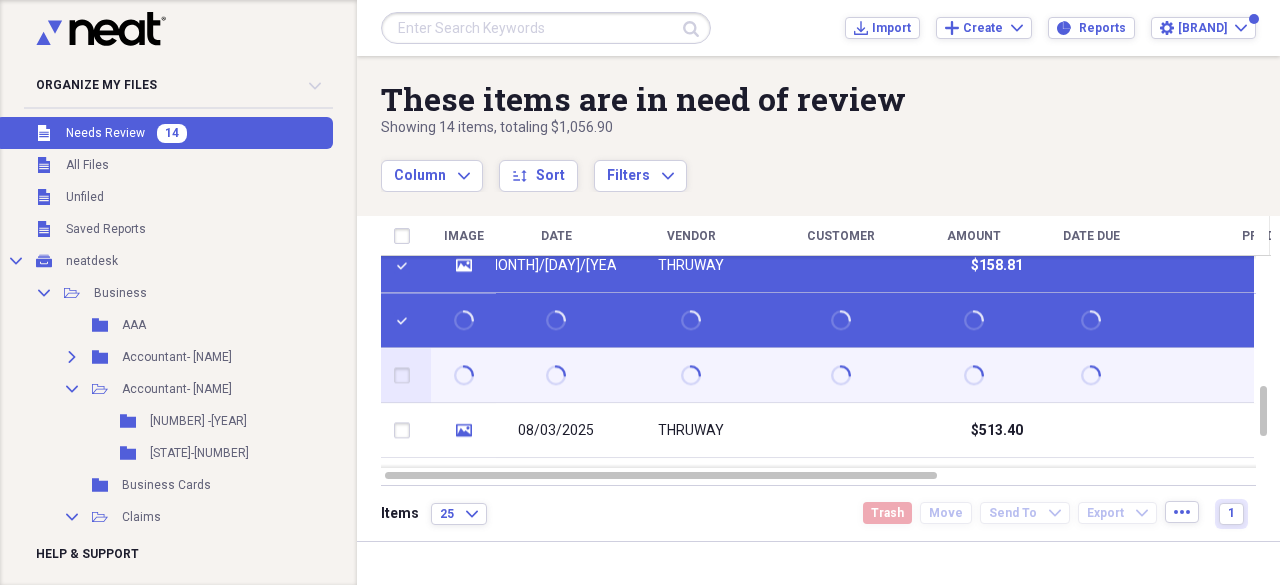 click at bounding box center (406, 376) 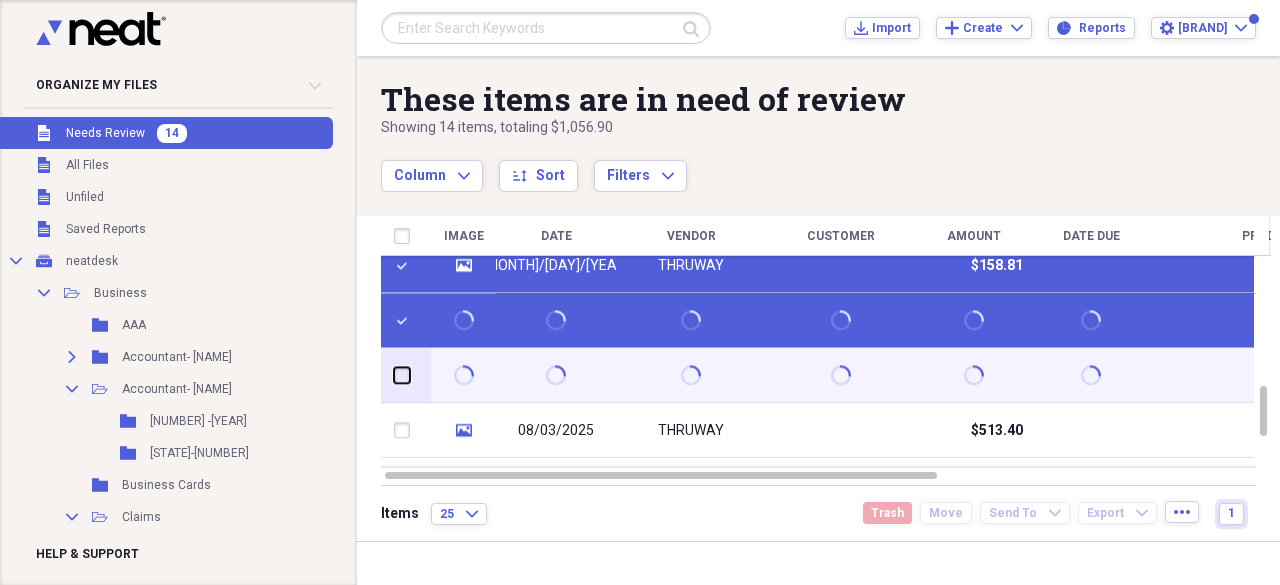 click at bounding box center [394, 375] 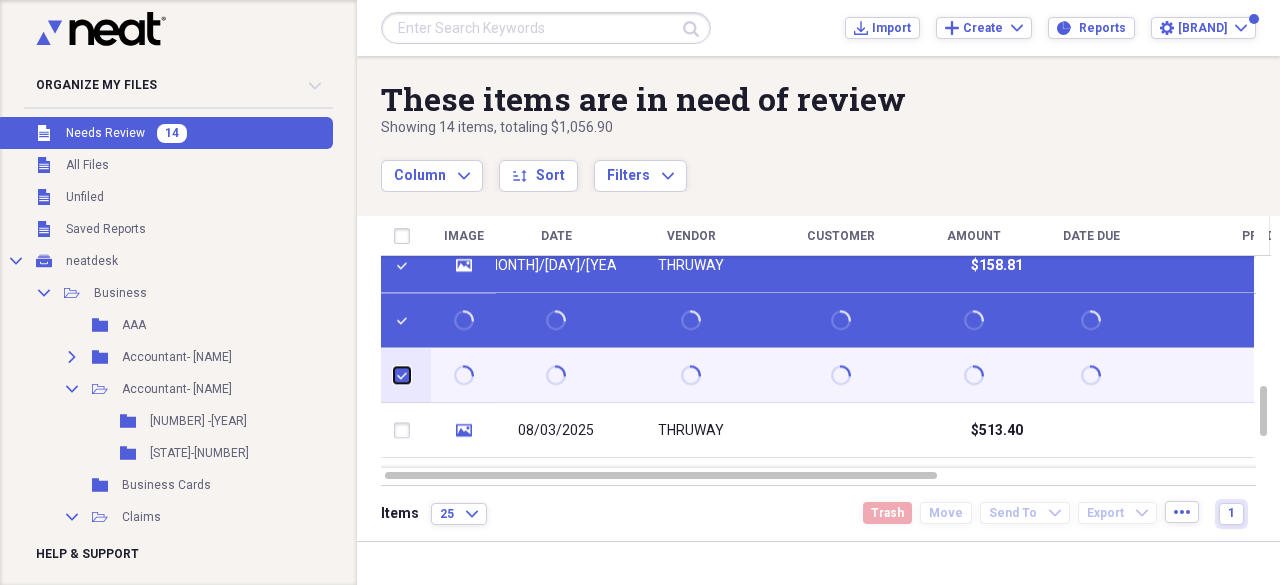 checkbox on "true" 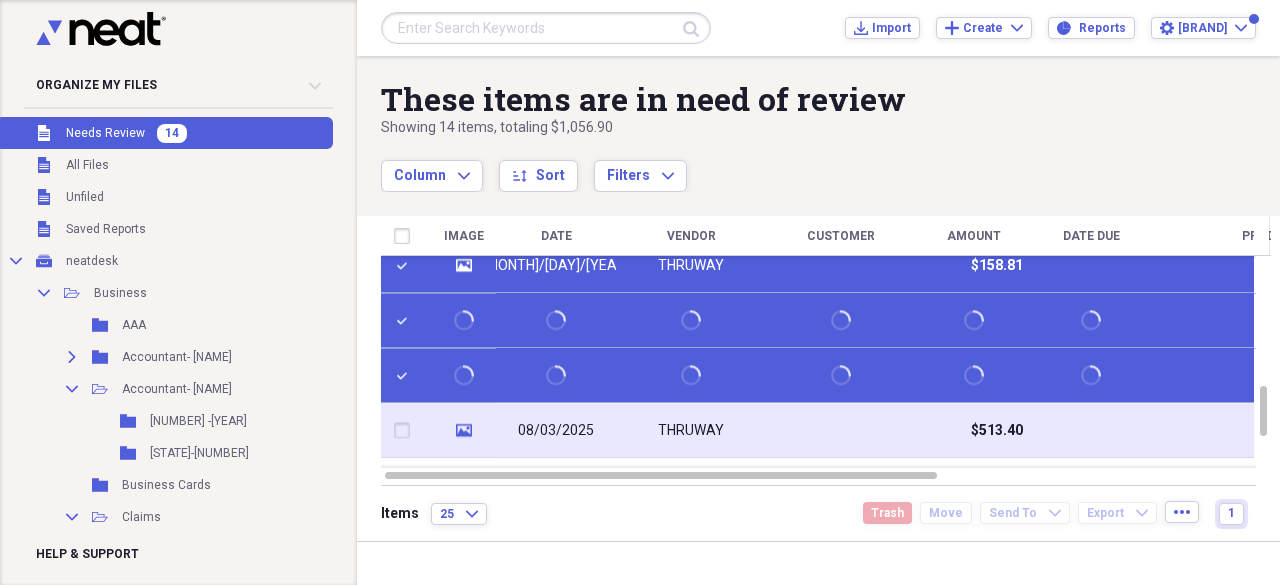 click at bounding box center (406, 431) 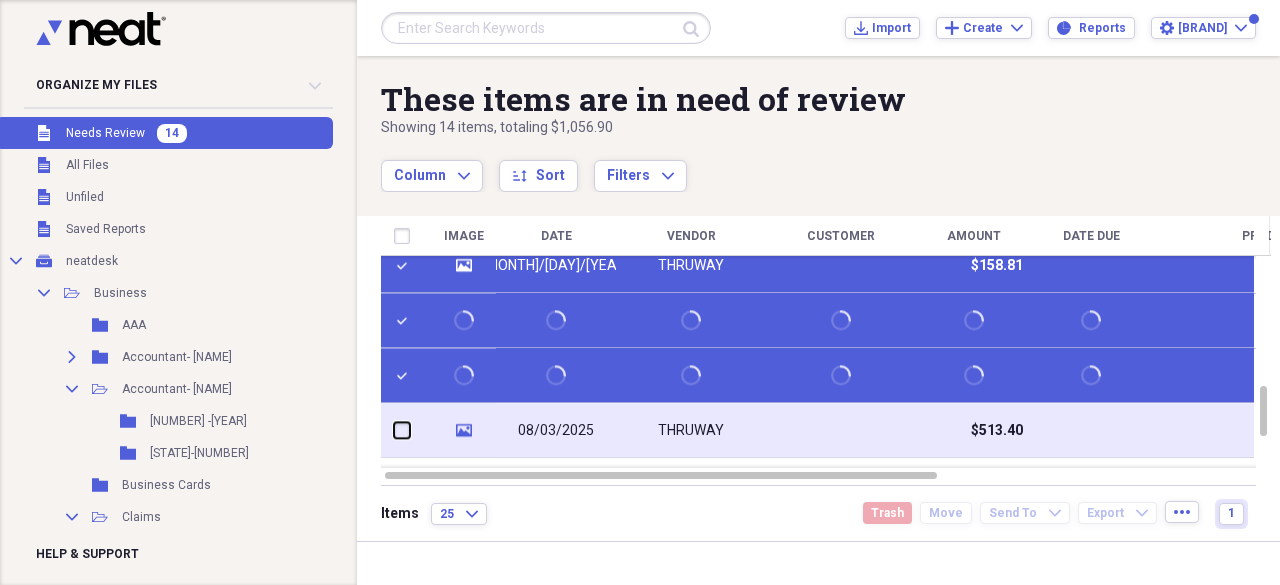 click at bounding box center [394, 430] 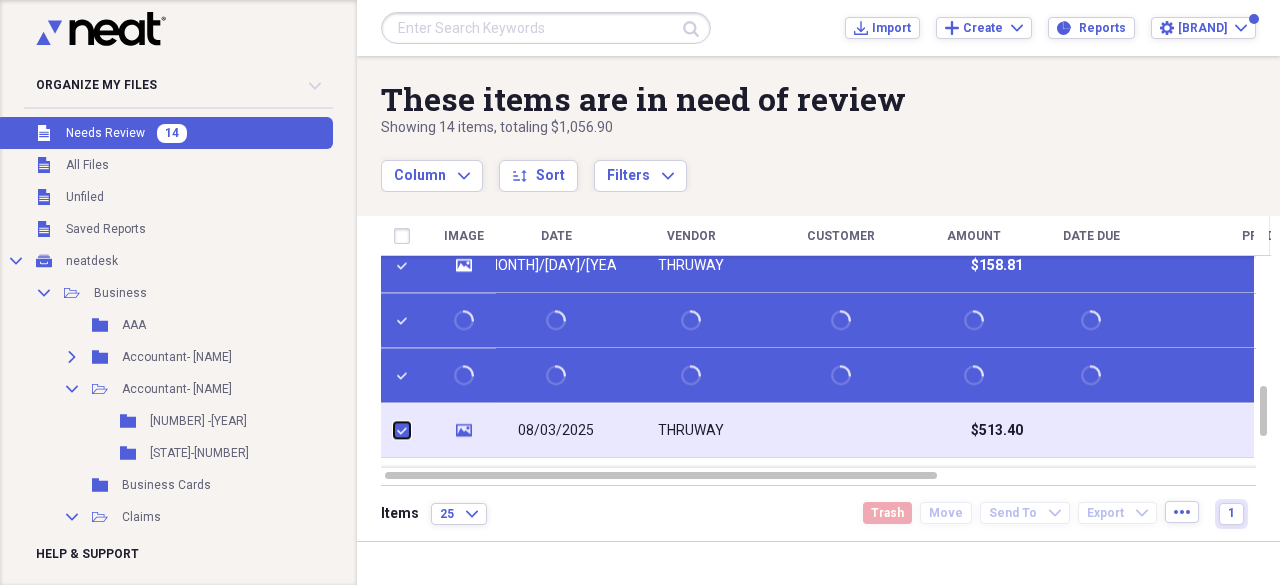 checkbox on "true" 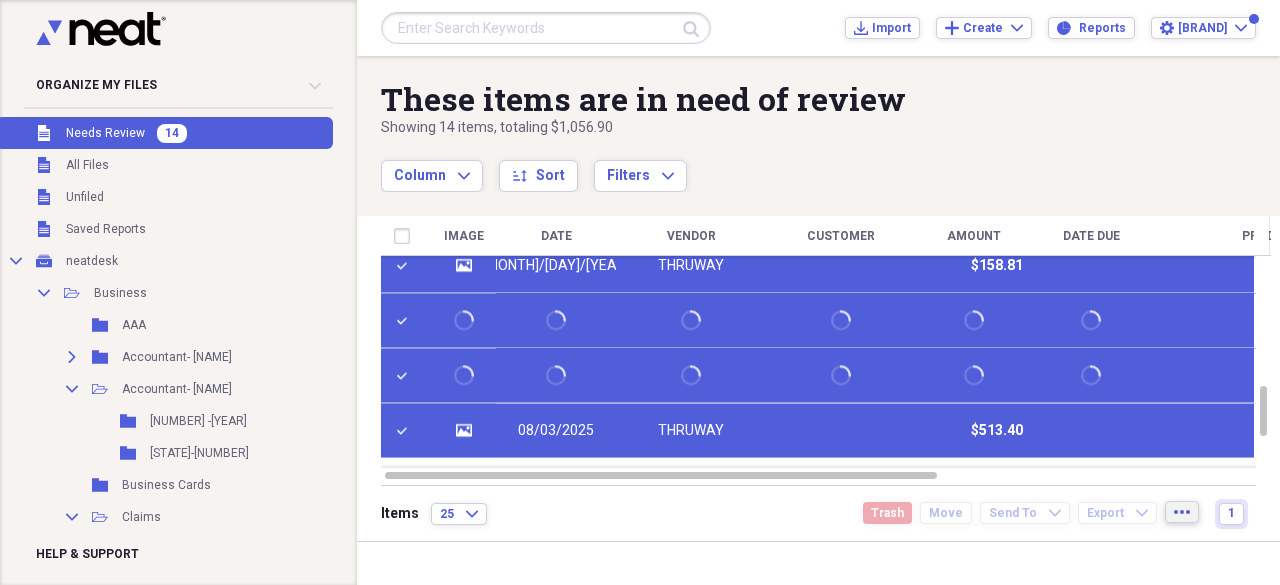 click on "more" at bounding box center [1182, 513] 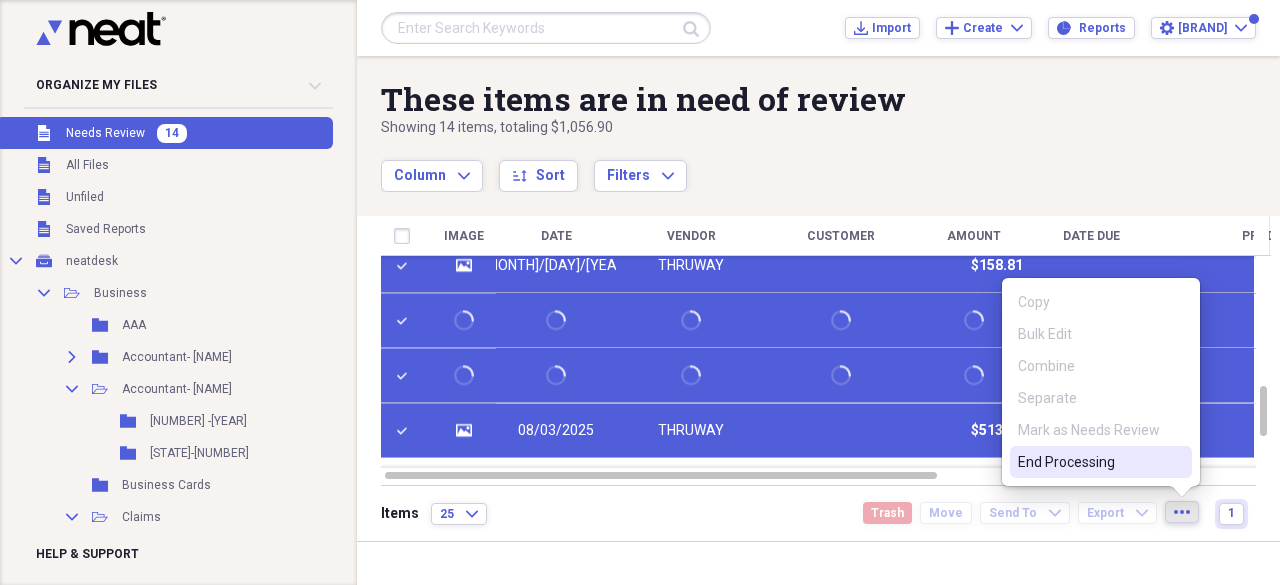 click 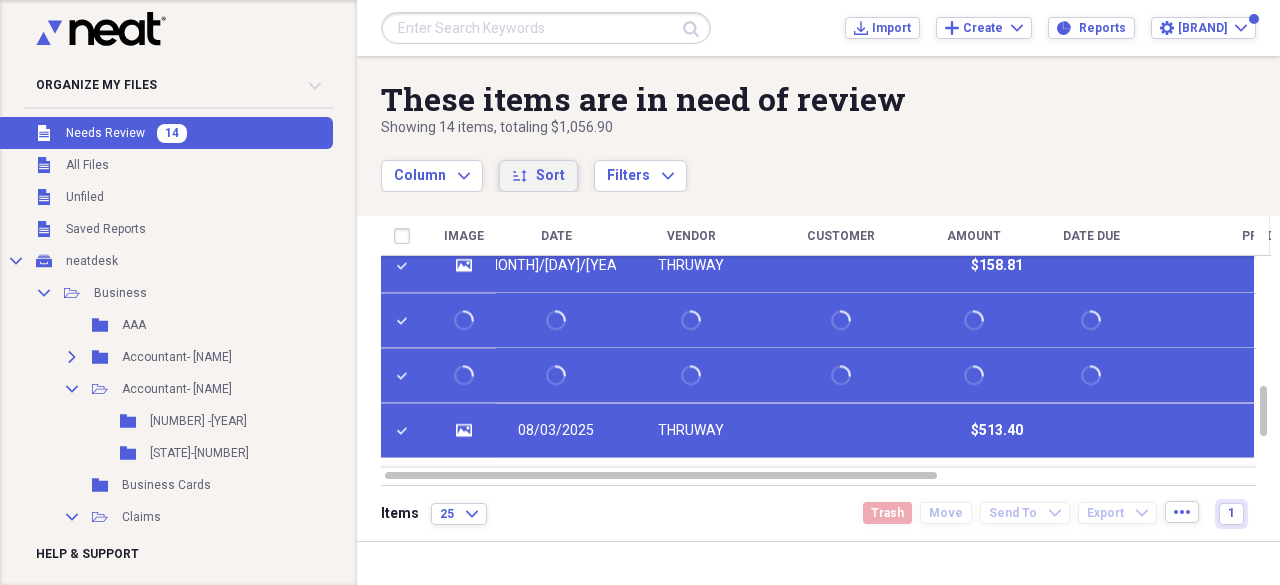click on "Sort" at bounding box center [550, 176] 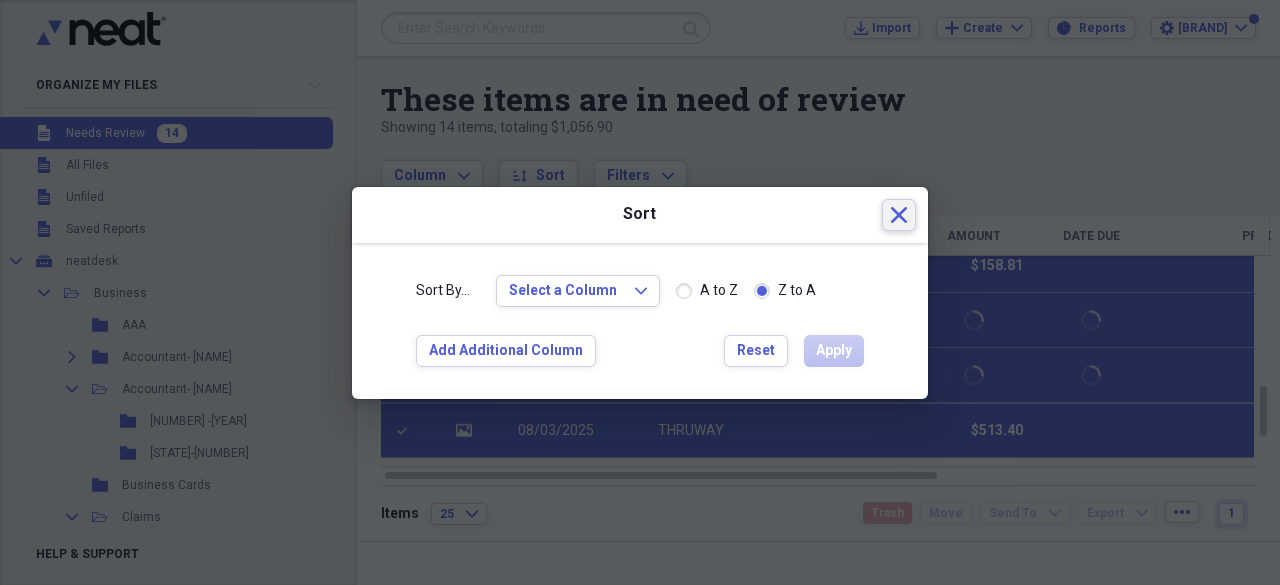 click on "Close" at bounding box center [899, 215] 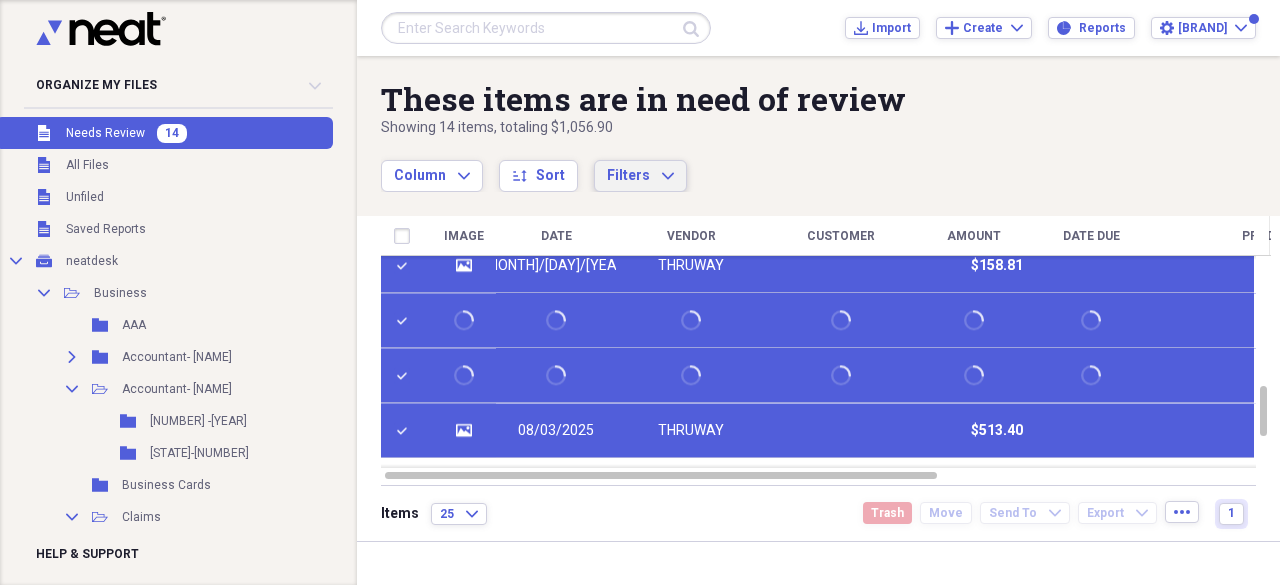 click on "Expand" 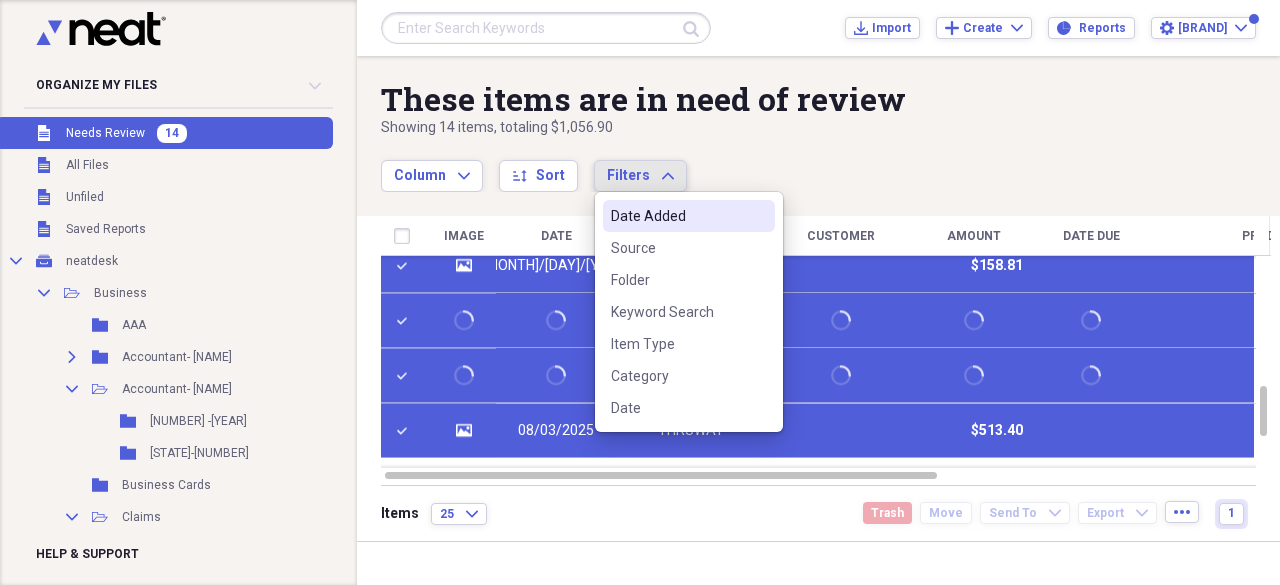 click on "Expand" 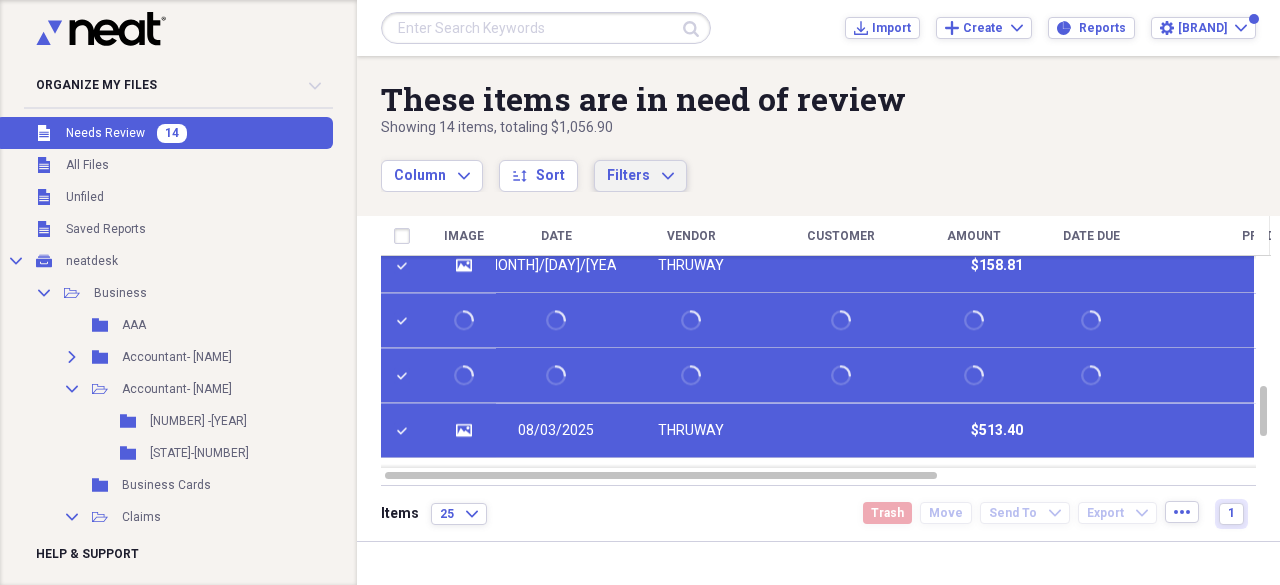 click on "Expand" 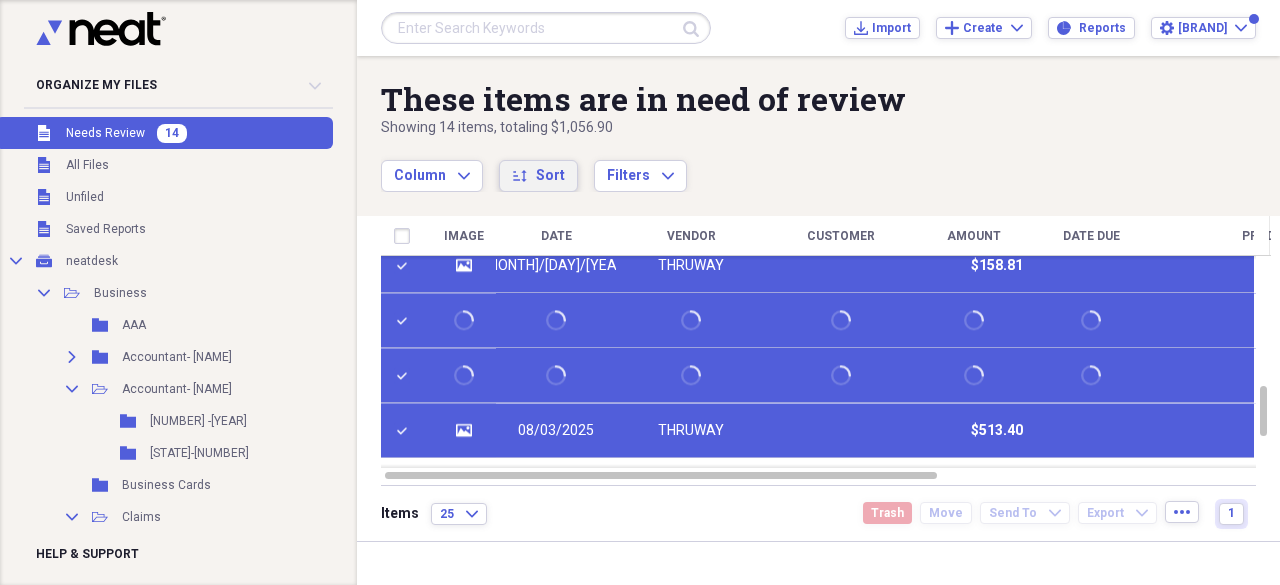 click on "sort Sort" at bounding box center (538, 176) 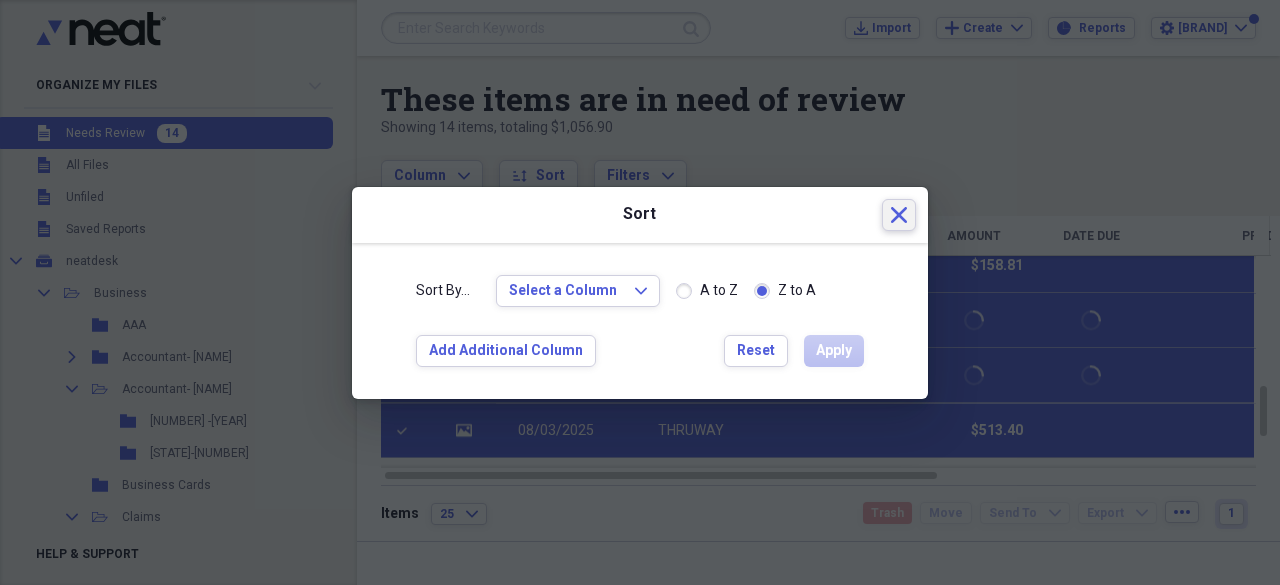 click on "Close" at bounding box center (899, 215) 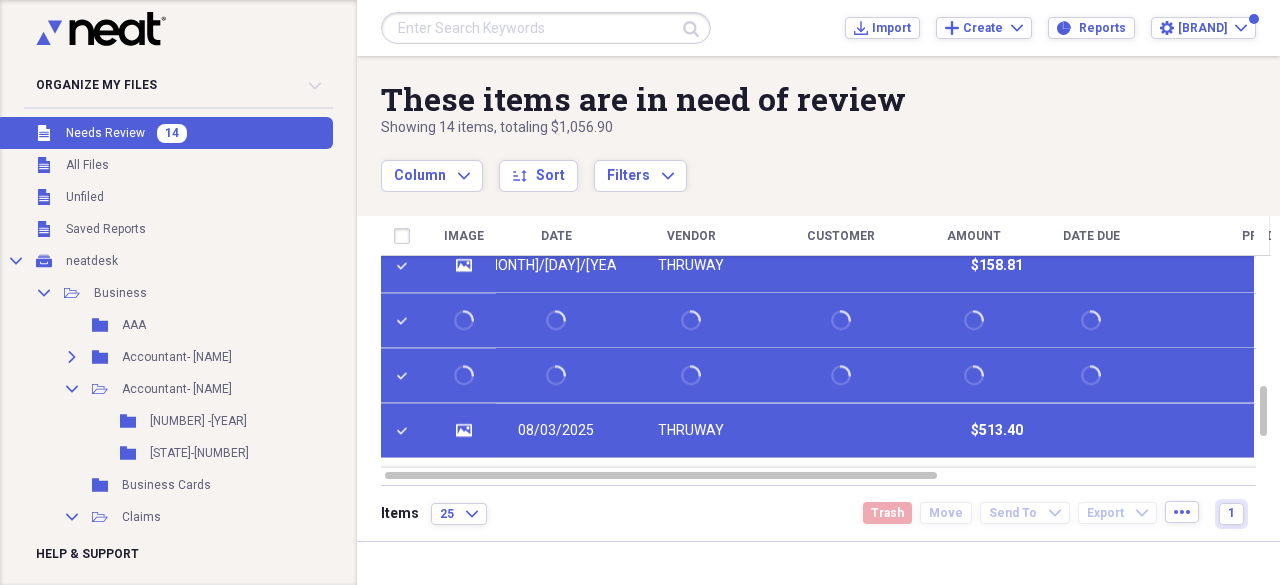click on "08/03/2025" at bounding box center [556, 431] 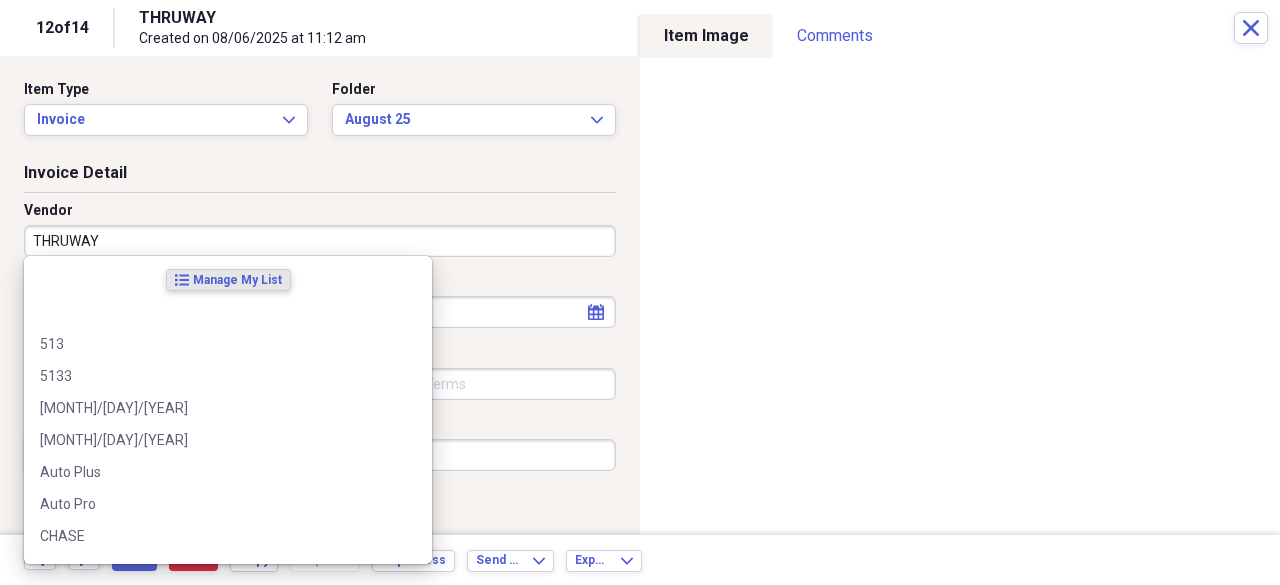 click on "THRUWAY" at bounding box center (320, 241) 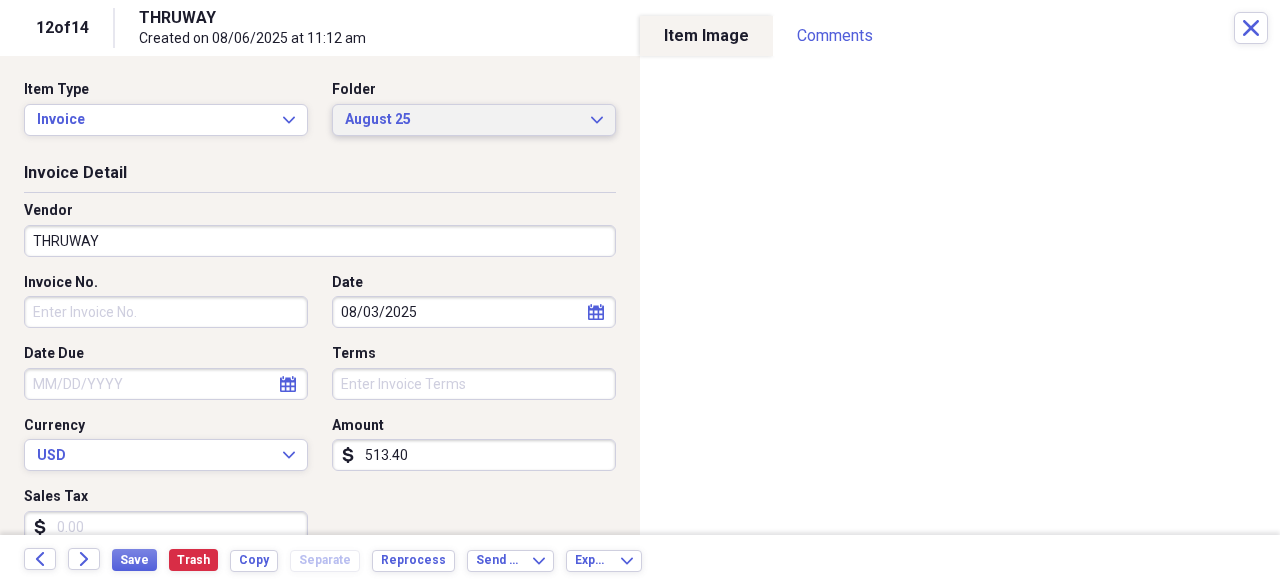 click on "Expand" 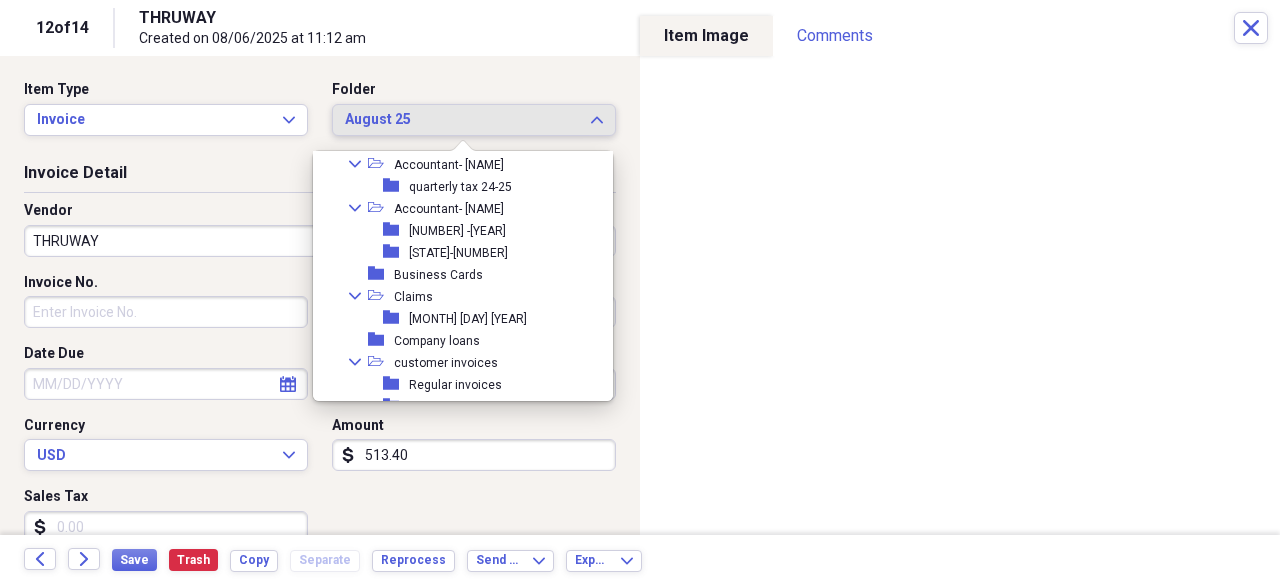 scroll, scrollTop: 0, scrollLeft: 0, axis: both 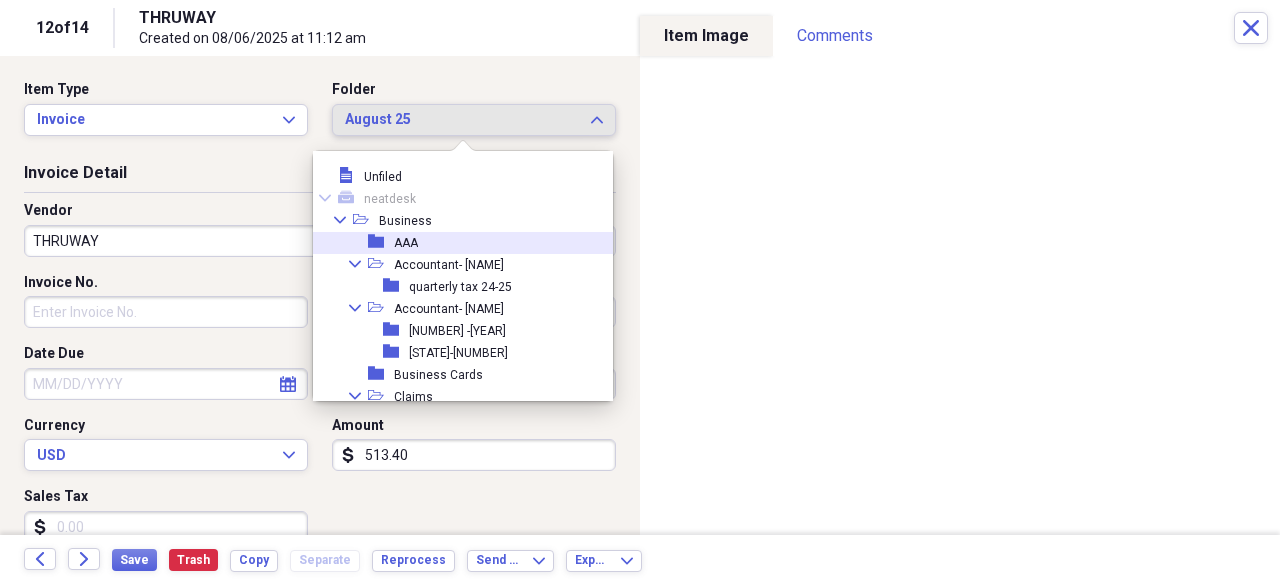 click on "folder AAA" at bounding box center [455, 243] 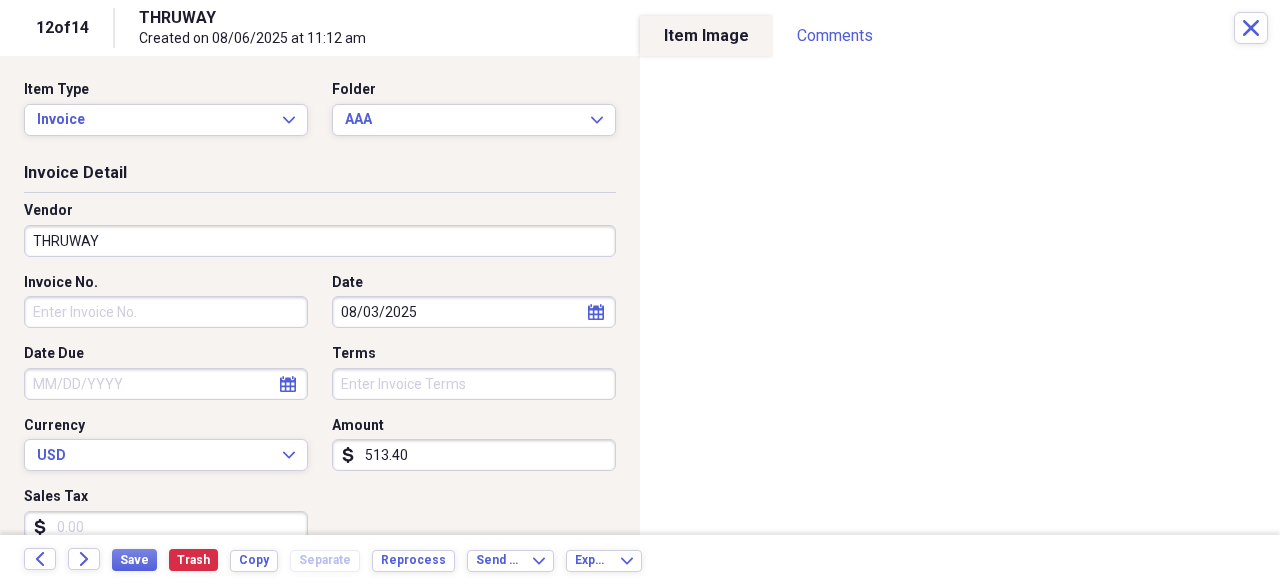 click on "Invoice No." at bounding box center (166, 312) 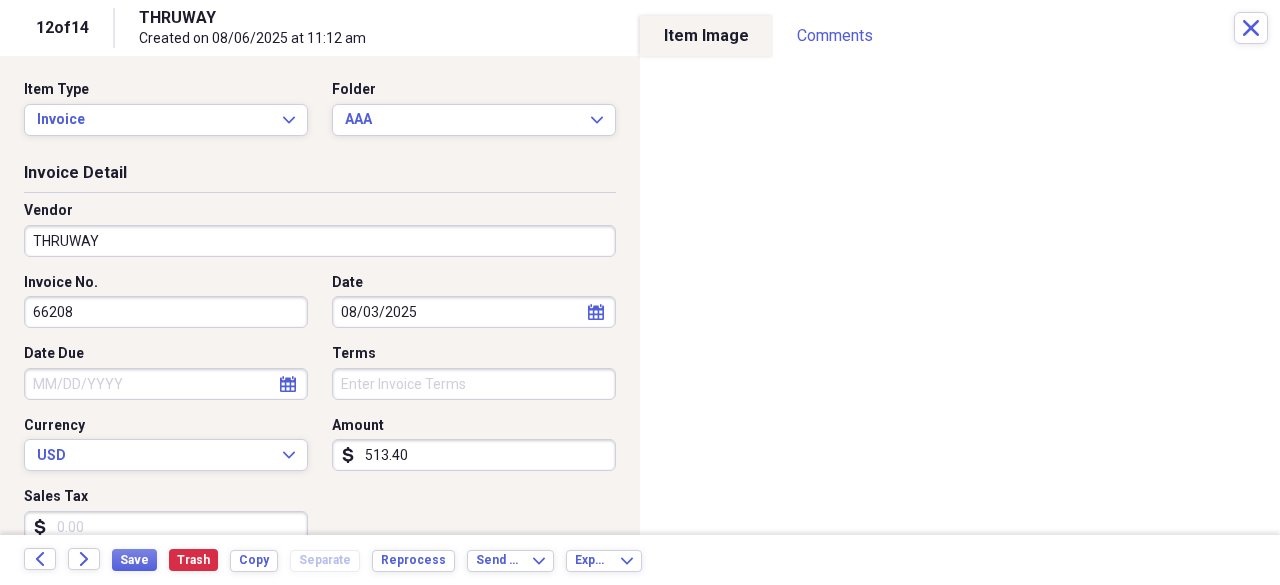 type on "66208" 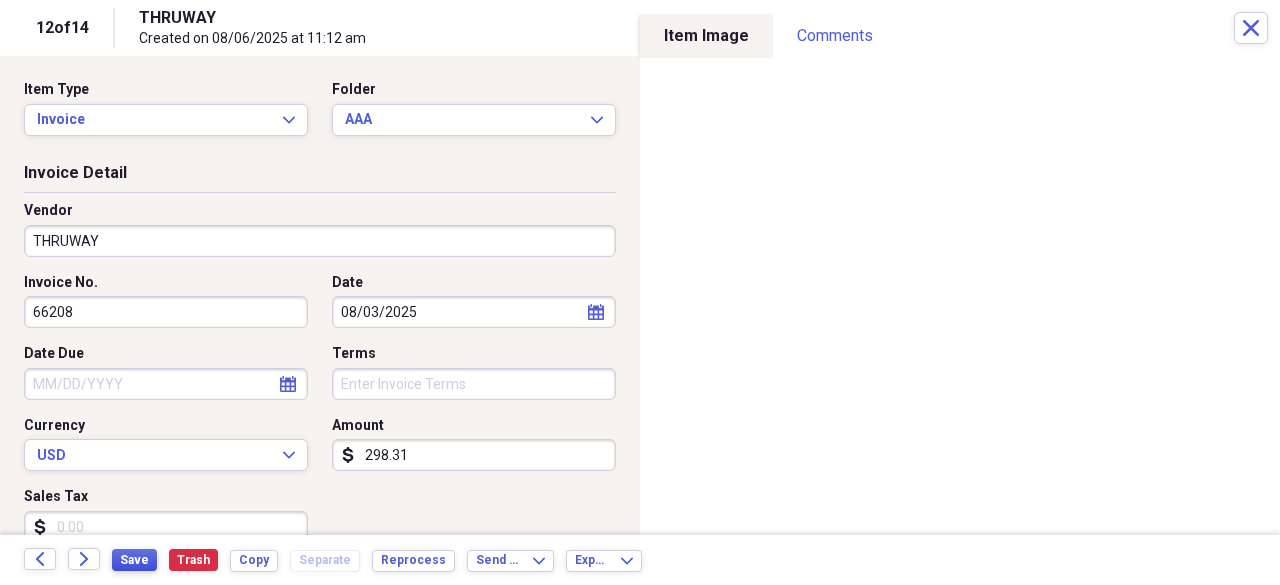 type on "298.31" 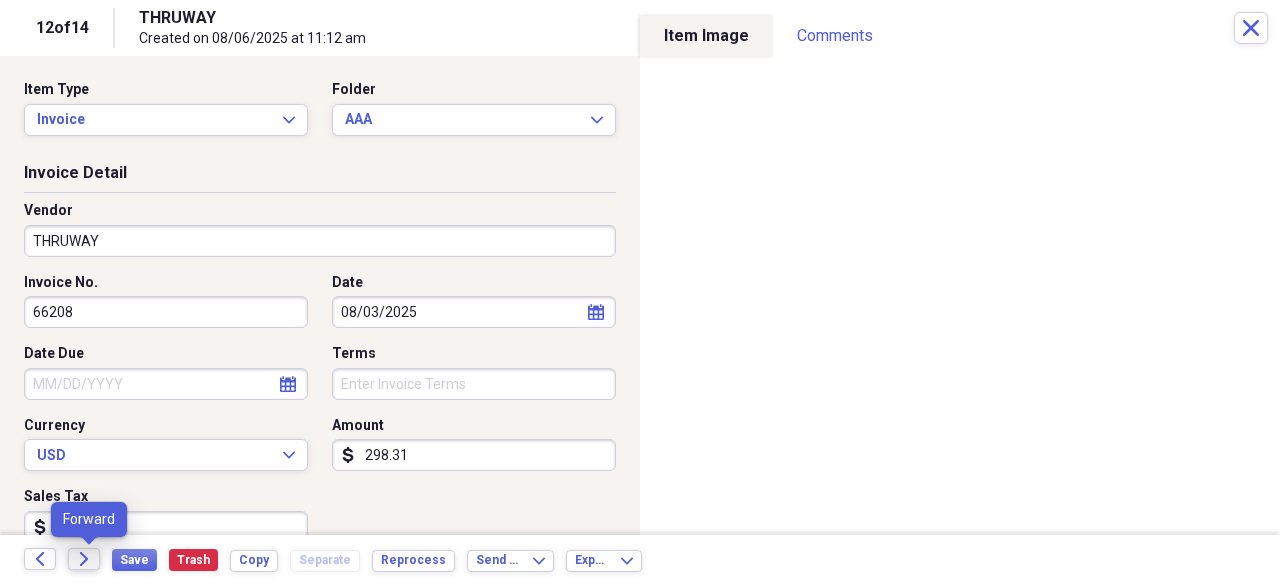 click on "Forward" at bounding box center (84, 559) 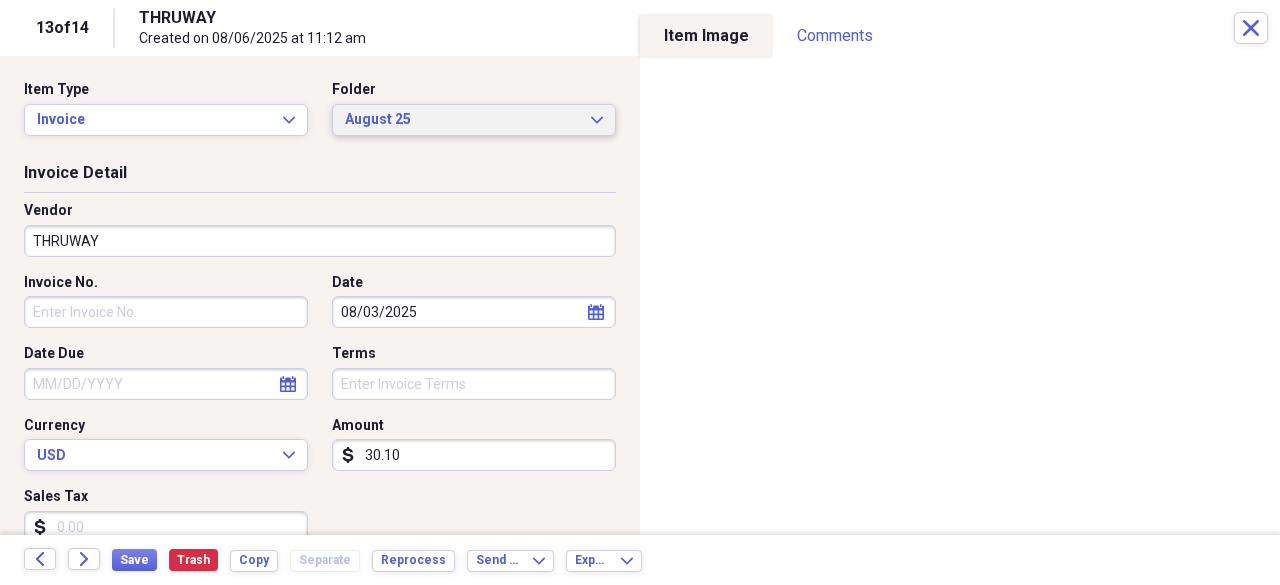 click on "August 25" at bounding box center [462, 120] 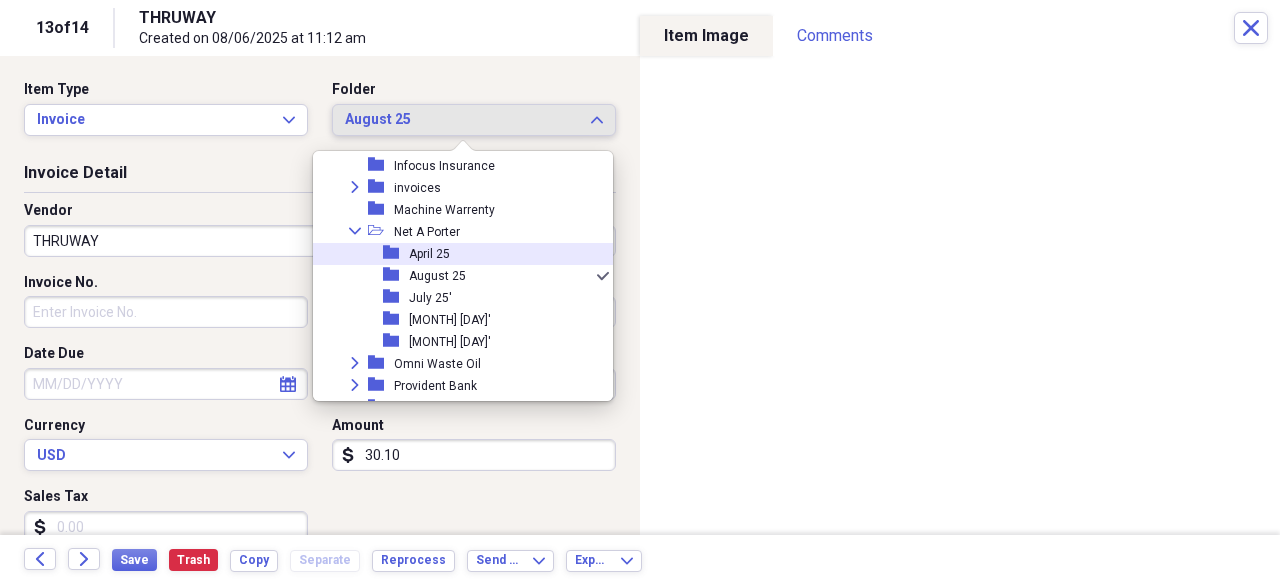 scroll, scrollTop: 0, scrollLeft: 0, axis: both 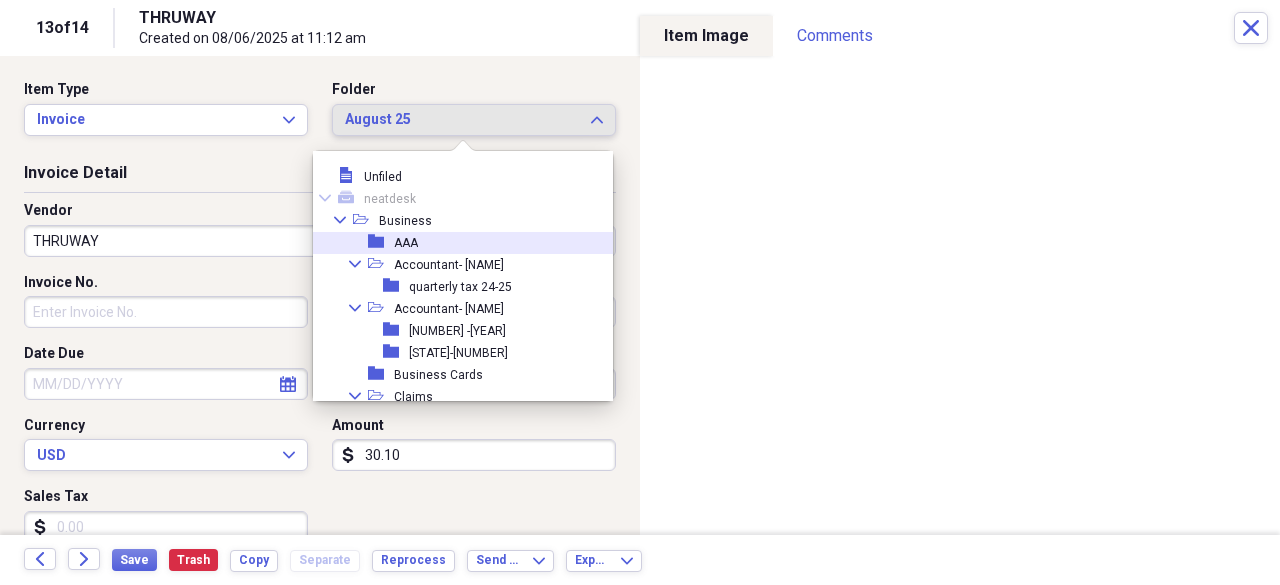 click on "folder AAA" at bounding box center [455, 243] 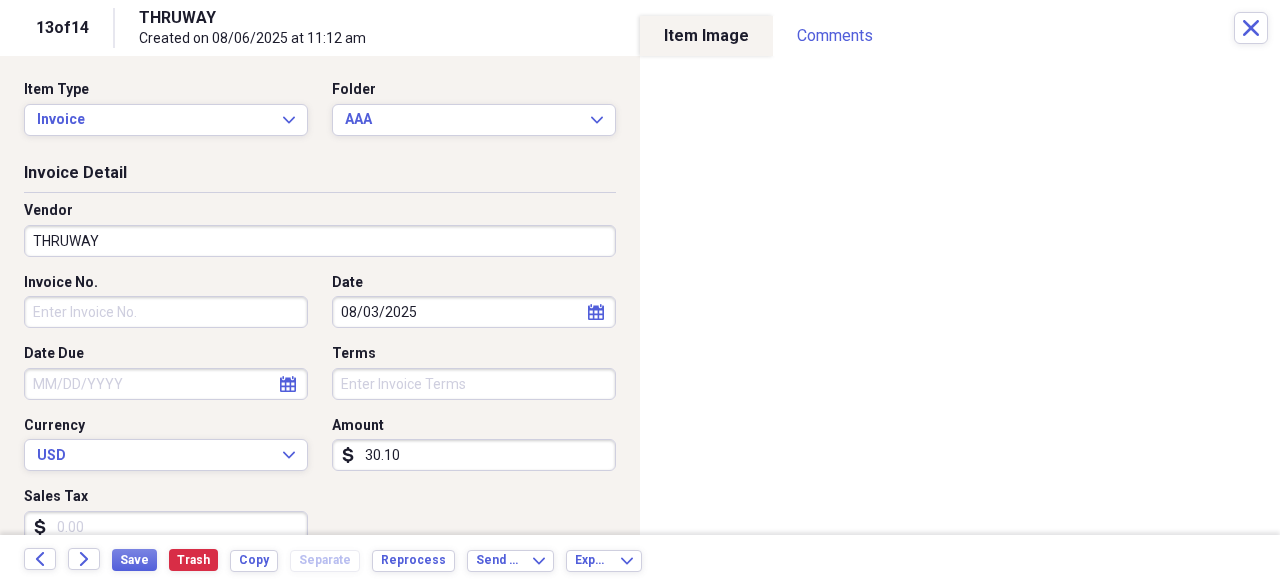 click on "Invoice No." at bounding box center (166, 312) 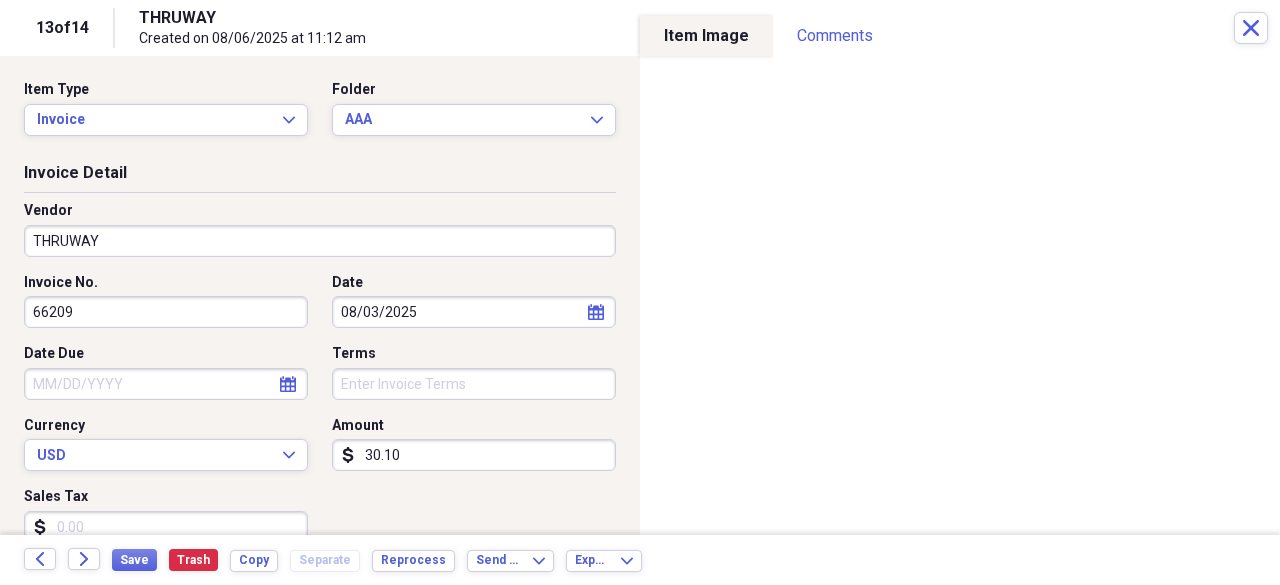 type on "66209" 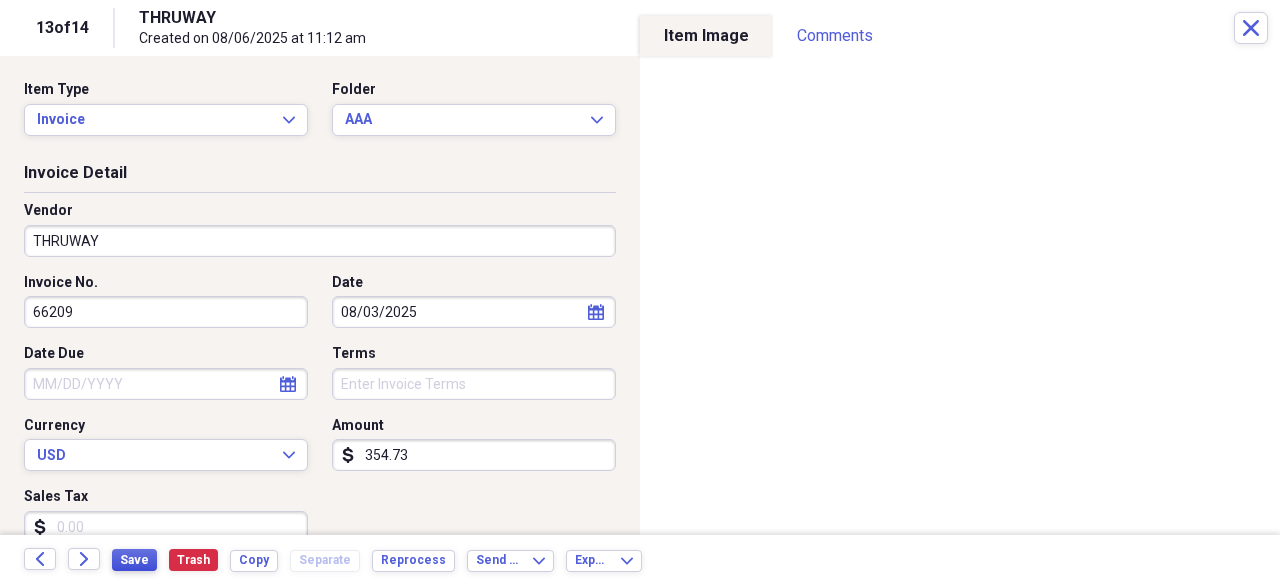 type on "354.73" 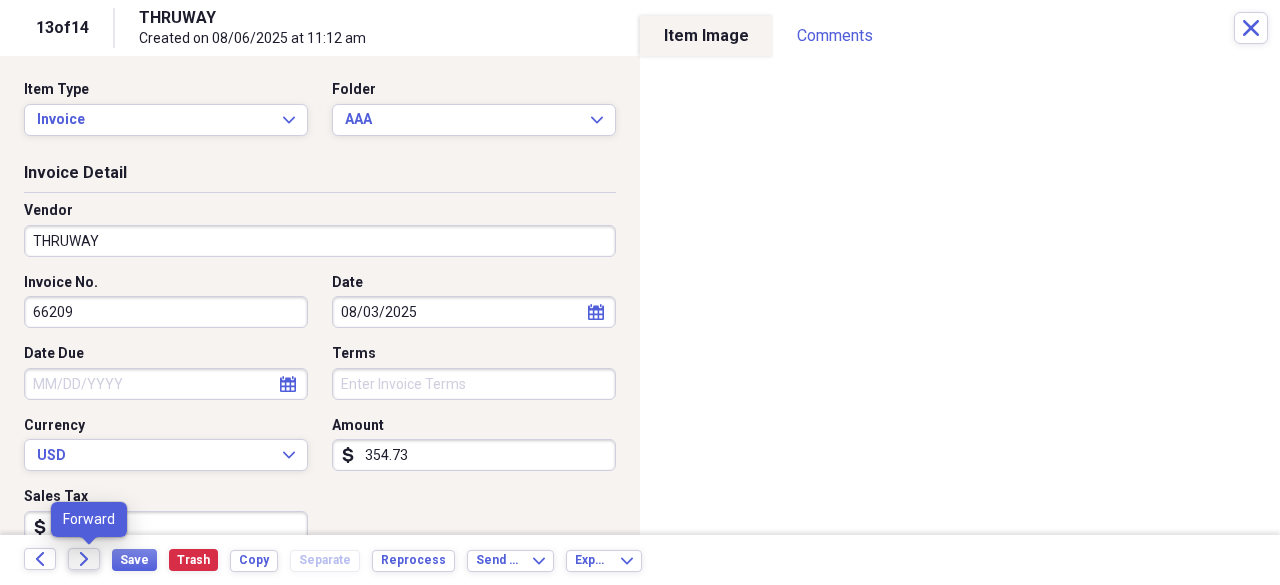click 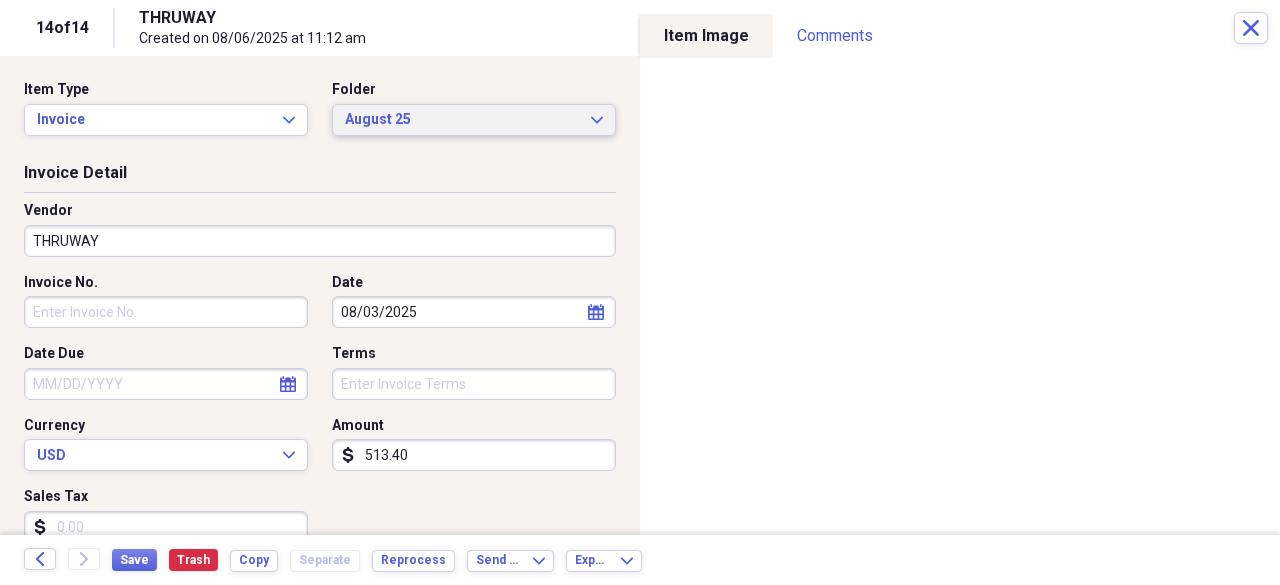 click on "August 25" at bounding box center [462, 120] 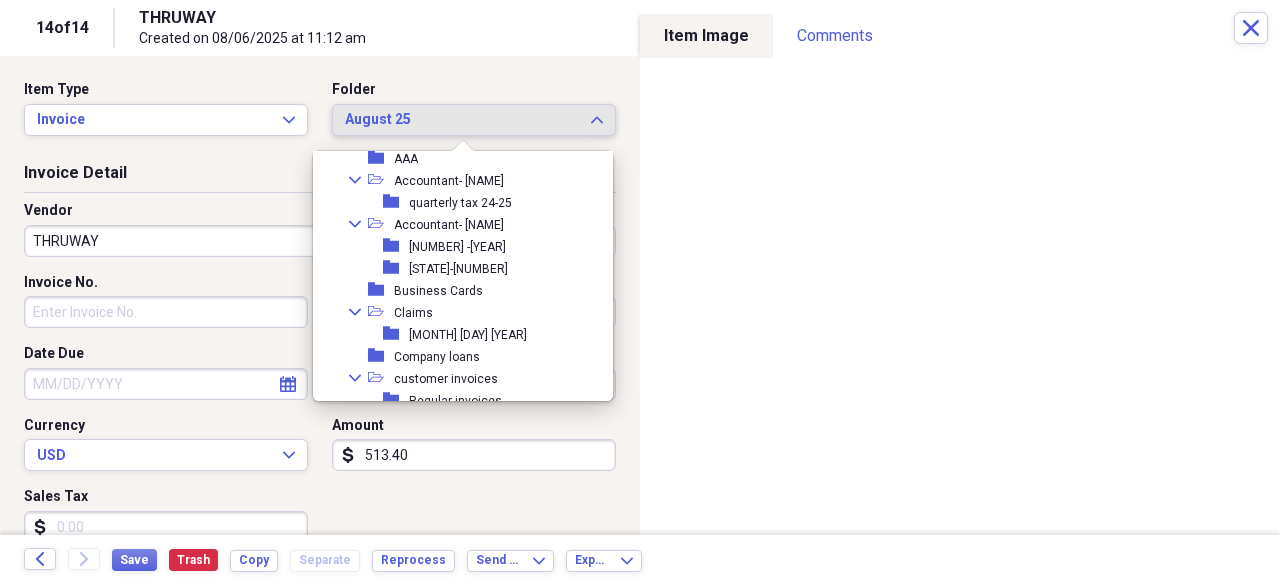scroll, scrollTop: 0, scrollLeft: 0, axis: both 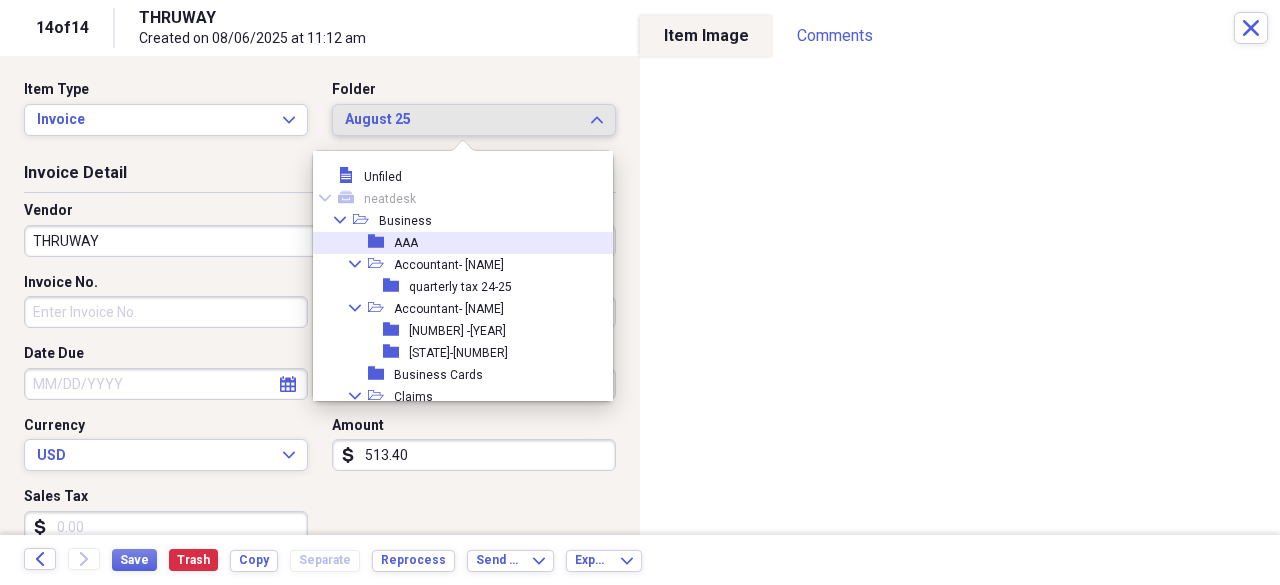 click on "folder AAA" at bounding box center (455, 243) 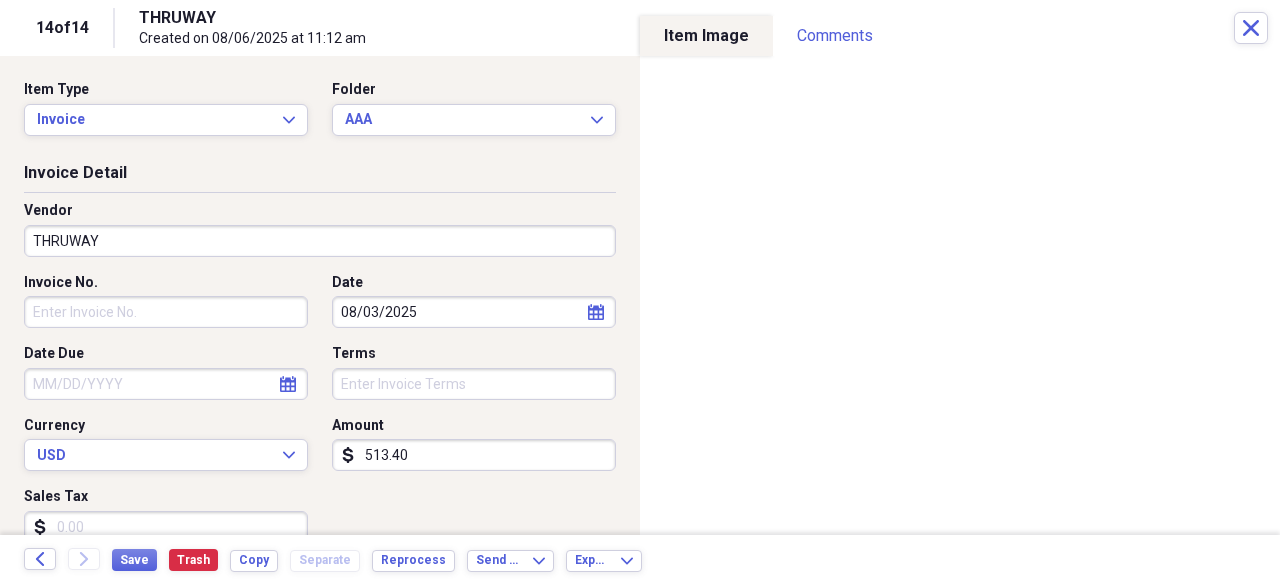 click on "Invoice No." at bounding box center [166, 312] 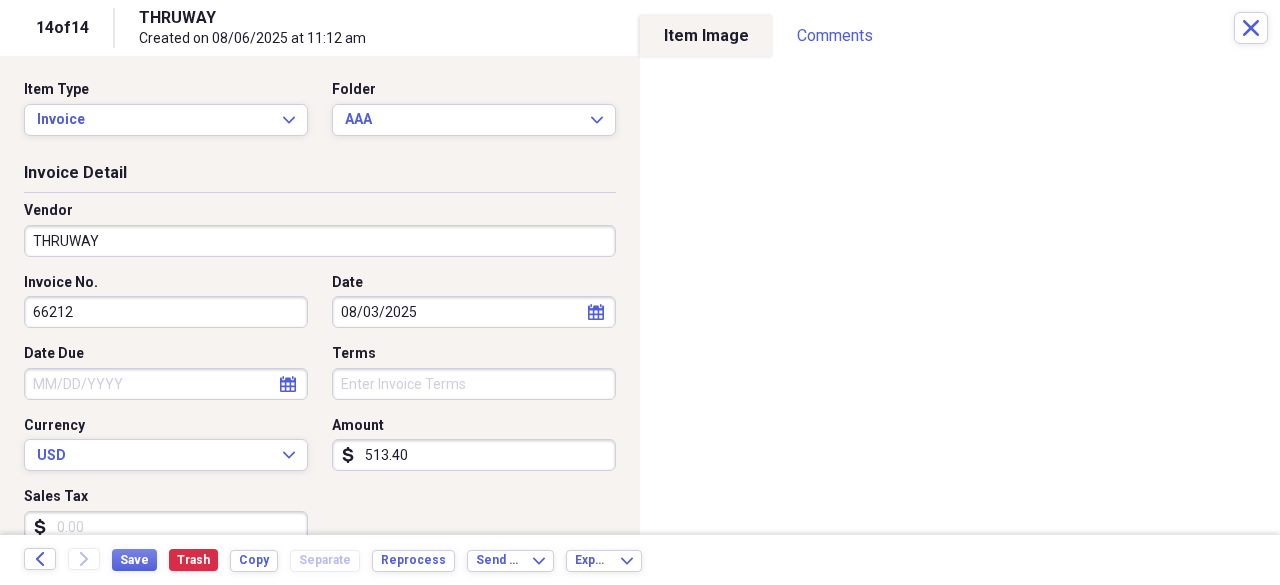 type on "66212" 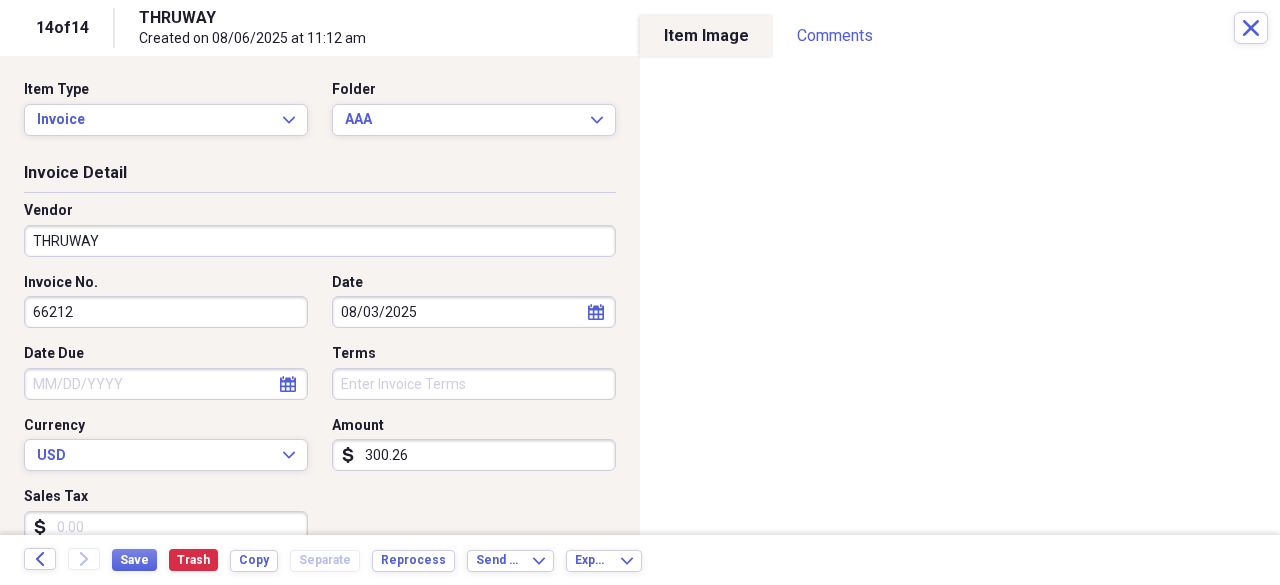 type on "300.26" 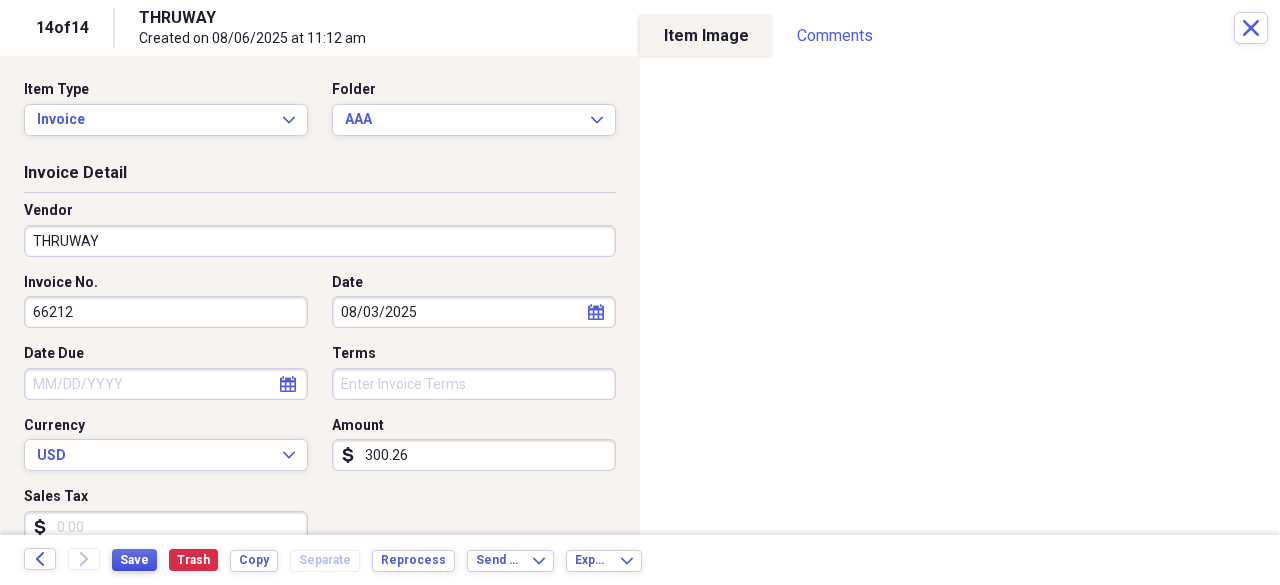 click on "Save" at bounding box center (134, 560) 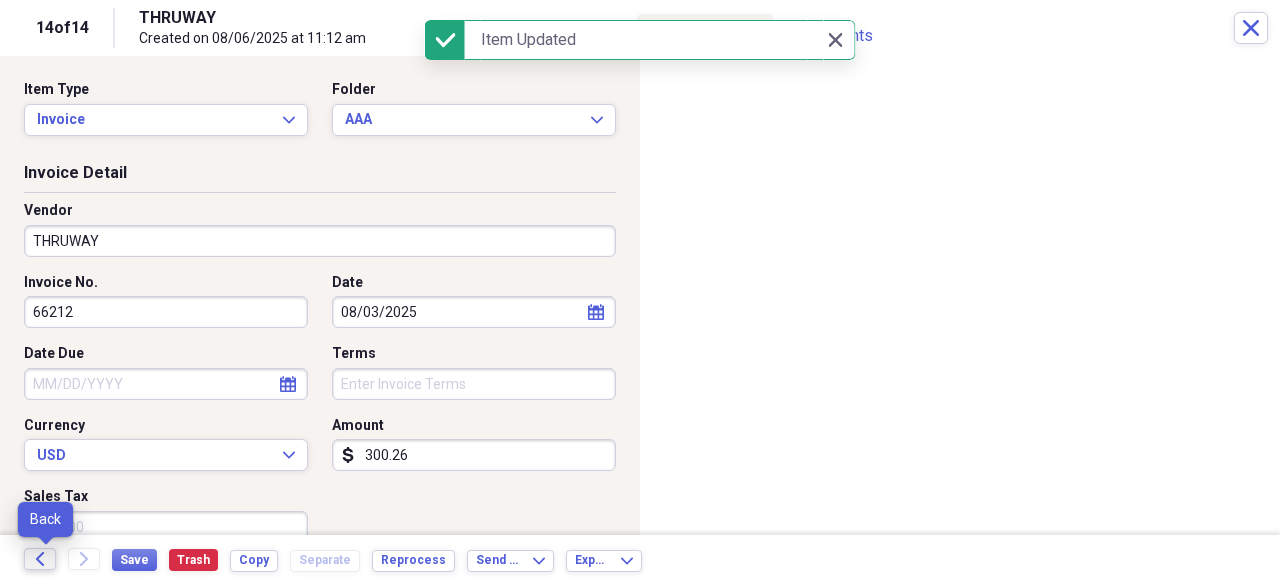 click on "Back" 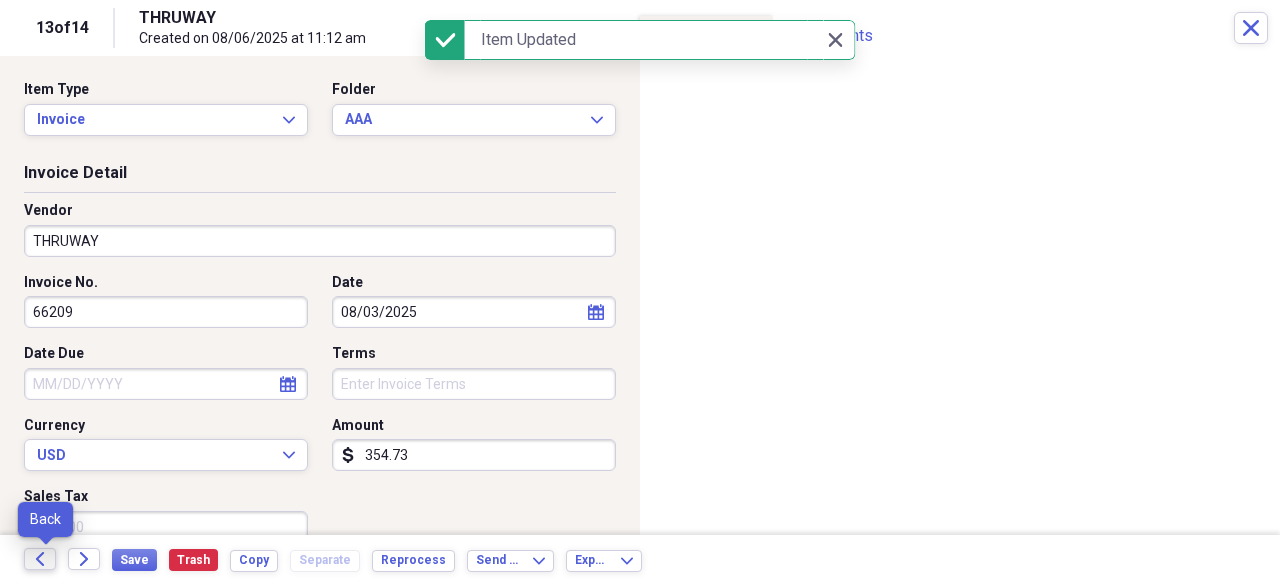 click on "Back" 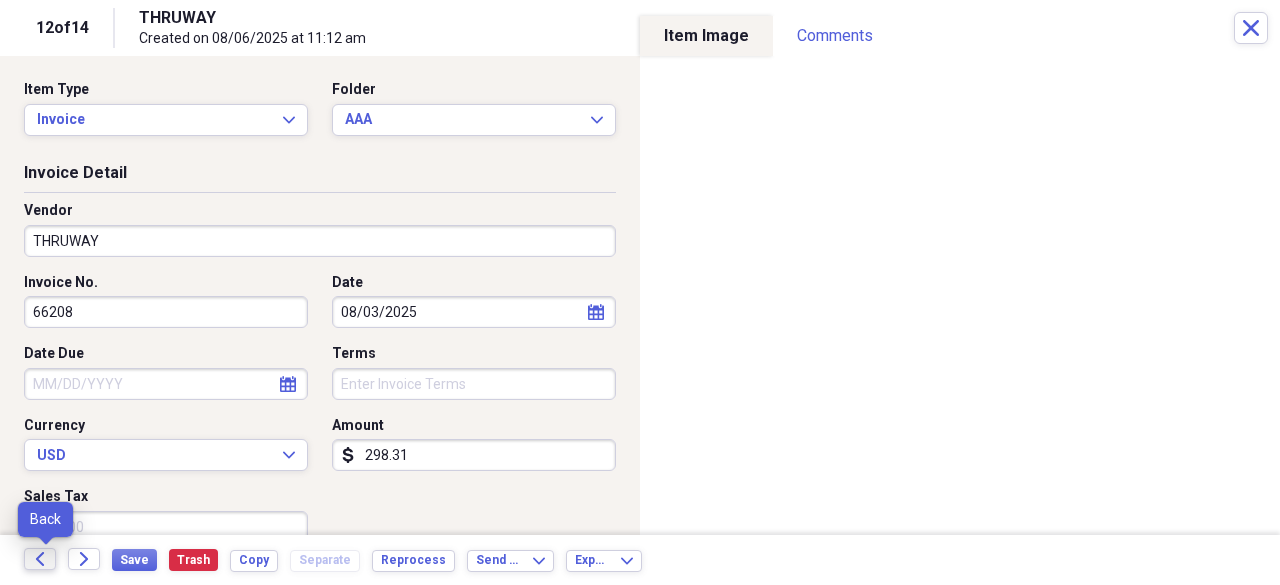 click on "Back" 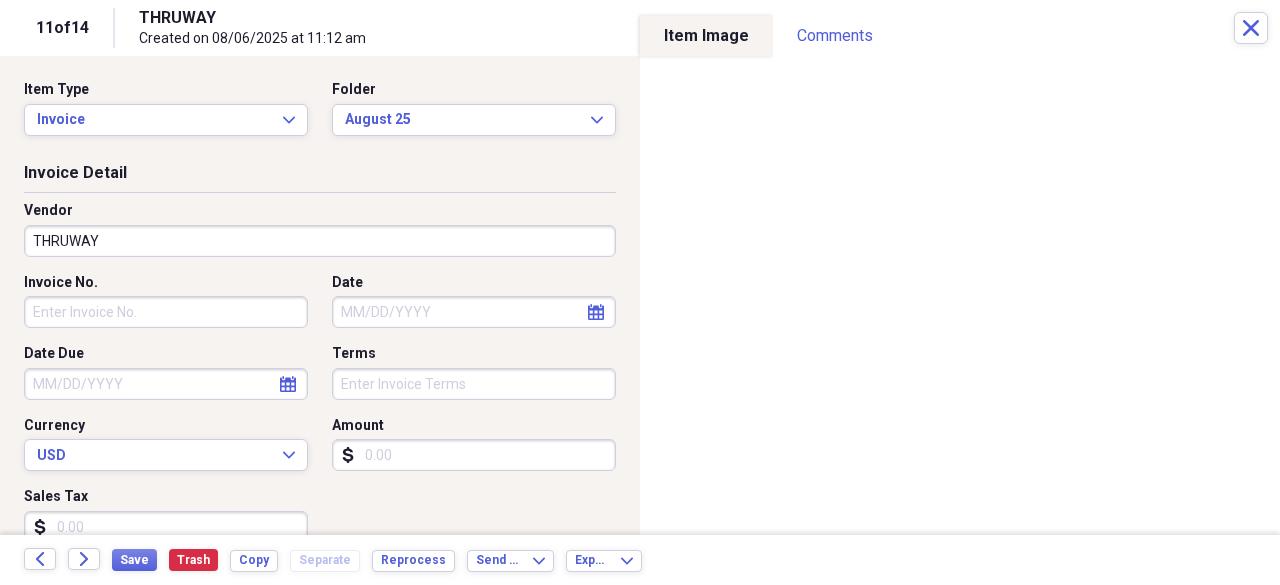 click on "Invoice No." at bounding box center (166, 312) 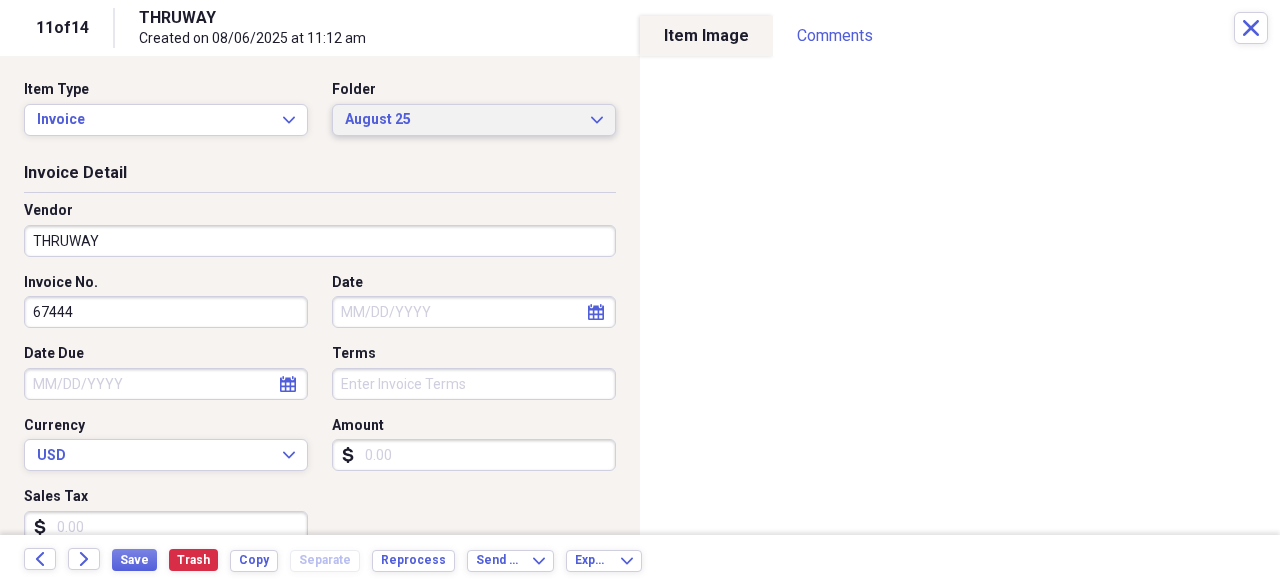 type on "67444" 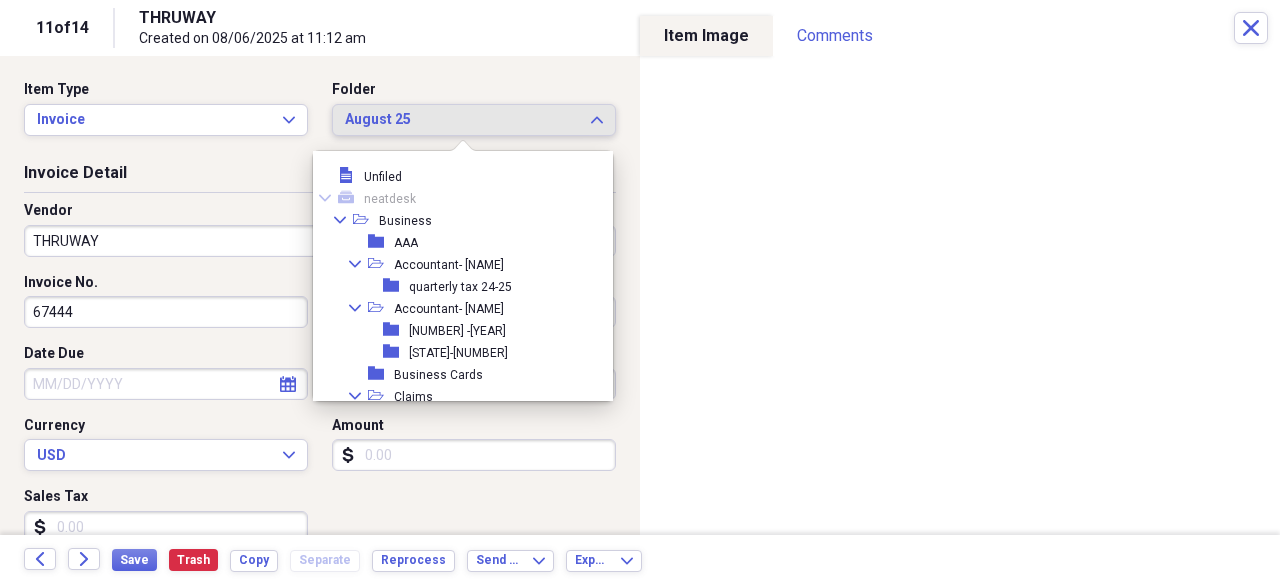 scroll, scrollTop: 473, scrollLeft: 0, axis: vertical 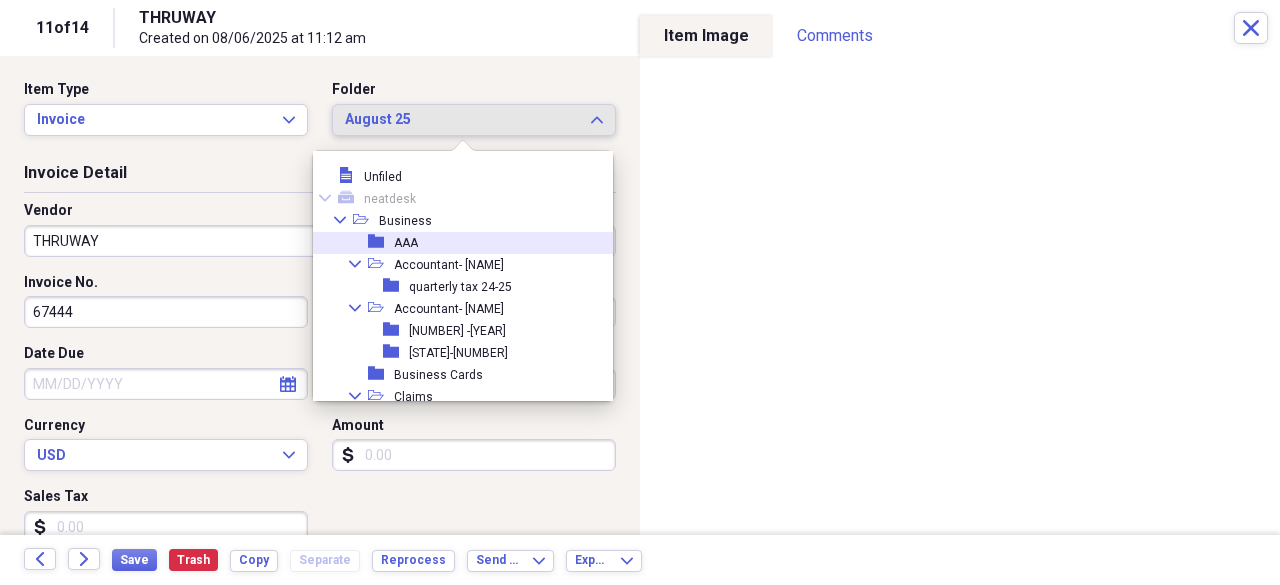 click on "AAA" at bounding box center (406, 243) 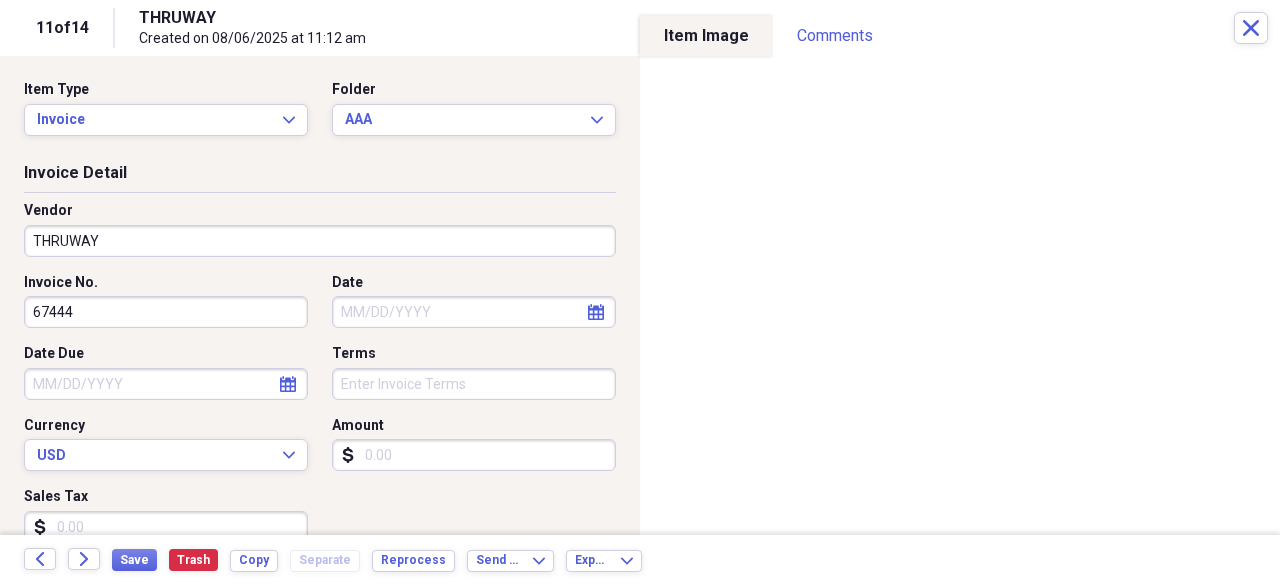 select on "7" 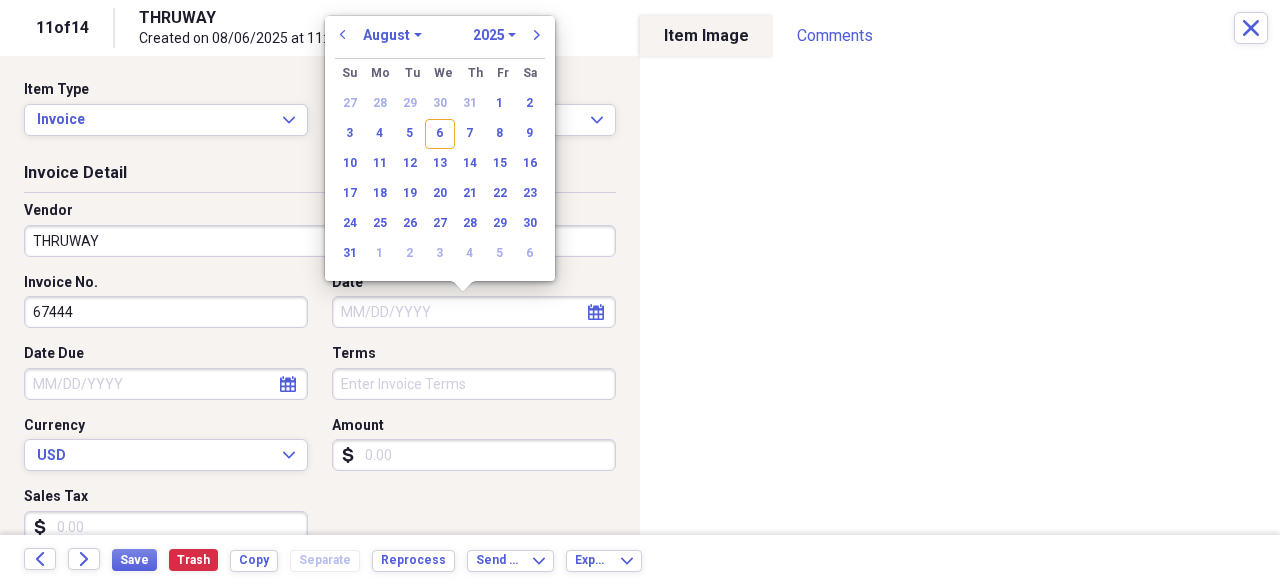 click on "Date" at bounding box center (474, 312) 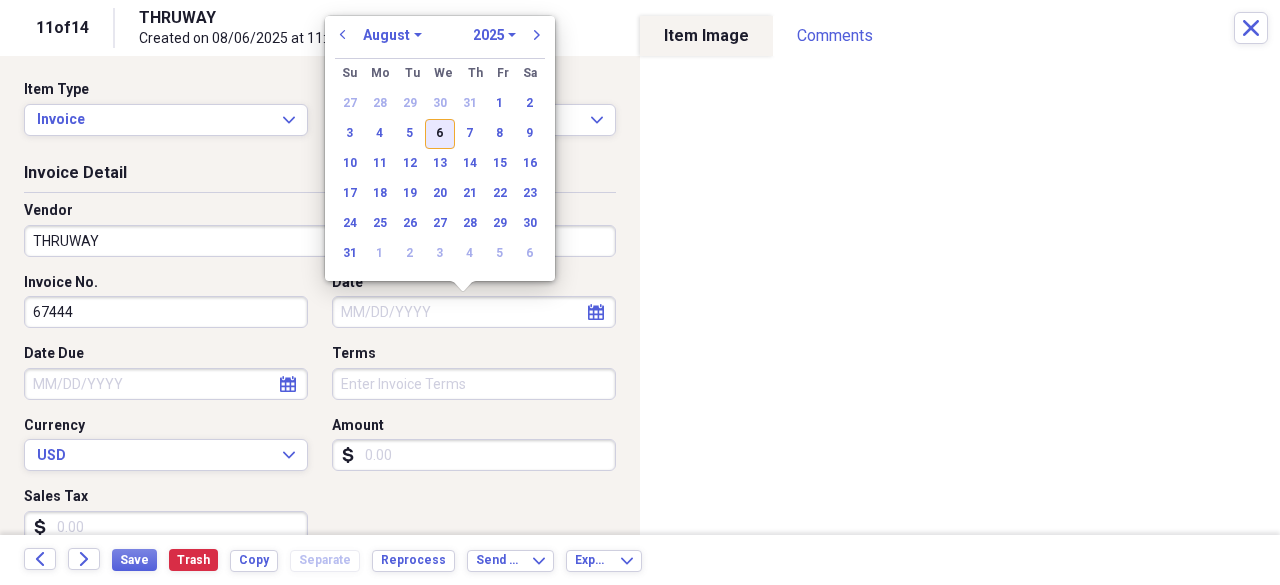 click on "6" at bounding box center [440, 134] 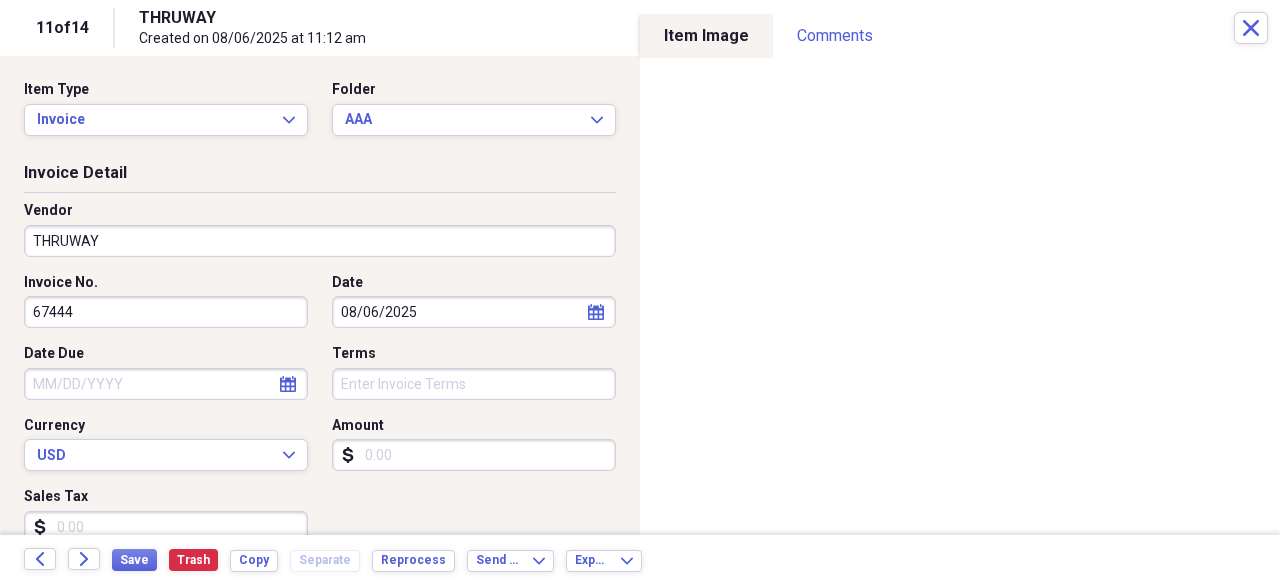 click on "Amount" at bounding box center [474, 455] 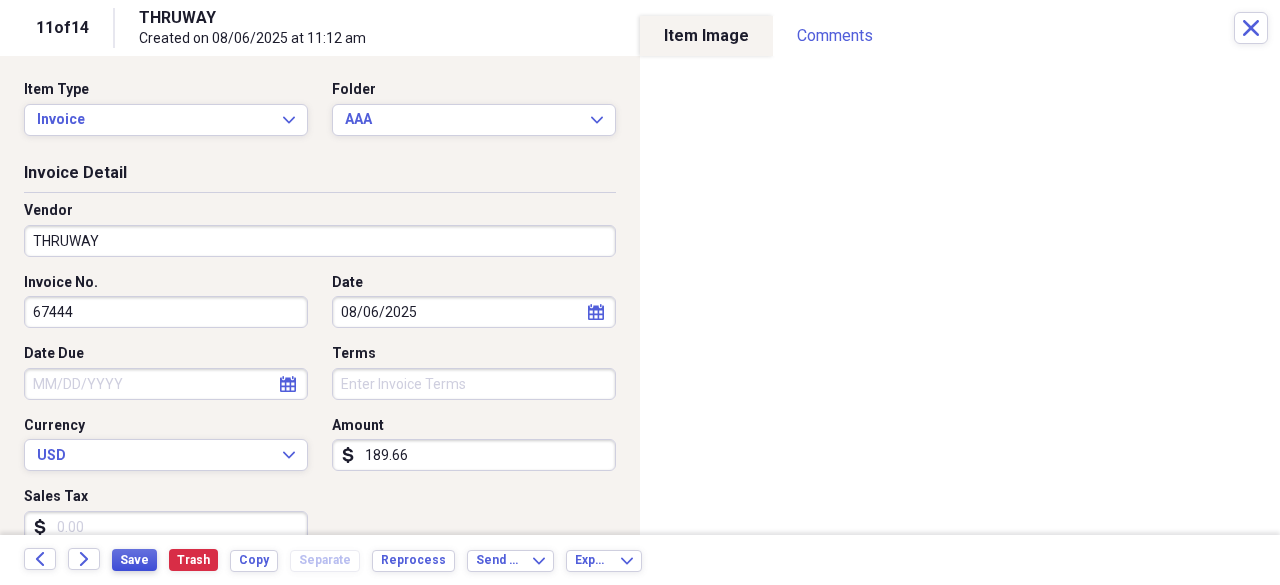 type on "189.66" 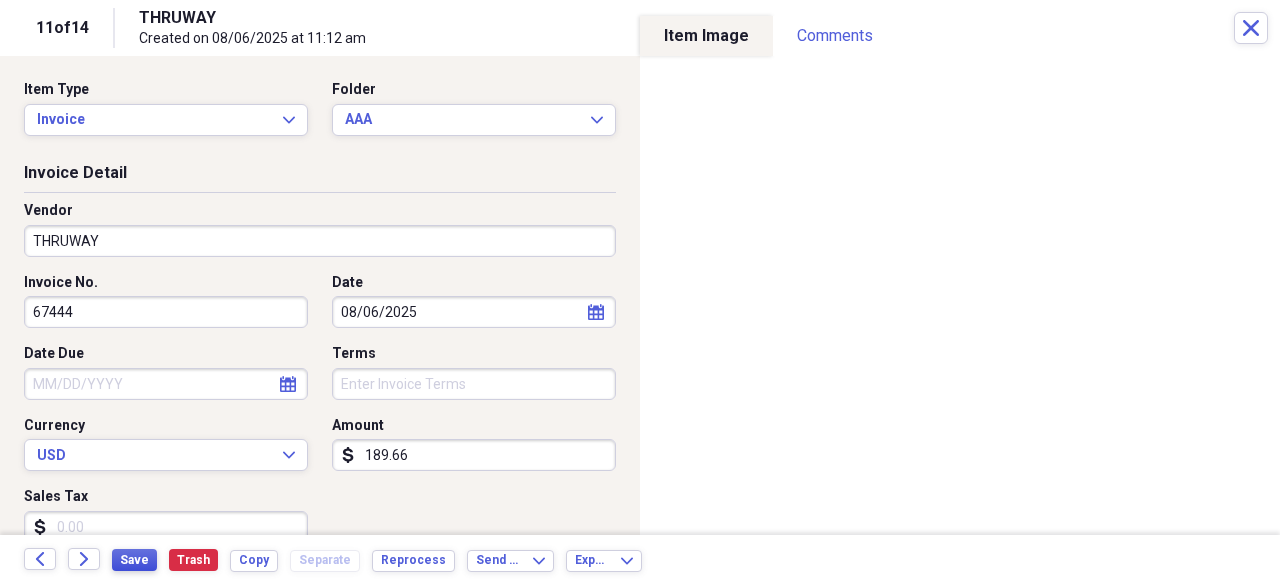 click on "Save" at bounding box center (134, 560) 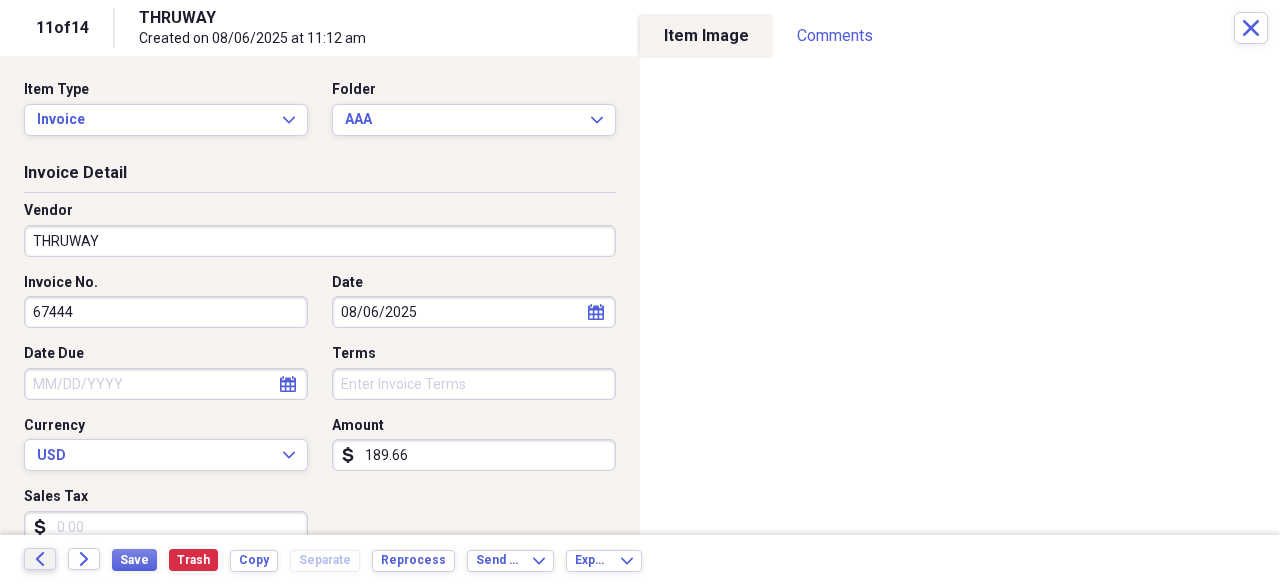 click on "Back" 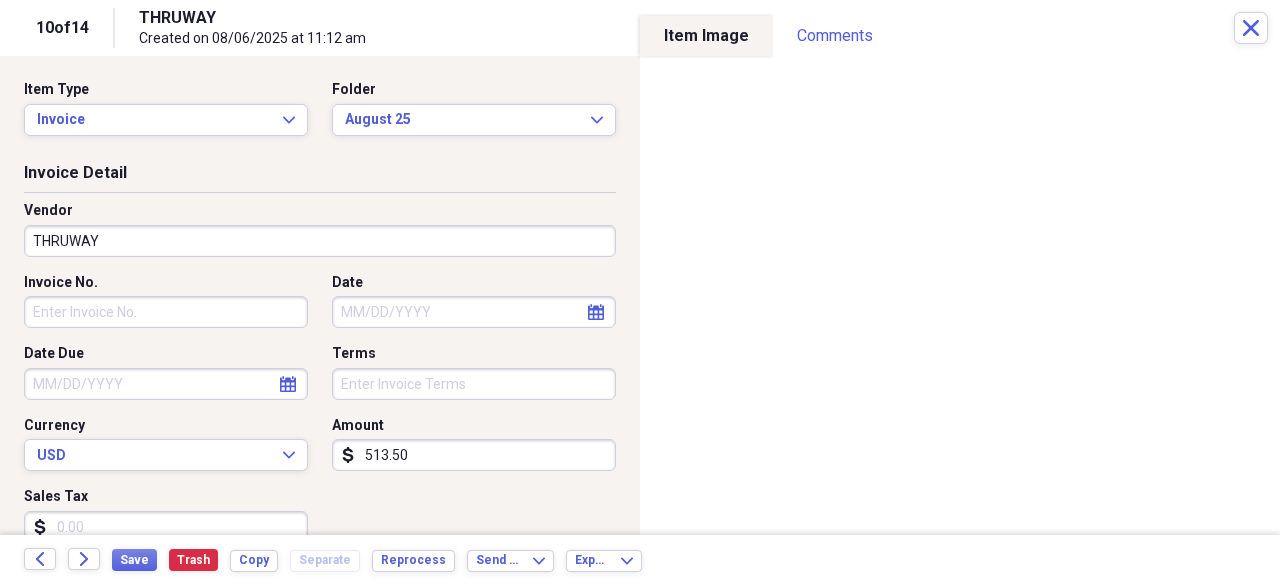 click on "Invoice No." at bounding box center (166, 312) 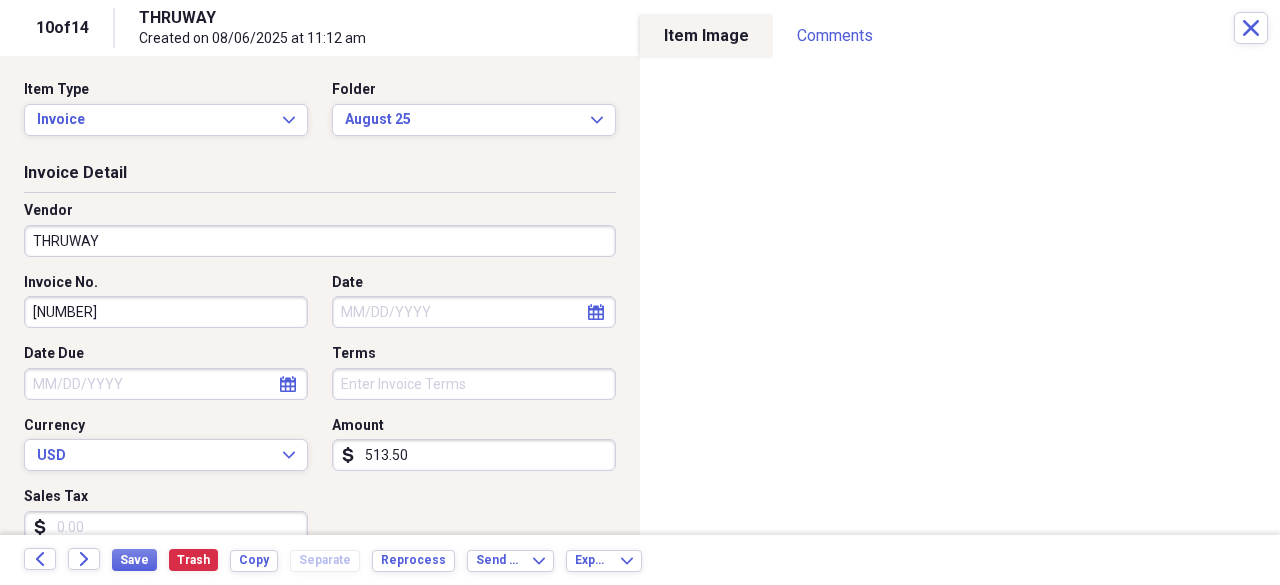 type on "[NUMBER]" 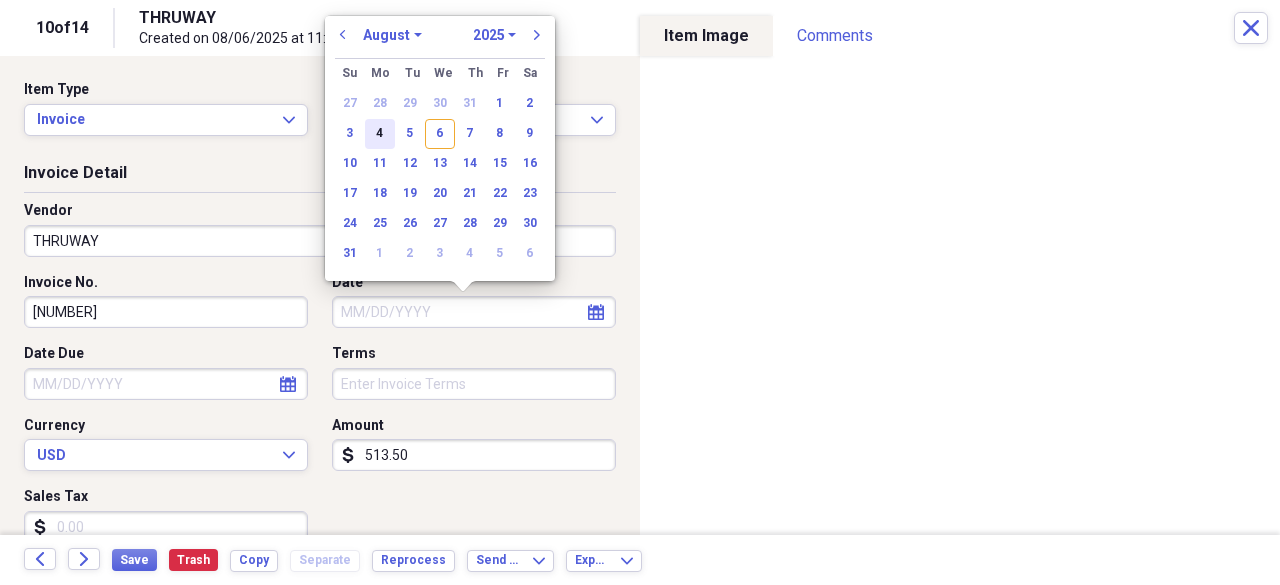 click on "4" at bounding box center [380, 134] 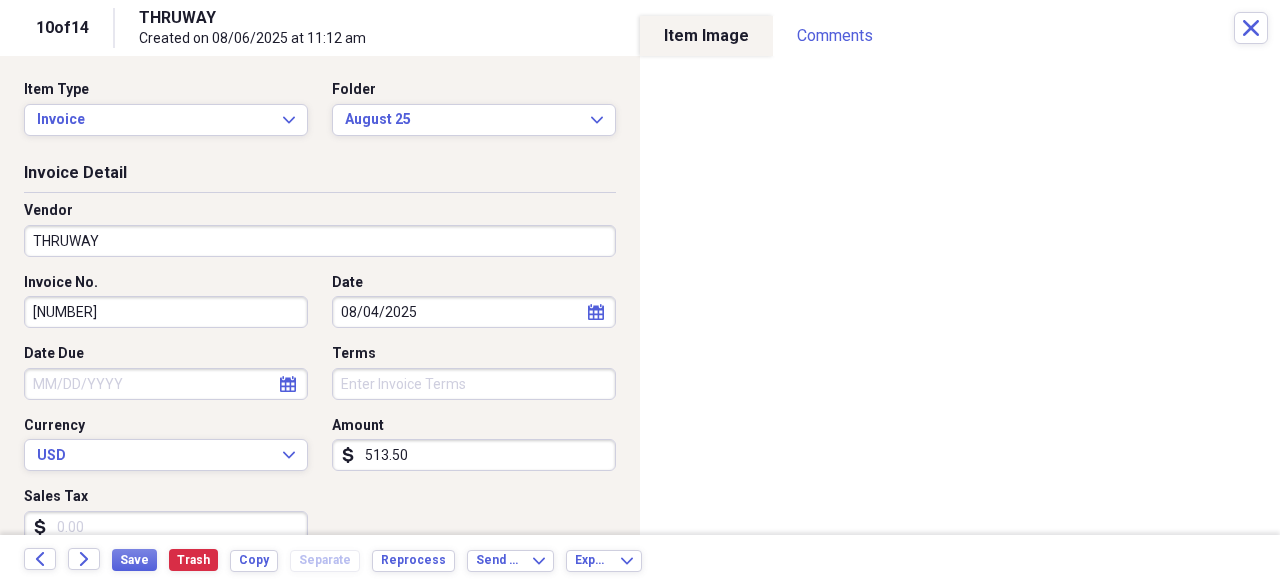 click on "513.50" at bounding box center [474, 455] 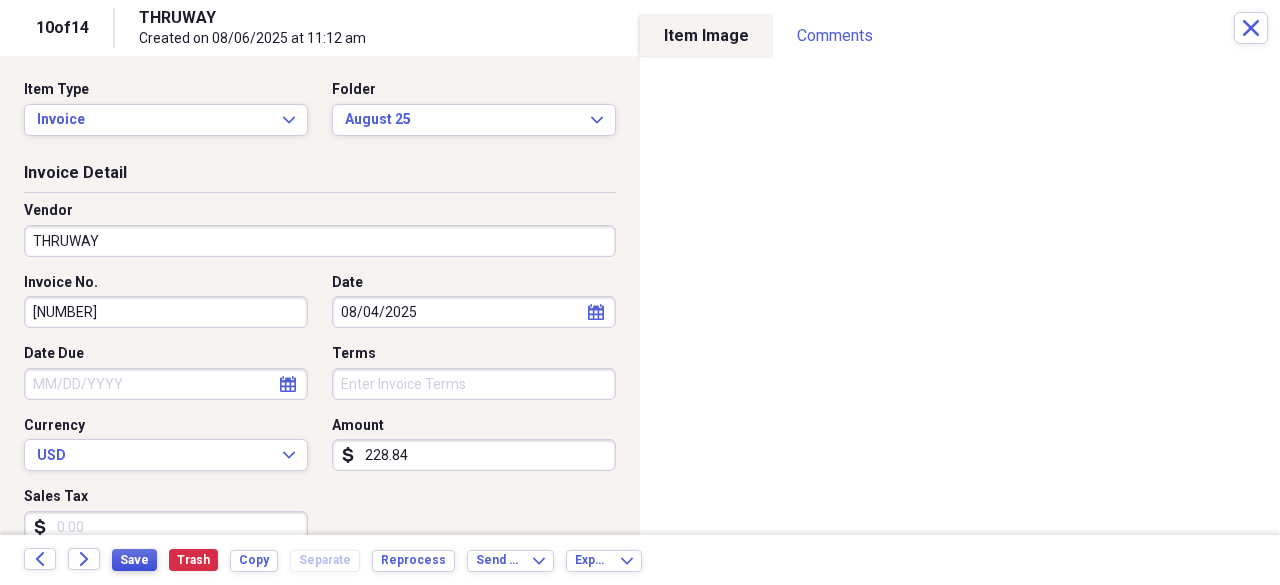 type on "228.84" 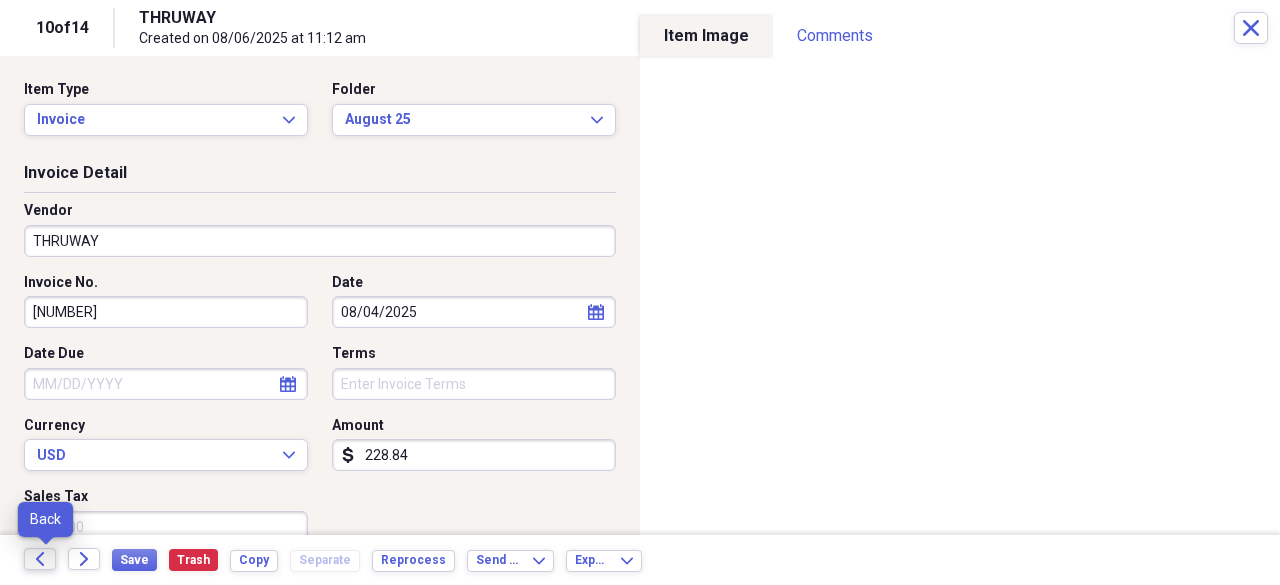 click on "Back" 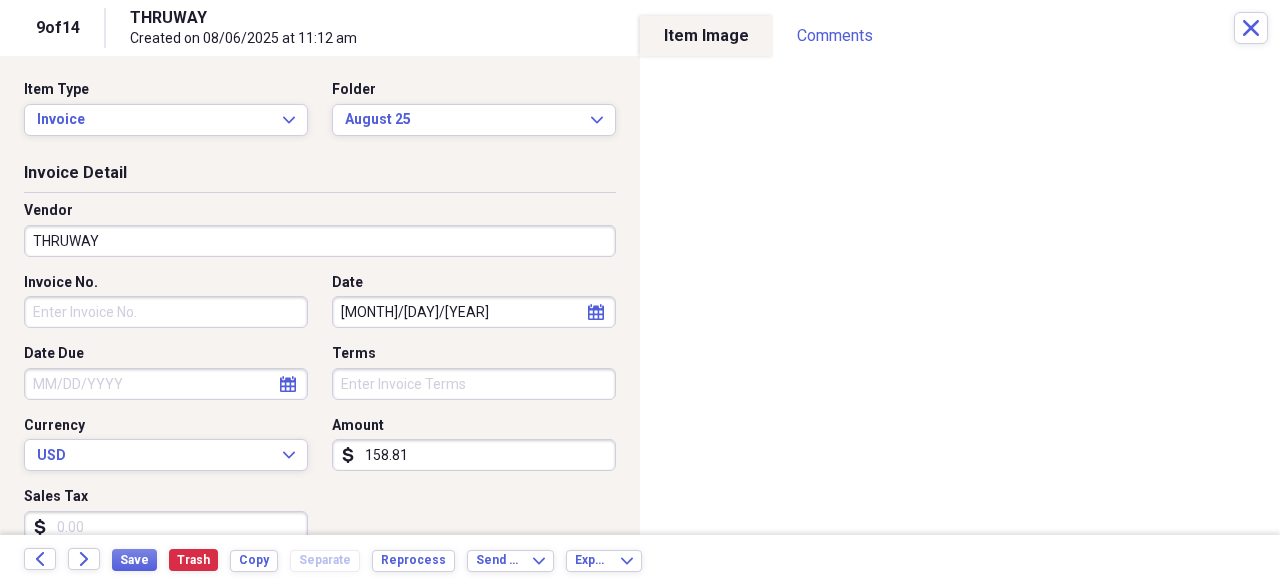 click on "Invoice No." at bounding box center [166, 312] 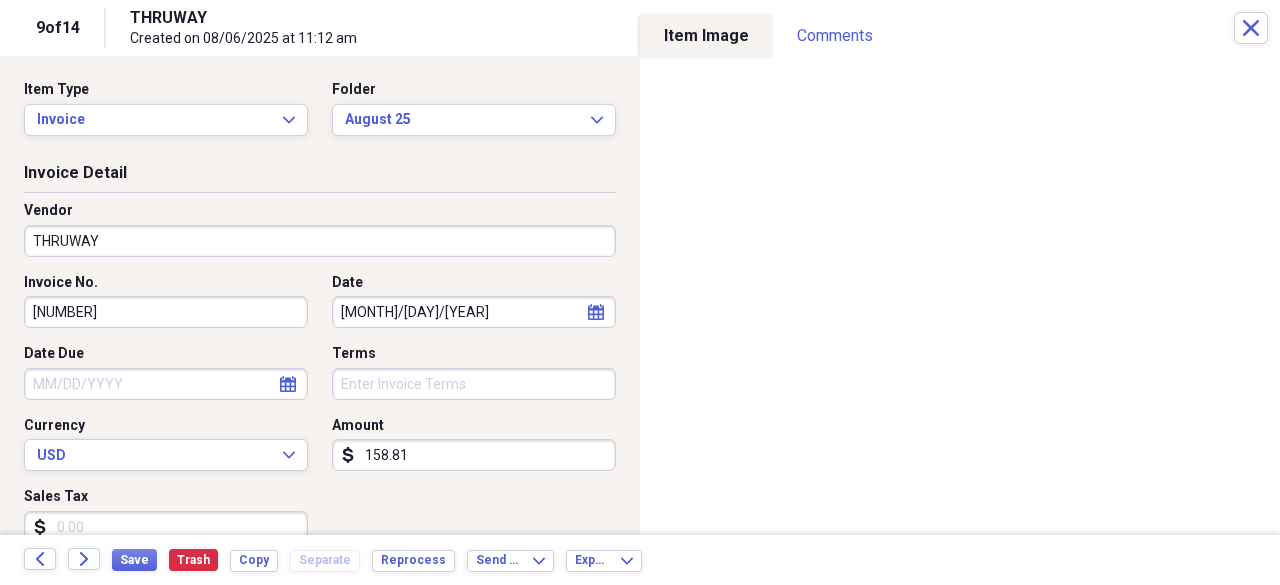 type on "[NUMBER]" 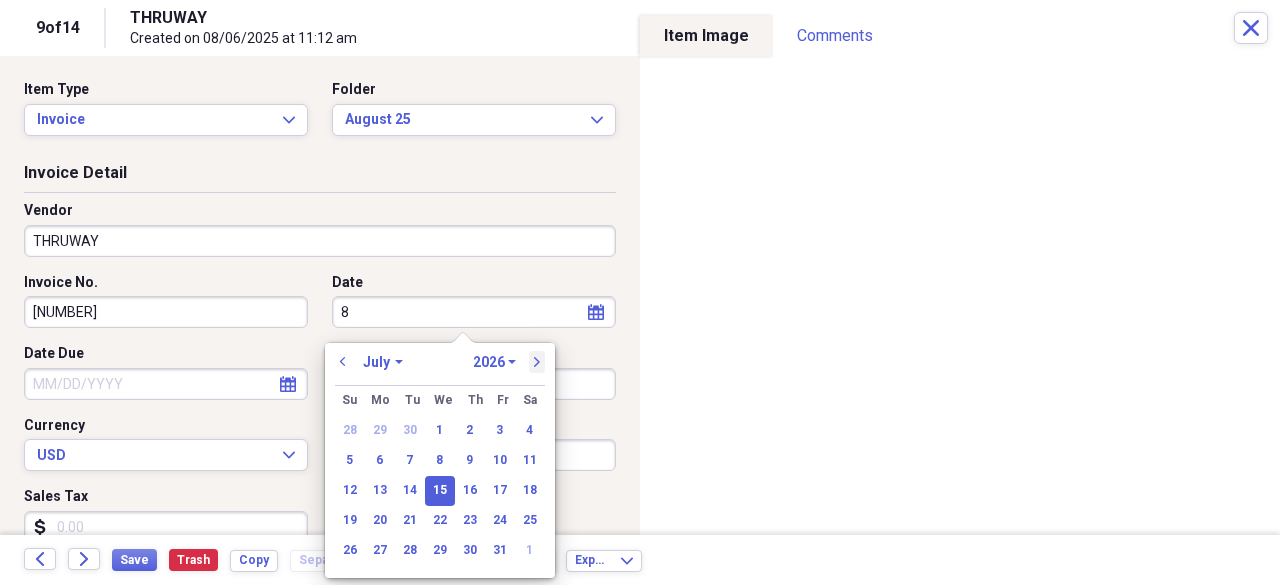 type on "[MONTH]/[DAY]/[YEAR]" 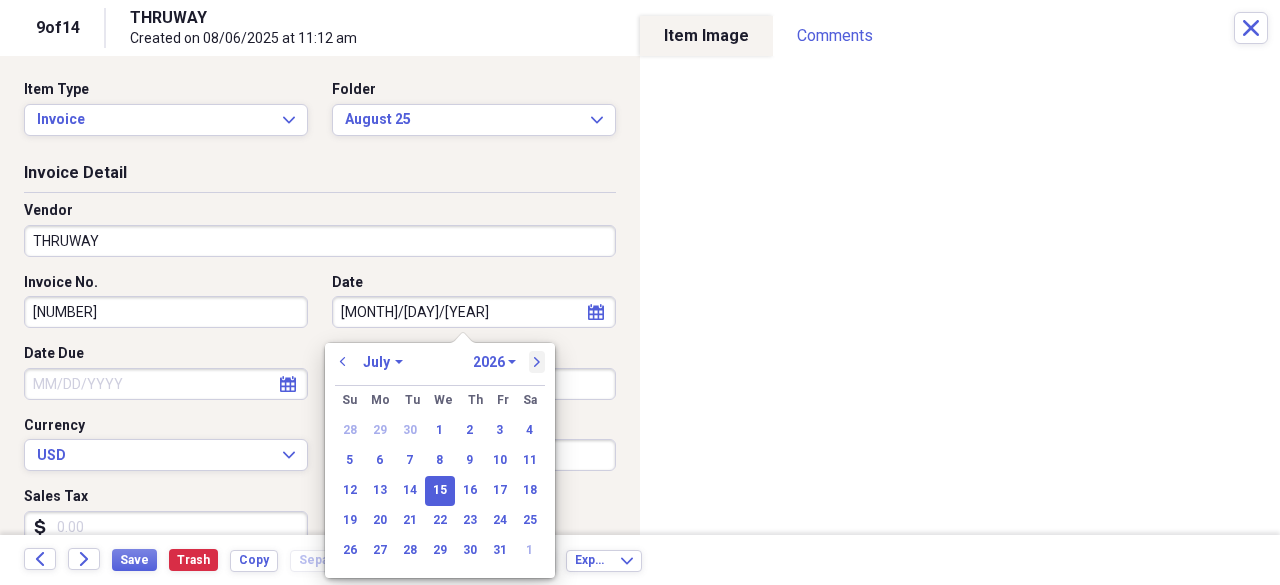click on "next" at bounding box center (537, 362) 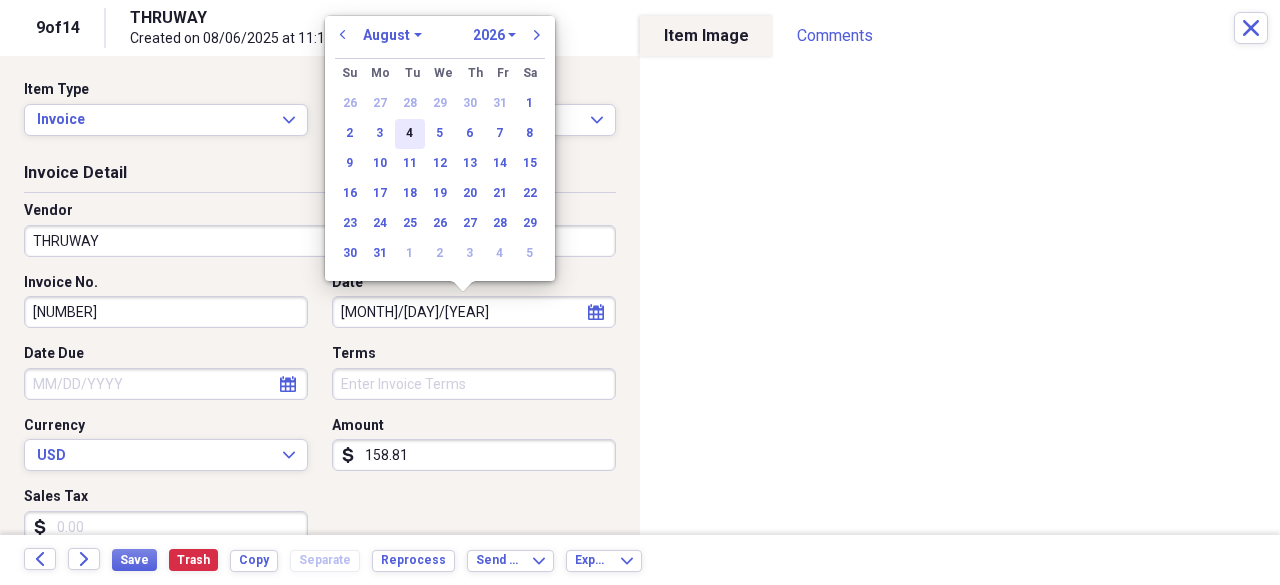click on "4" at bounding box center [410, 134] 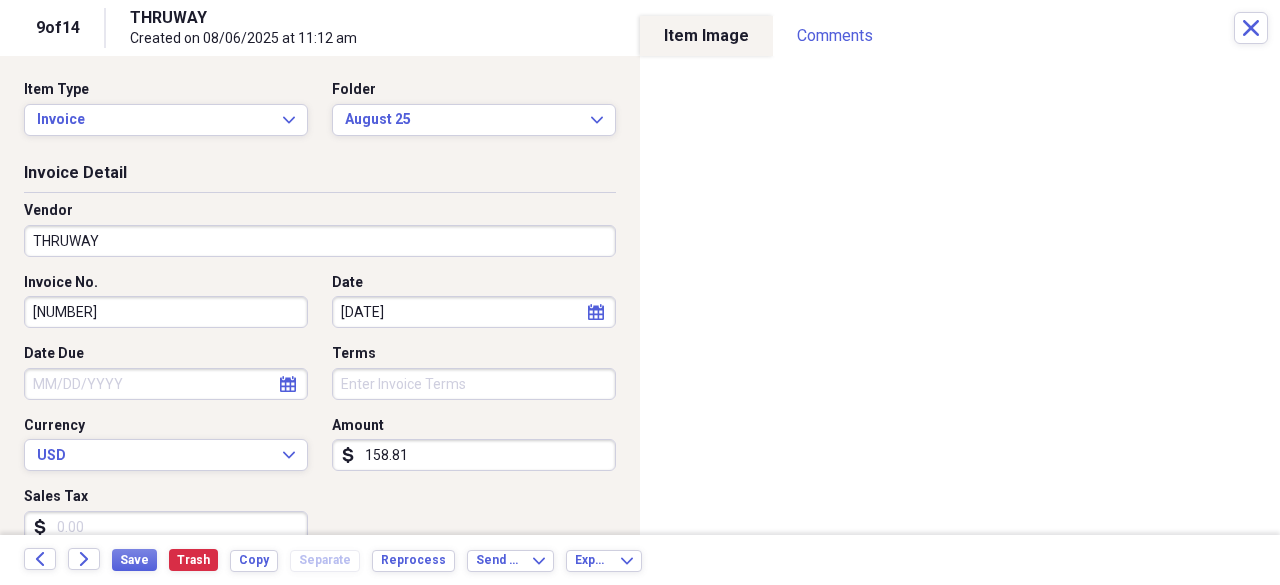 click on "158.81" at bounding box center (474, 455) 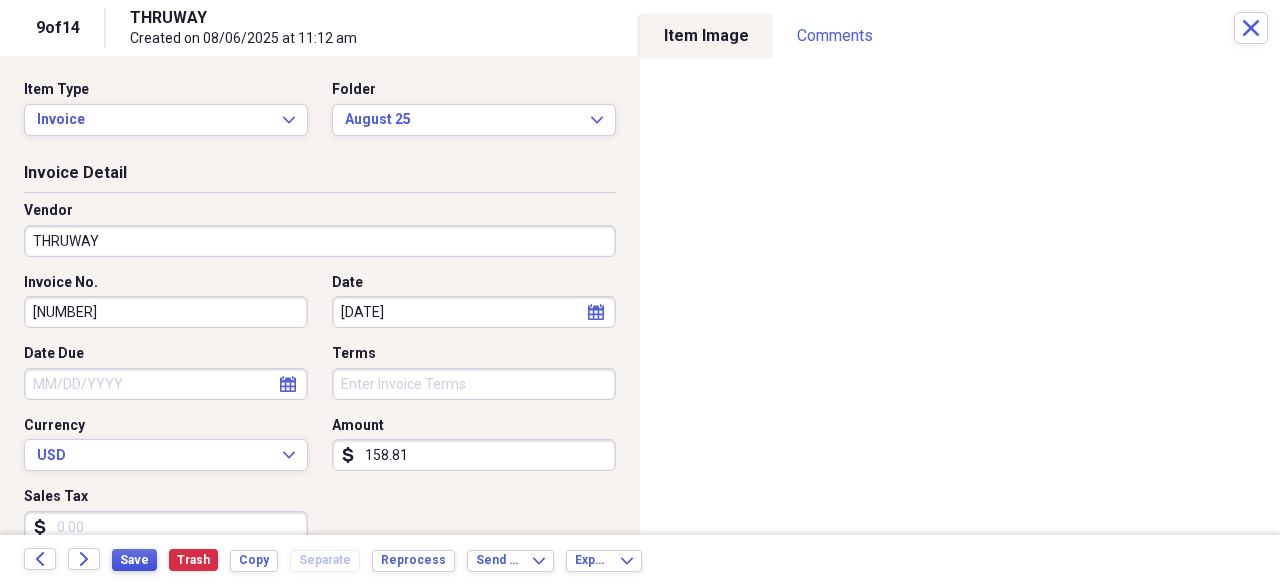 click on "Save" at bounding box center [134, 560] 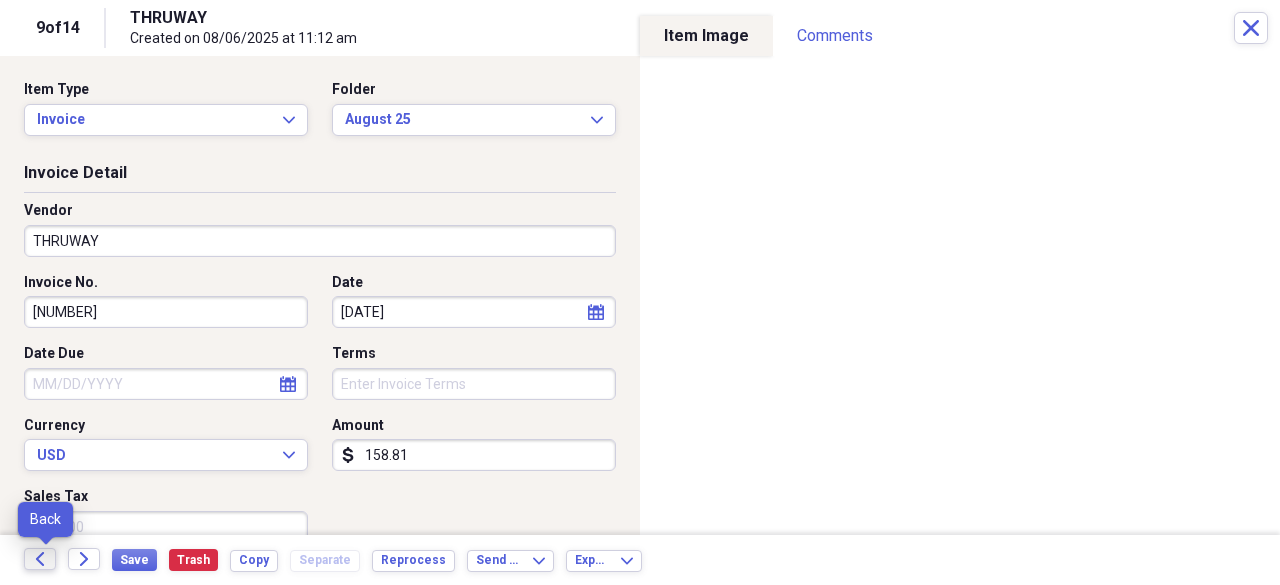click on "Back" at bounding box center (40, 559) 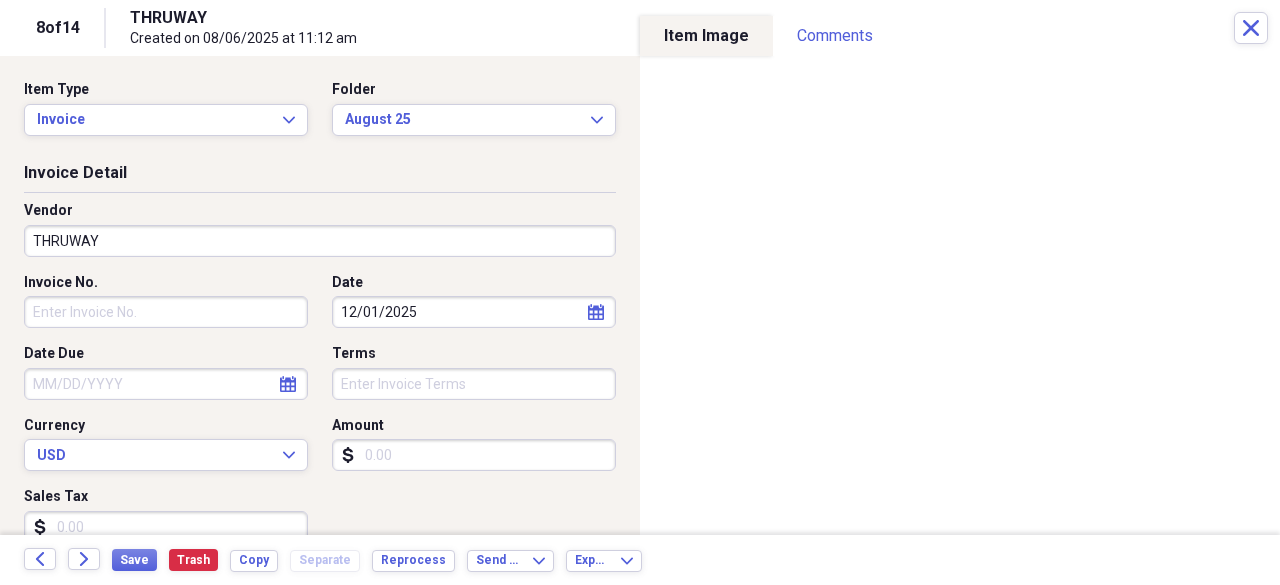click on "Invoice No." at bounding box center [166, 312] 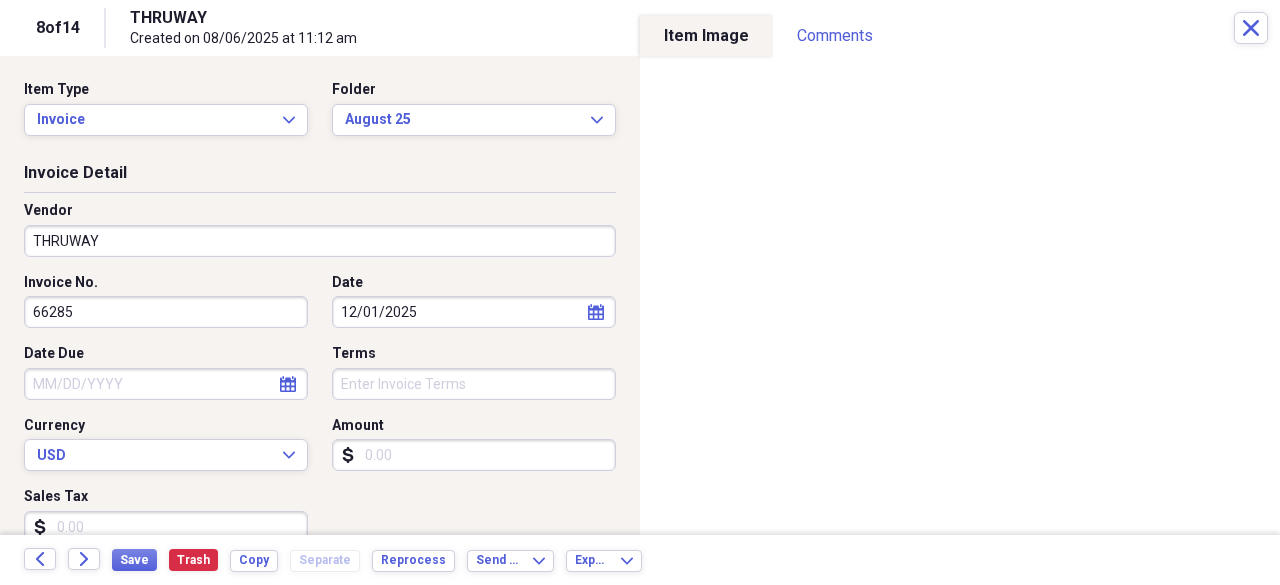 type on "66285" 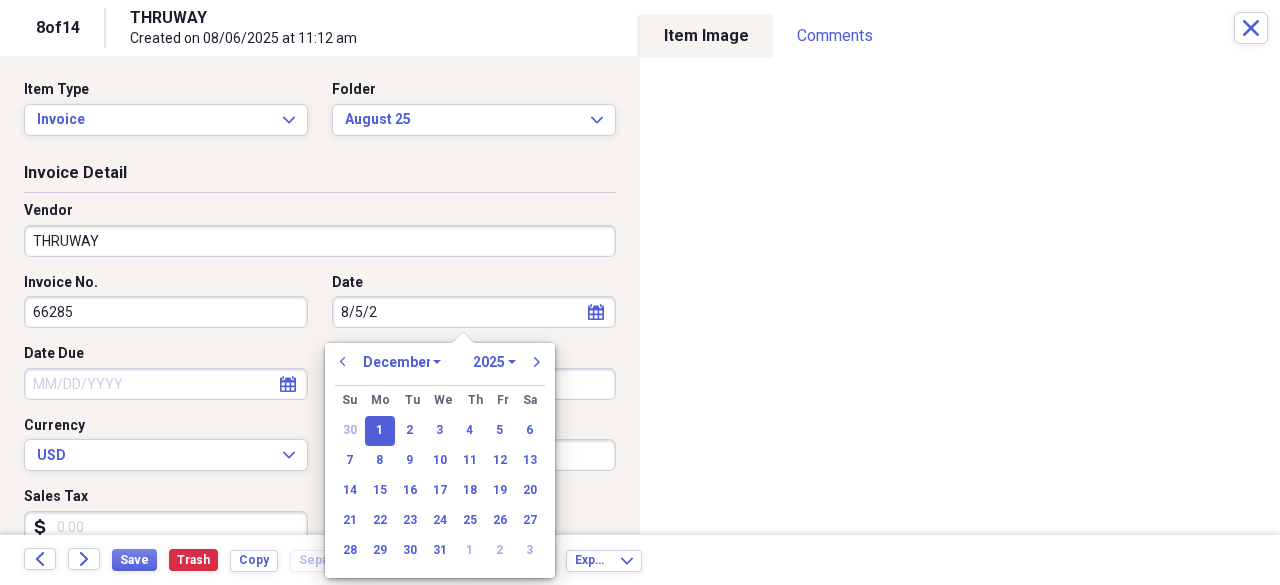 type on "[MONTH]/[DAY]/[YEAR]" 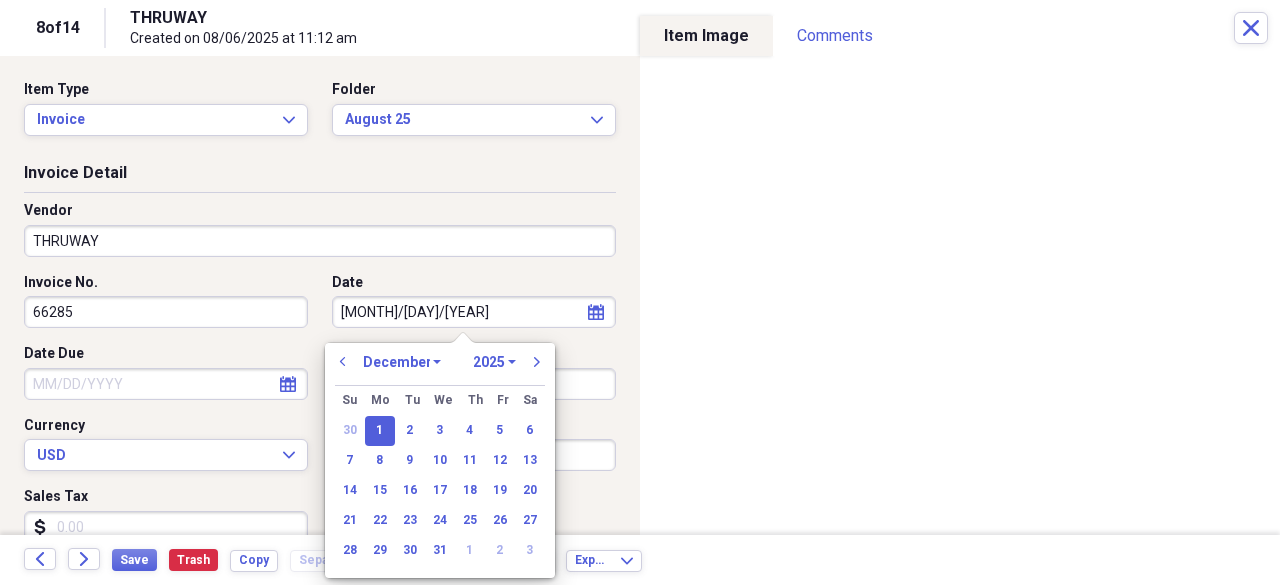 select on "7" 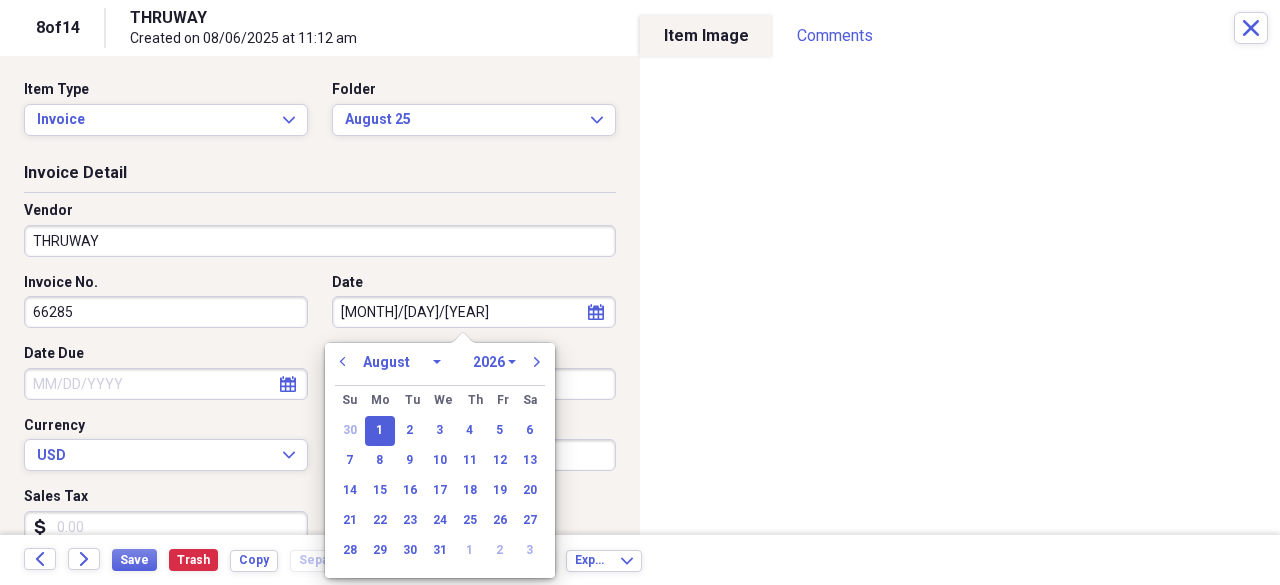 type on "[DATE]" 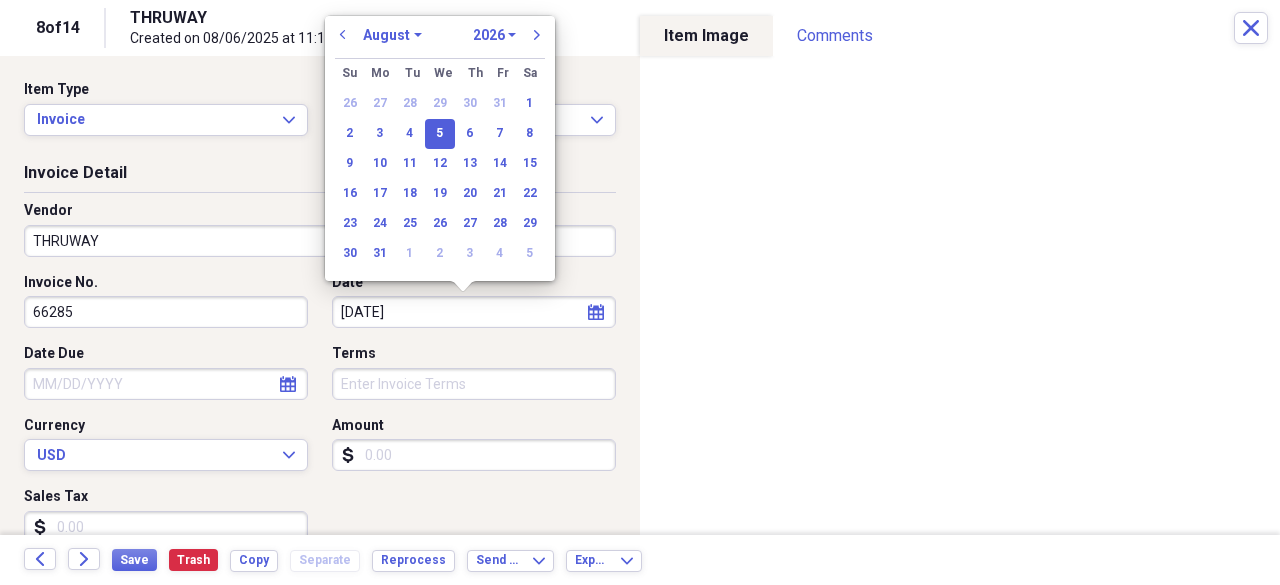 type 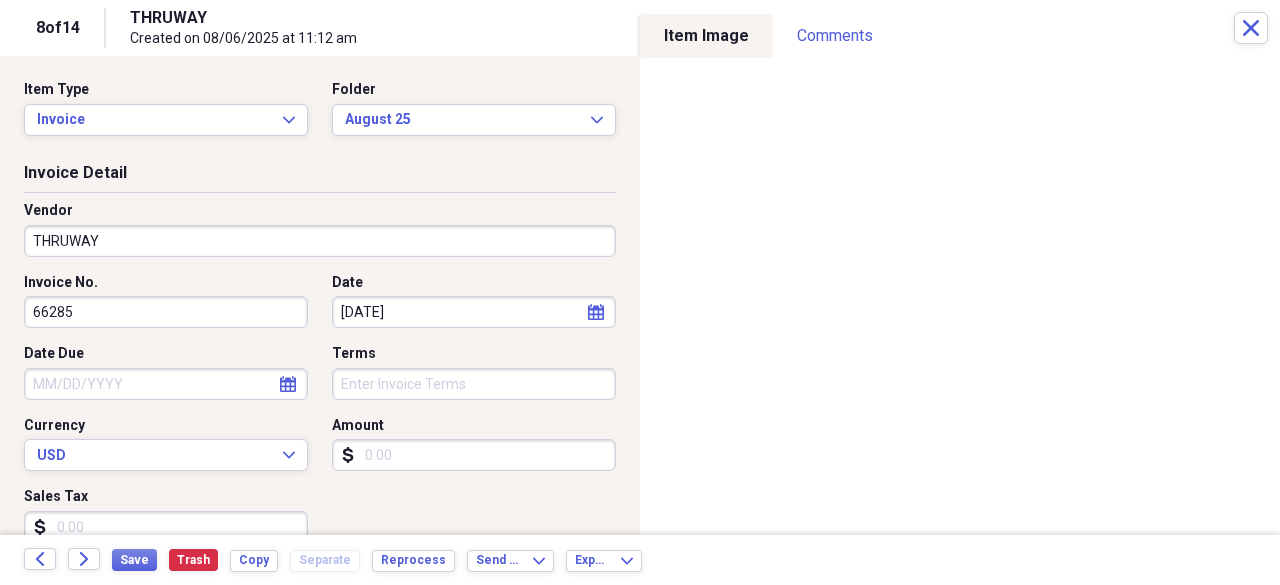 click on "Amount" at bounding box center [474, 455] 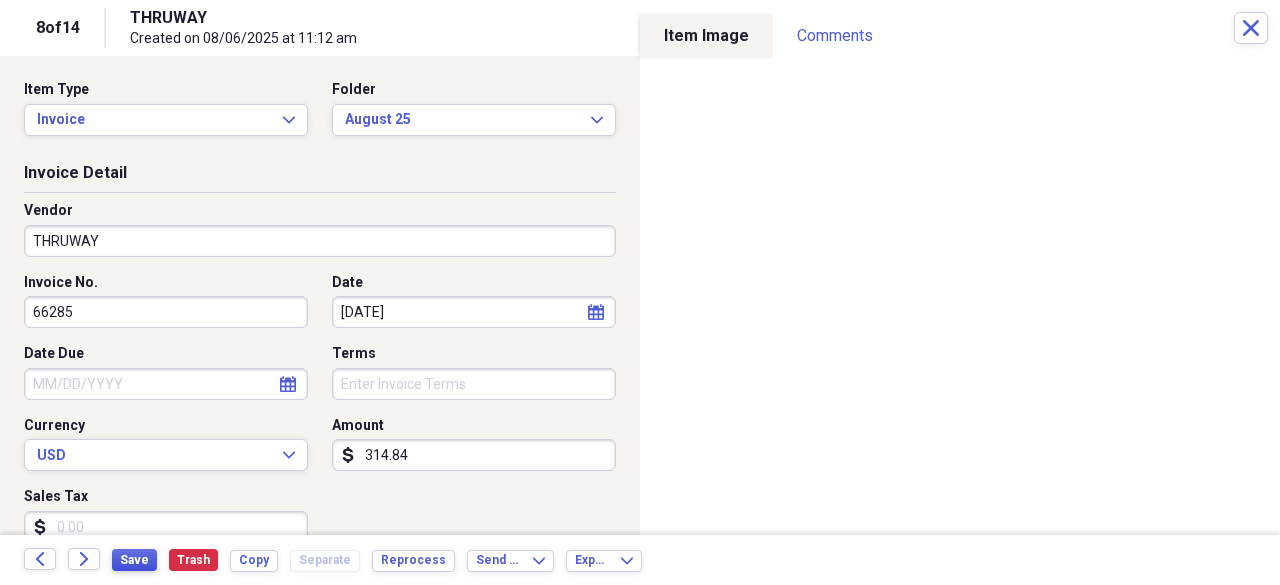type on "314.84" 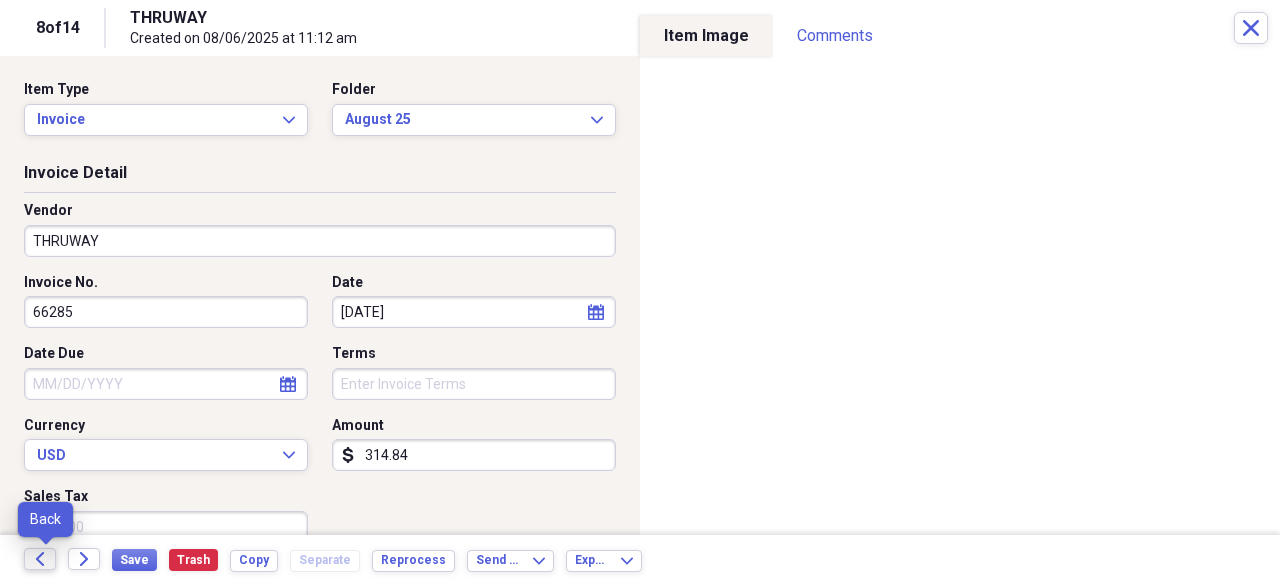 click on "Back" 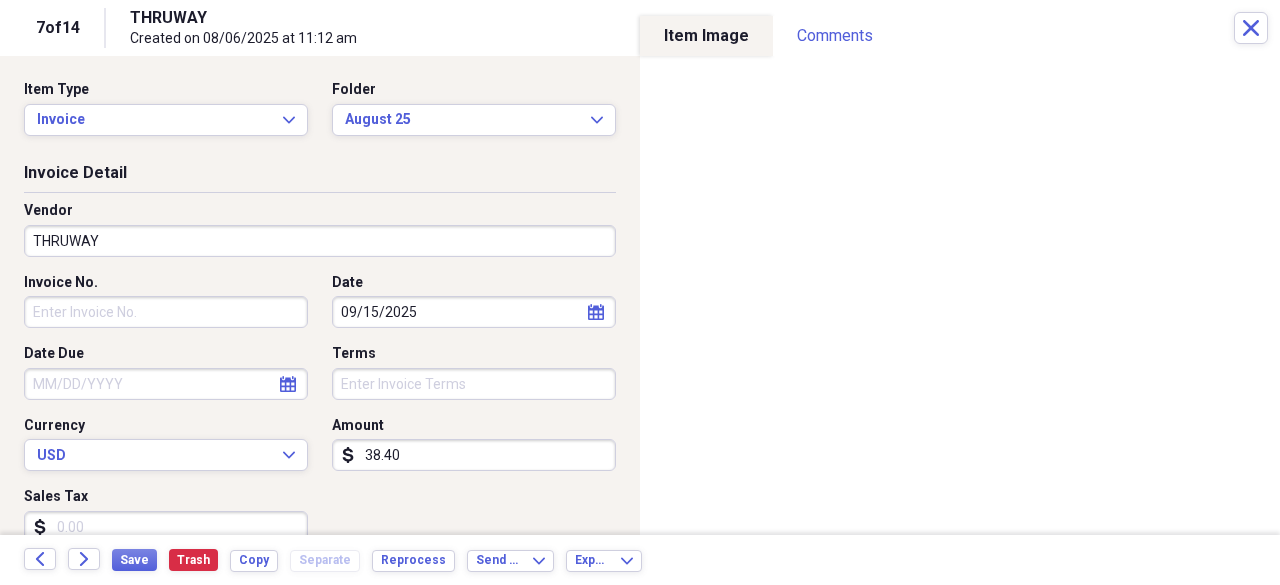 click on "Invoice No." at bounding box center [166, 312] 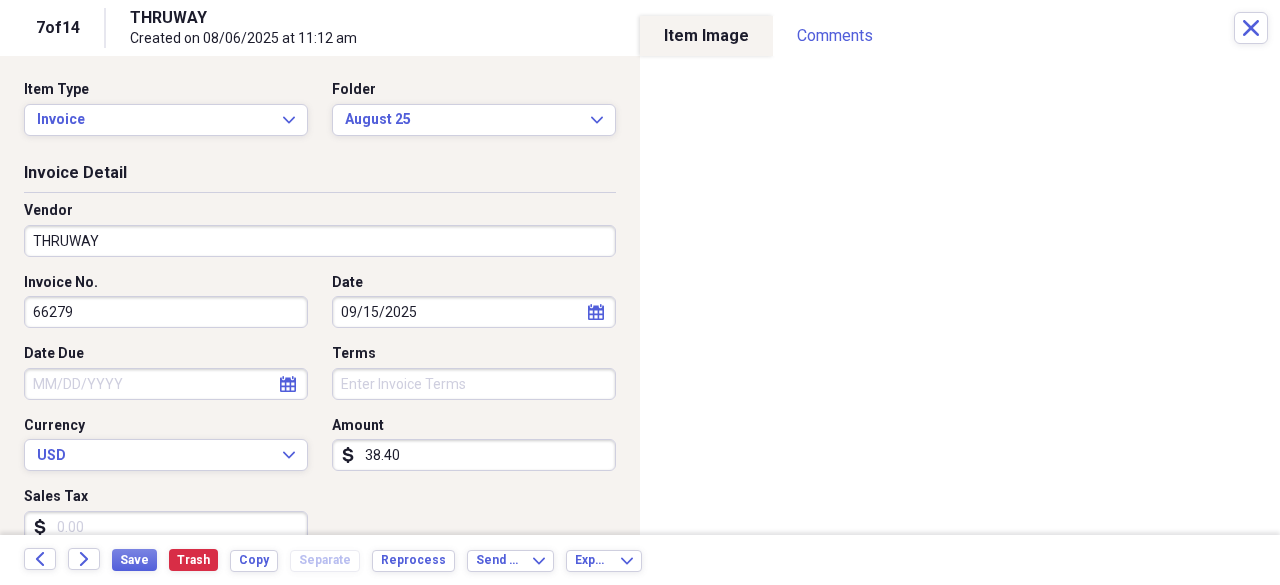 type on "66279" 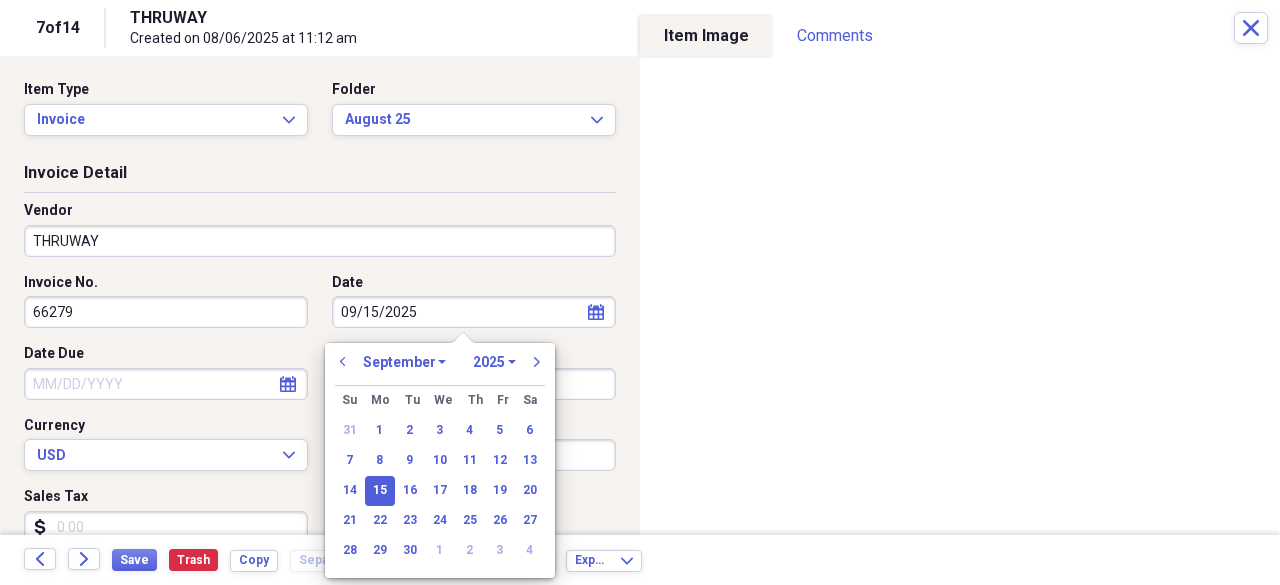 type 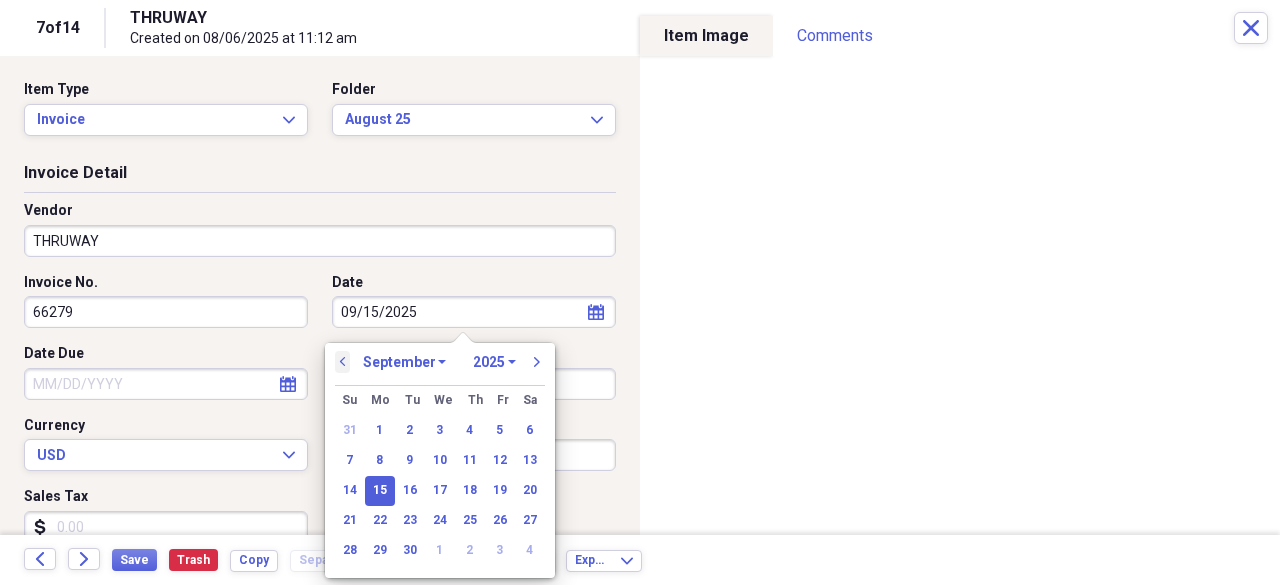 click on "previous" at bounding box center [343, 362] 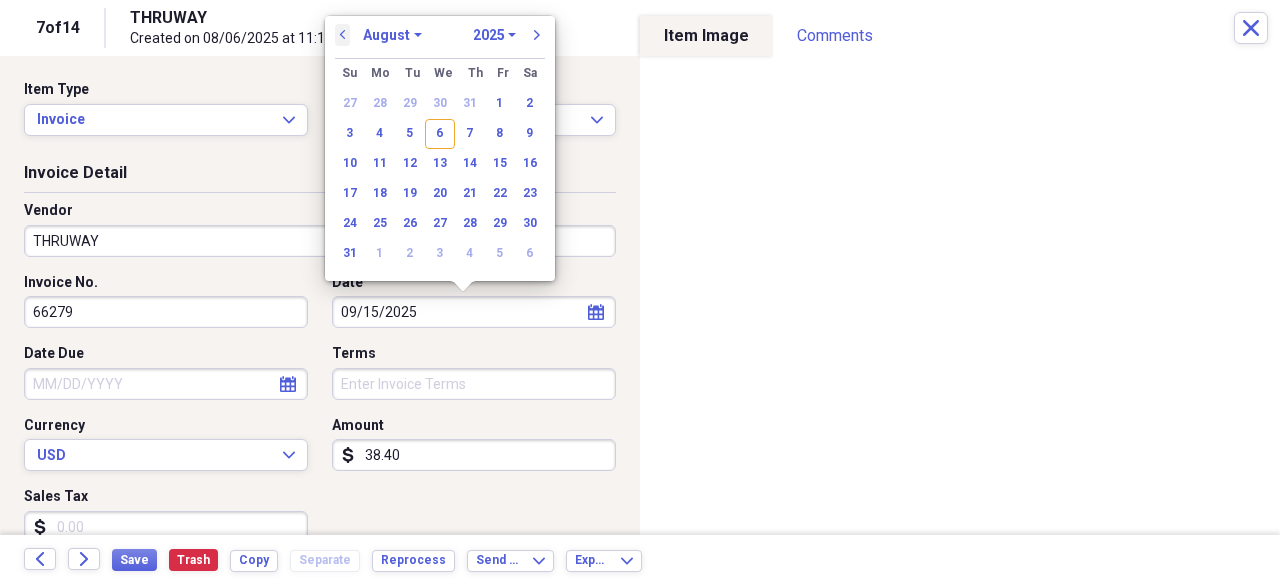 click on "previous" at bounding box center (343, 35) 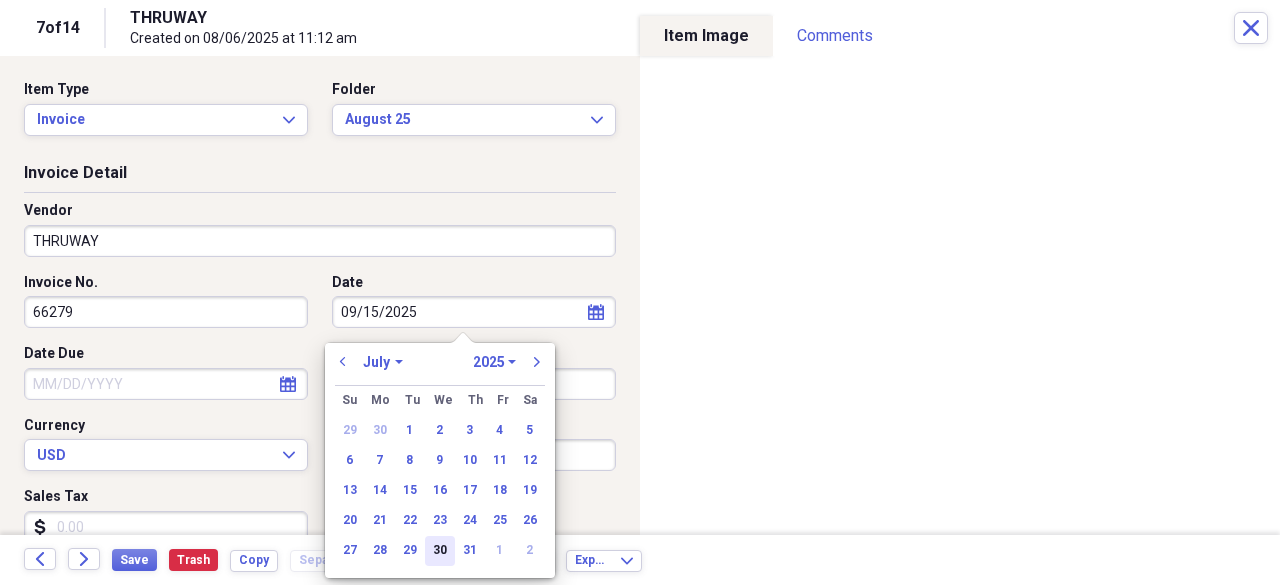 click on "30" at bounding box center (440, 551) 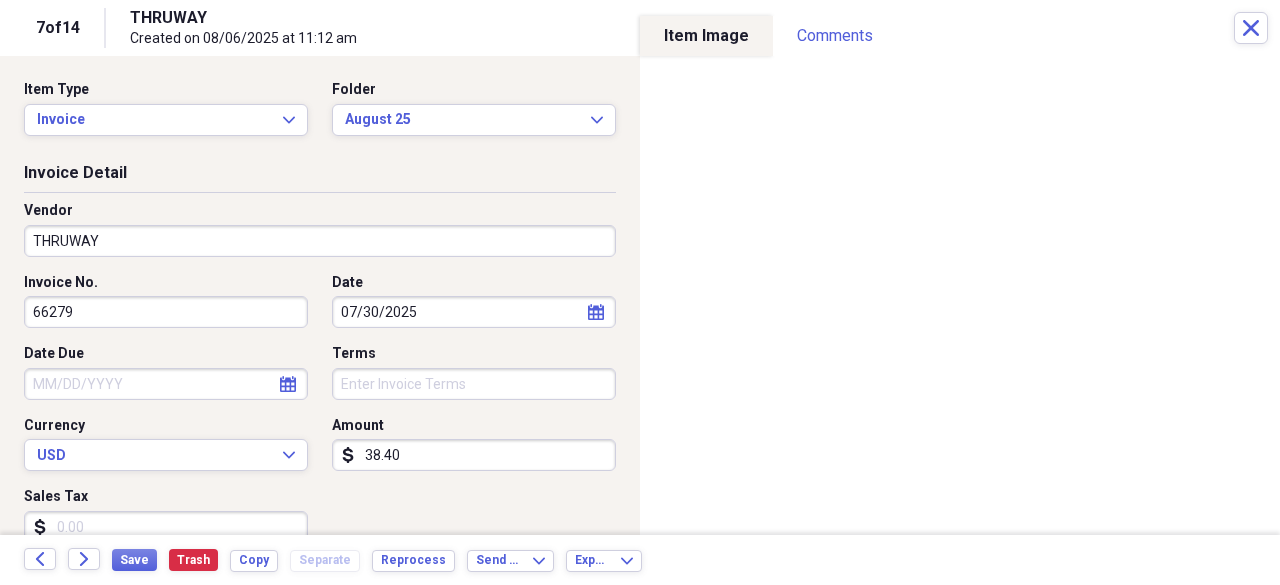 click on "38.40" at bounding box center [474, 455] 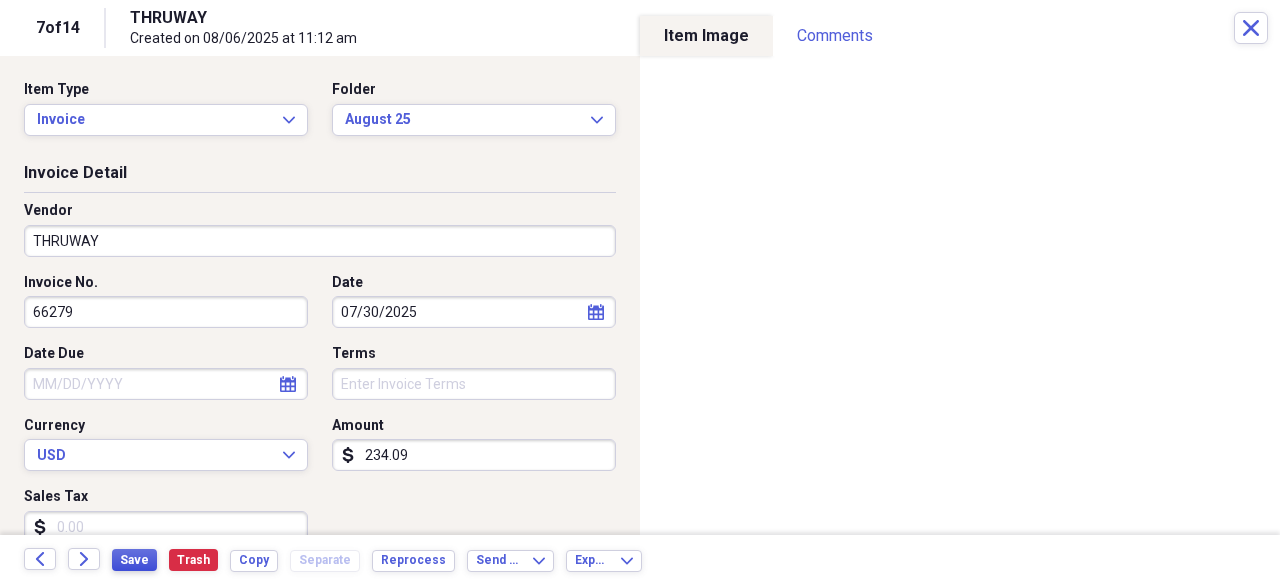 type on "234.09" 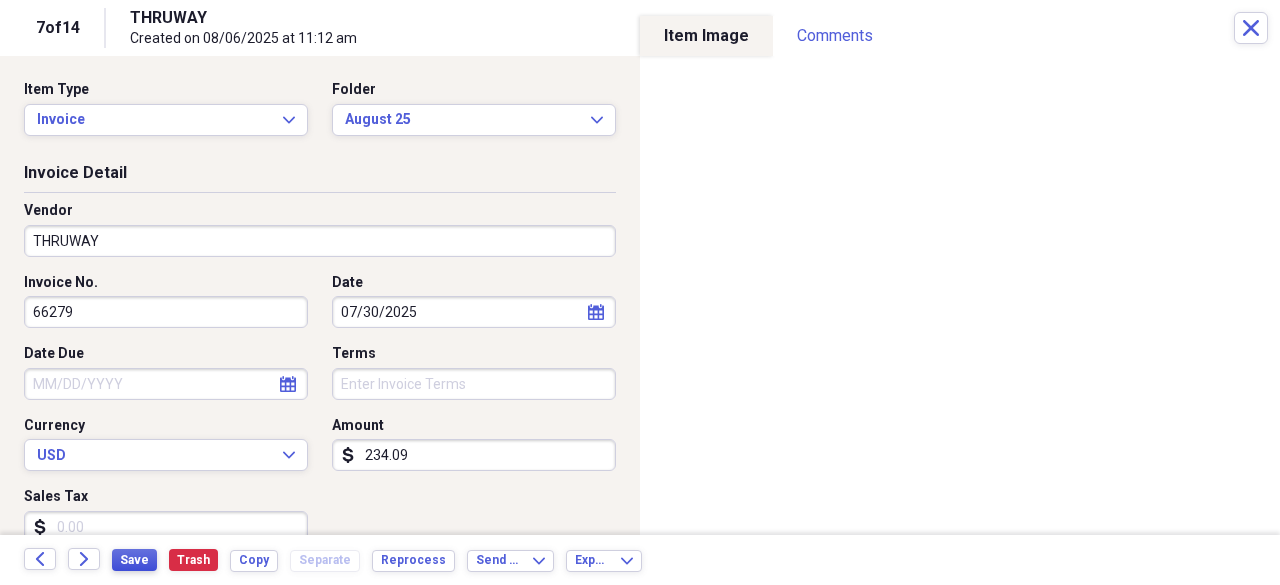 click on "Save" at bounding box center (134, 560) 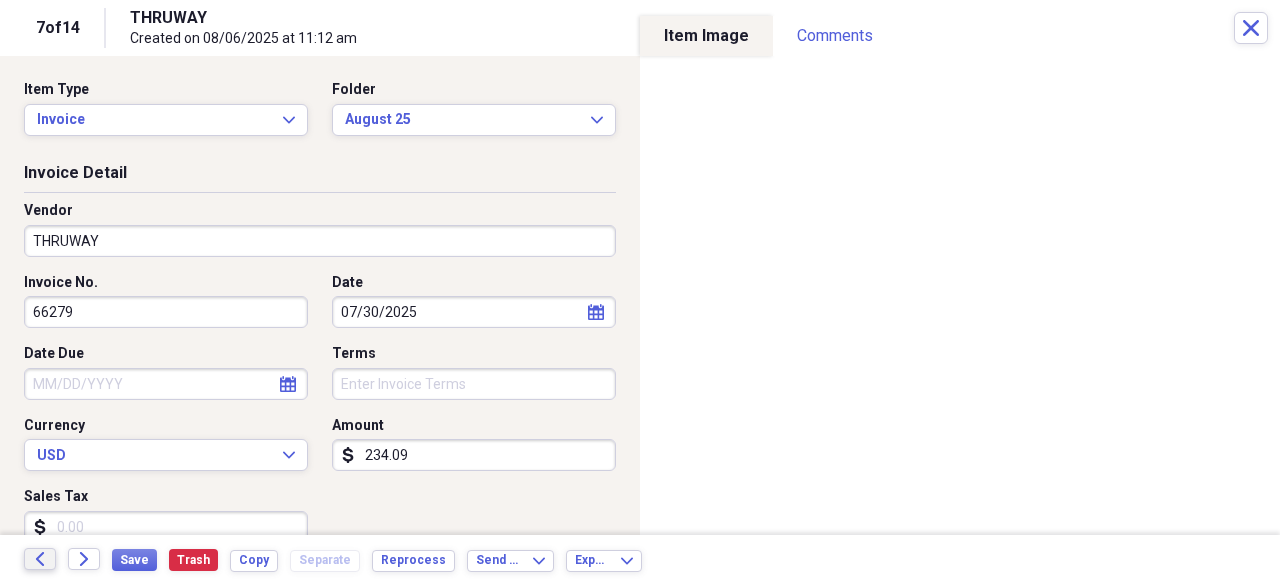 click on "Back" at bounding box center [40, 559] 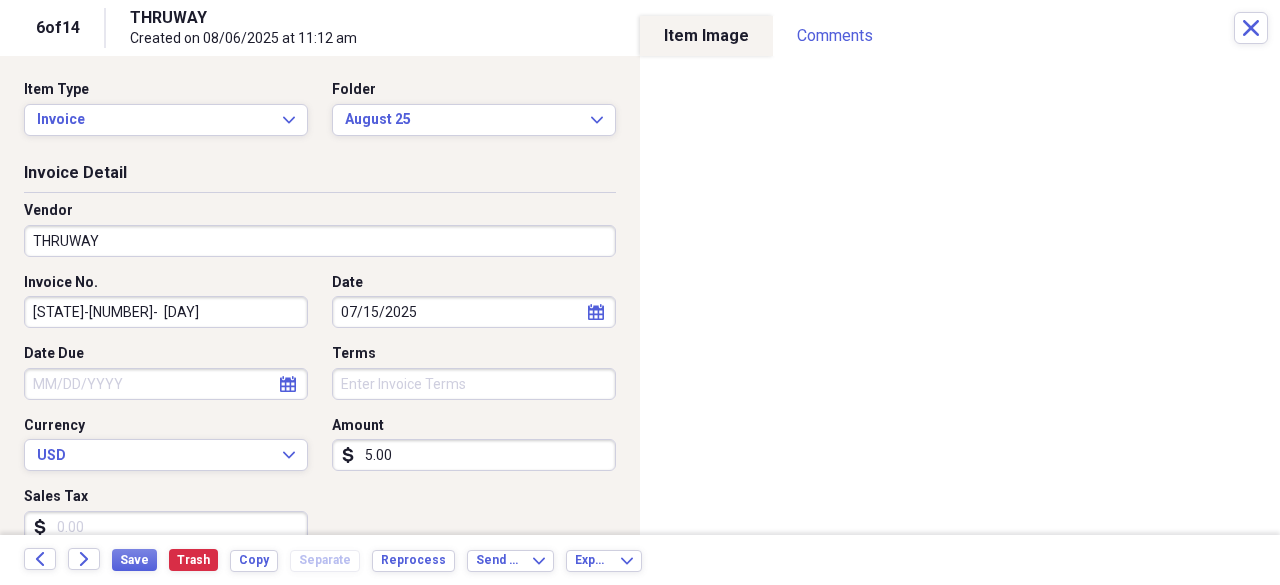 click on "[STATE]-[NUMBER]-  [DAY]" at bounding box center [166, 312] 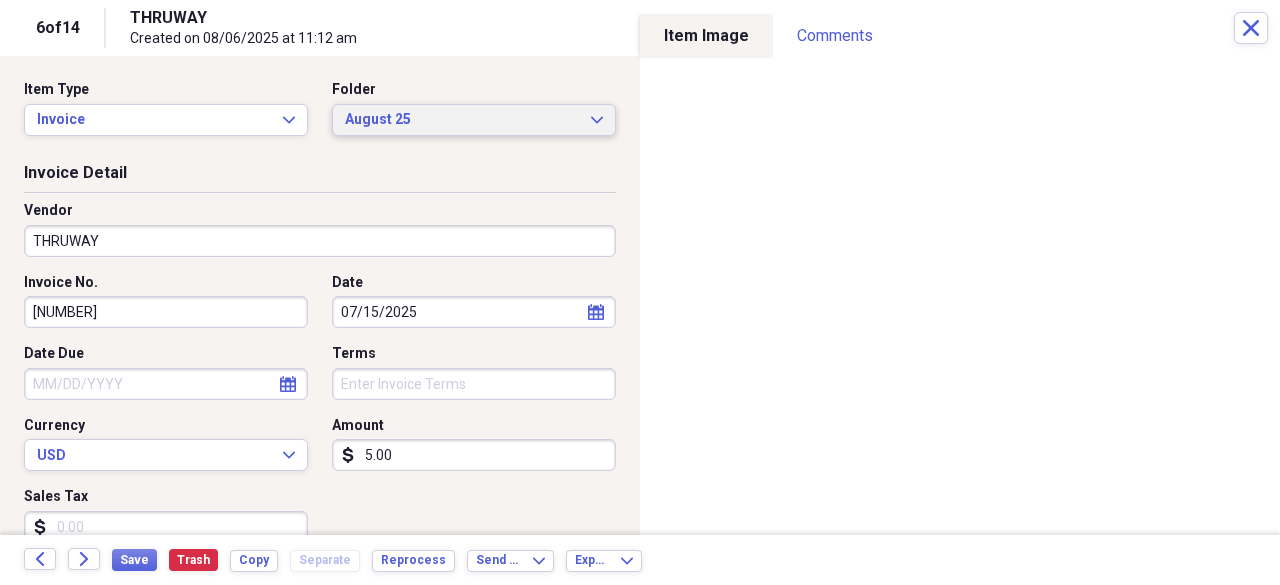 type on "[NUMBER]" 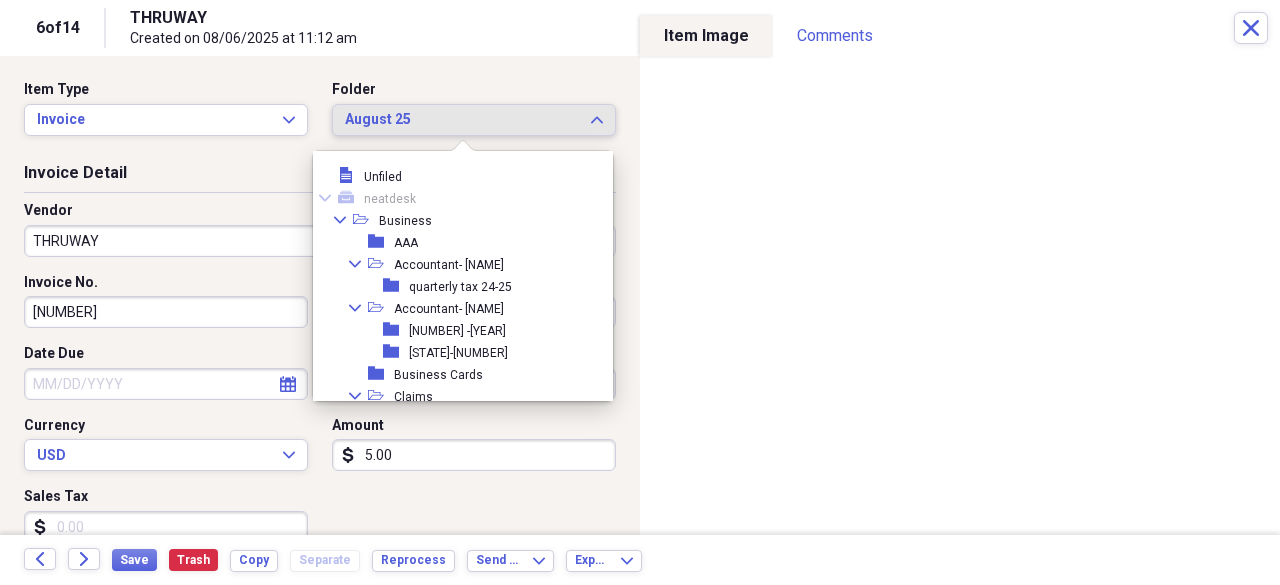 scroll, scrollTop: 473, scrollLeft: 0, axis: vertical 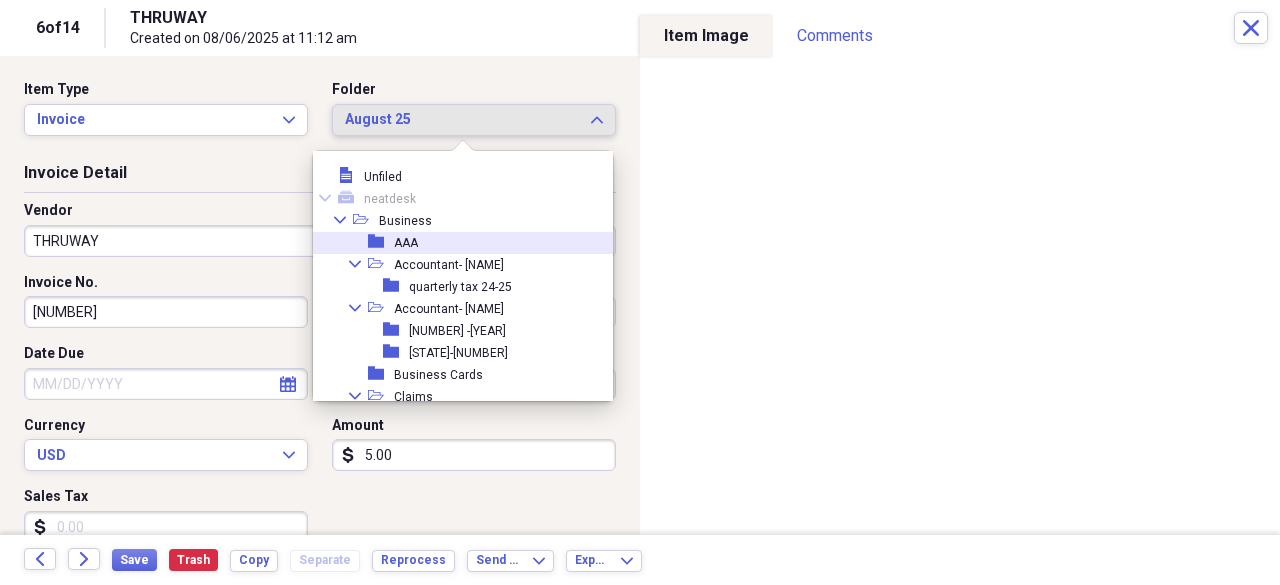 click on "folder AAA" at bounding box center [455, 243] 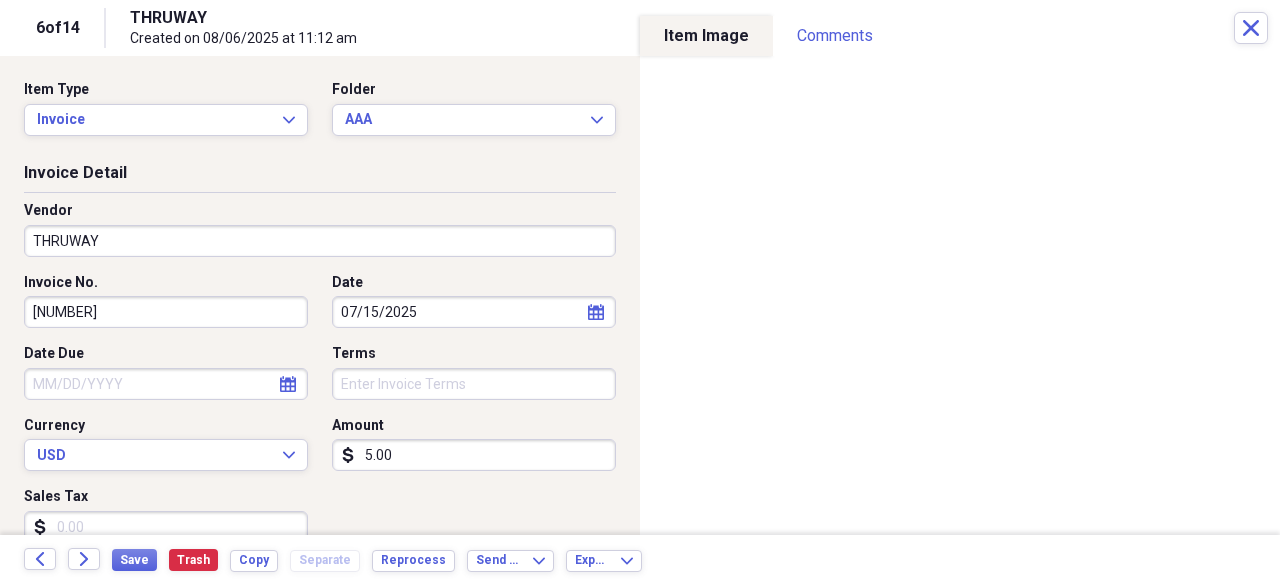 click 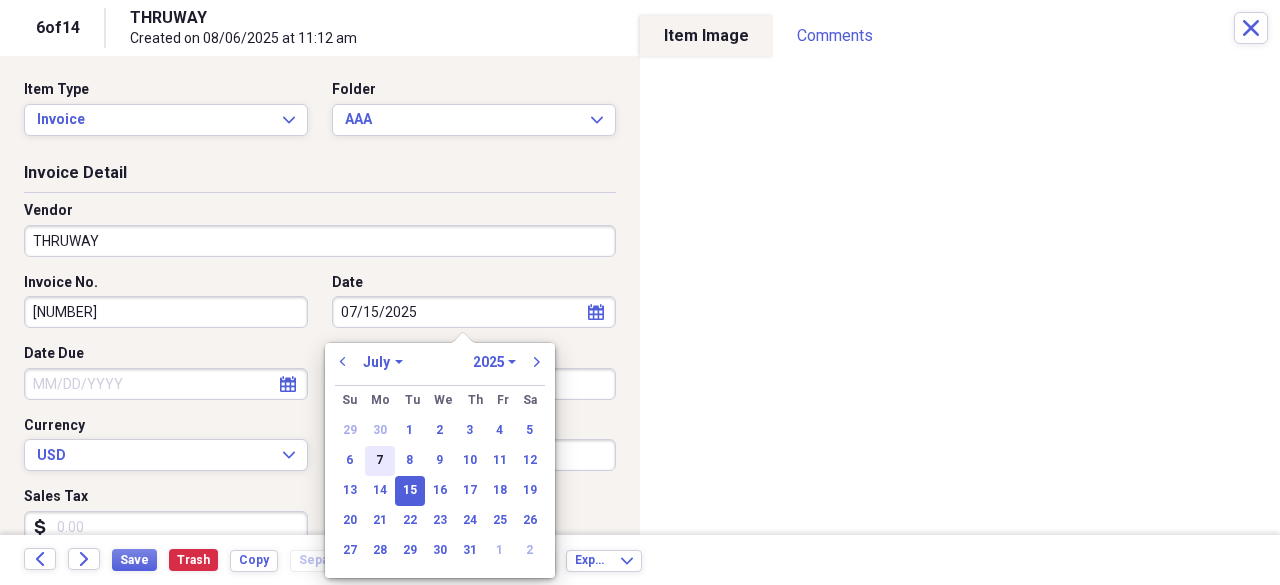 click on "7" at bounding box center [380, 461] 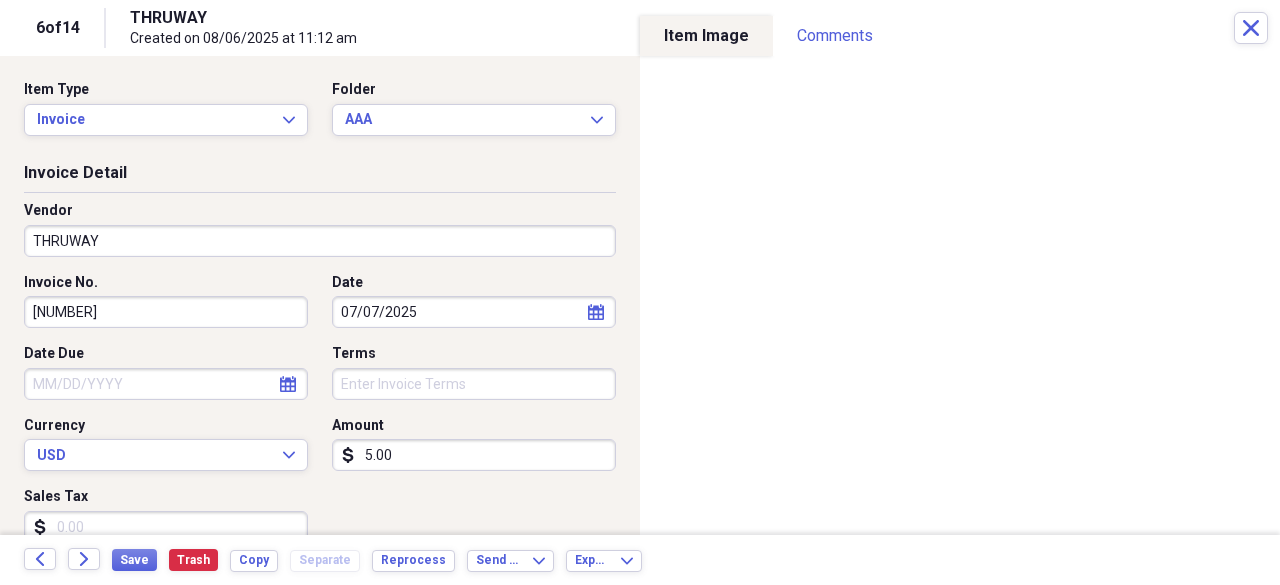 click on "5.00" at bounding box center (474, 455) 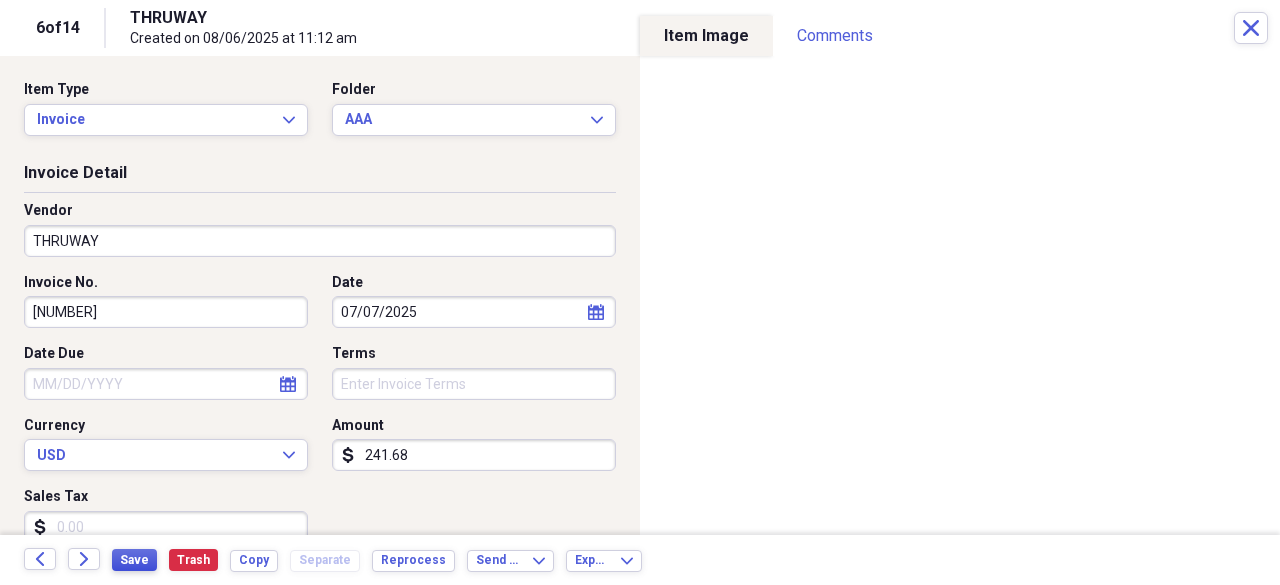 type on "241.68" 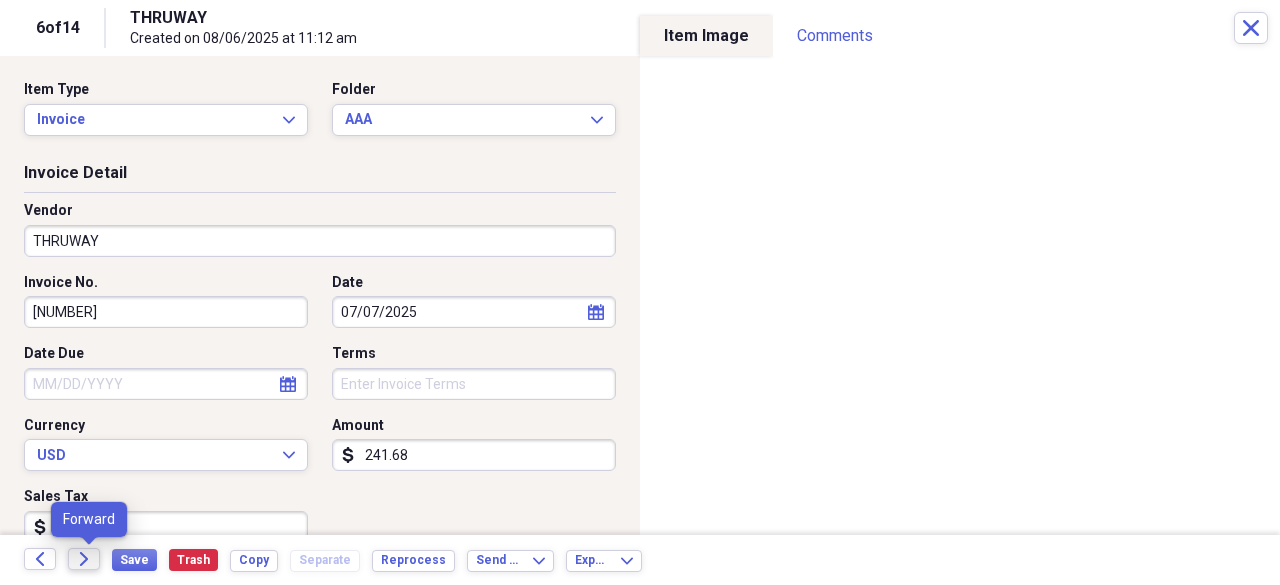 click on "Forward" 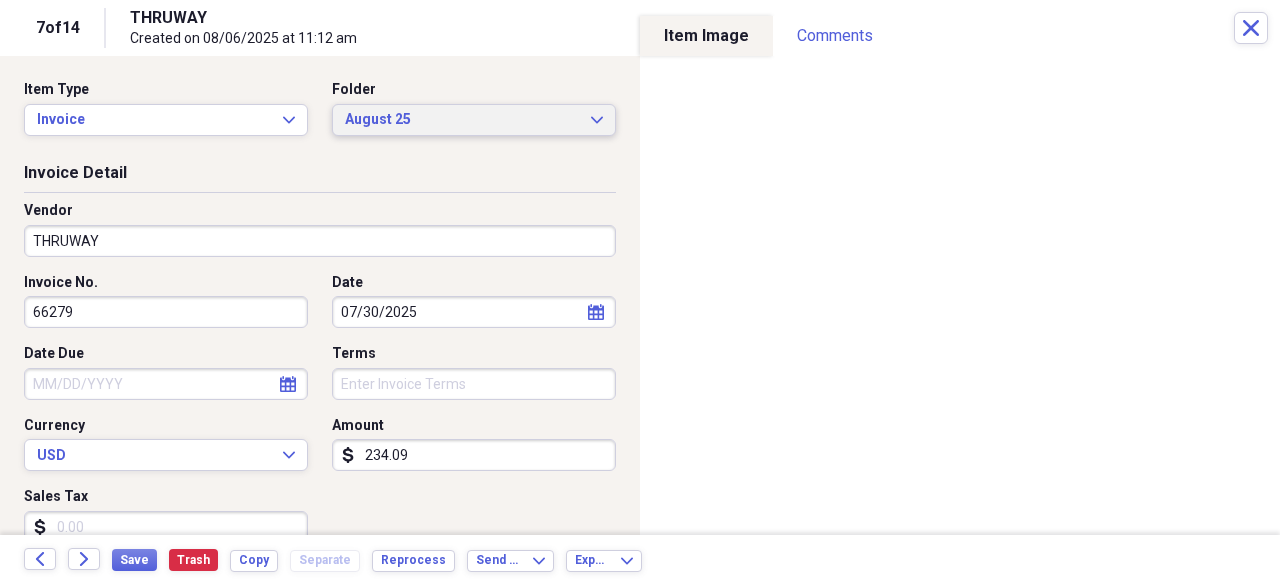 click on "[MONTH] [DAY] Expand" at bounding box center (474, 120) 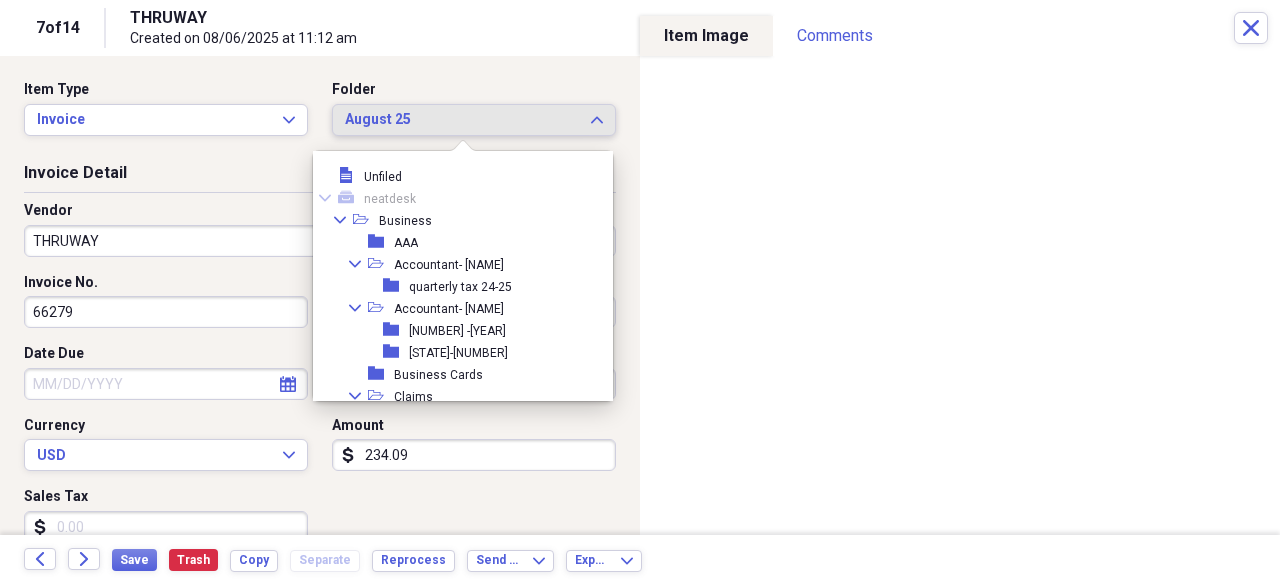 scroll, scrollTop: 473, scrollLeft: 0, axis: vertical 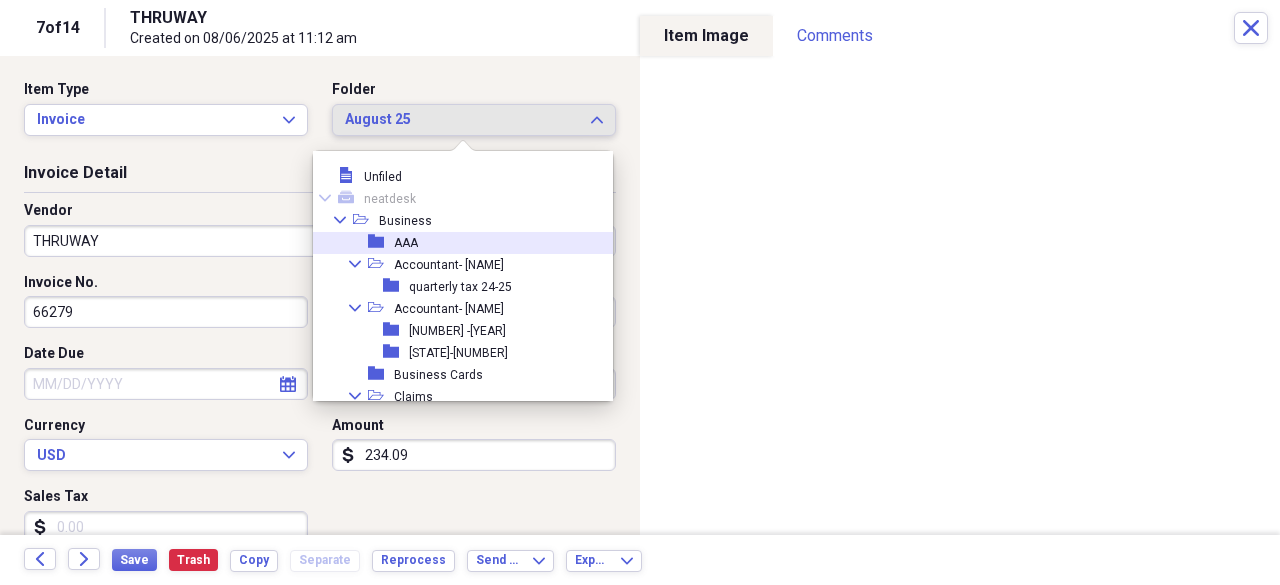click on "folder AAA" at bounding box center (455, 243) 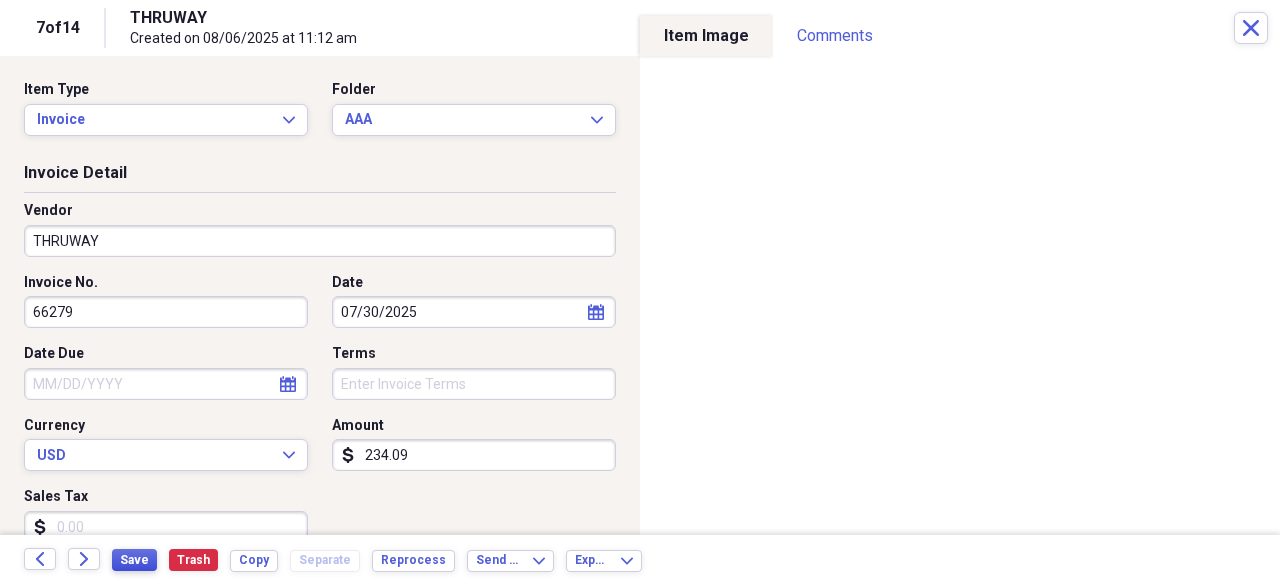 click on "Save" at bounding box center (134, 560) 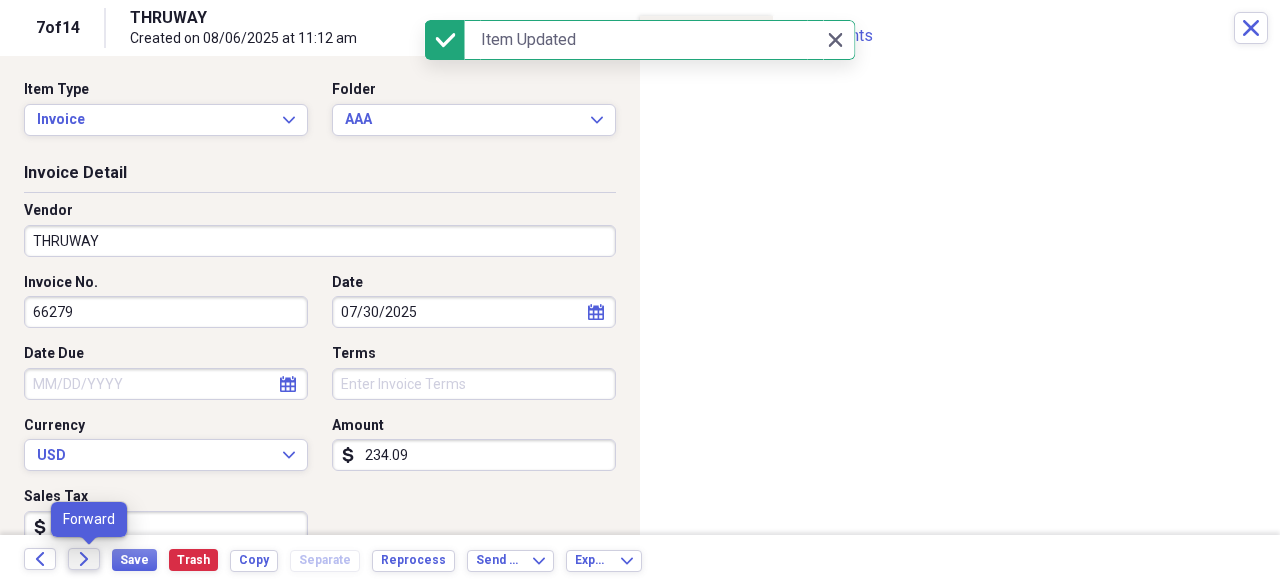 click on "Forward" 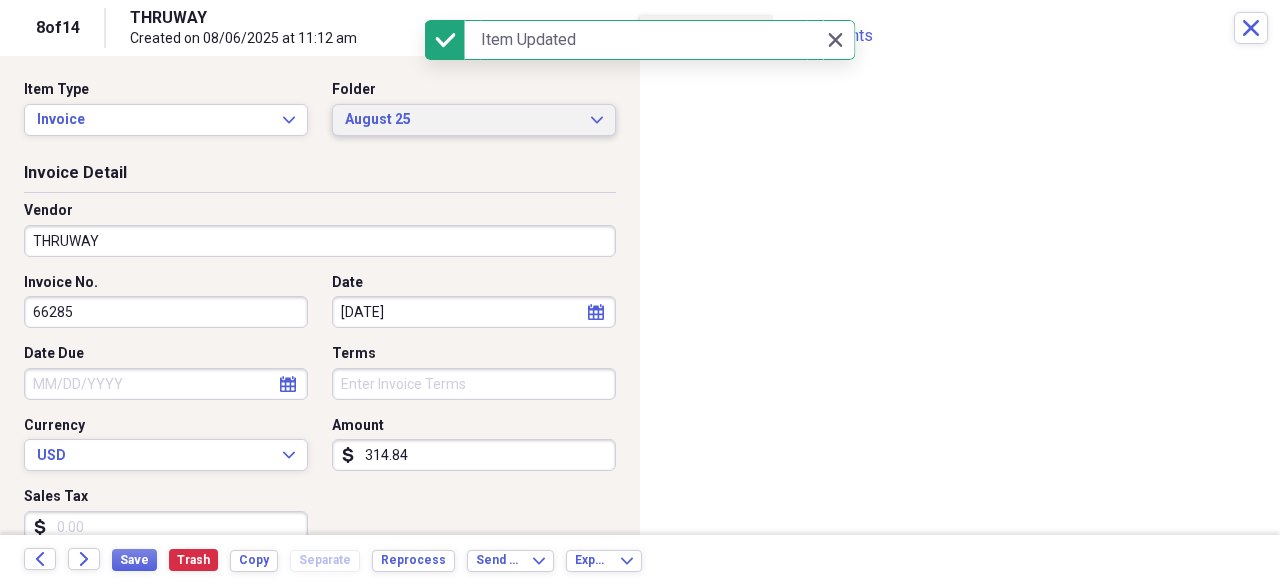 click on "Expand" 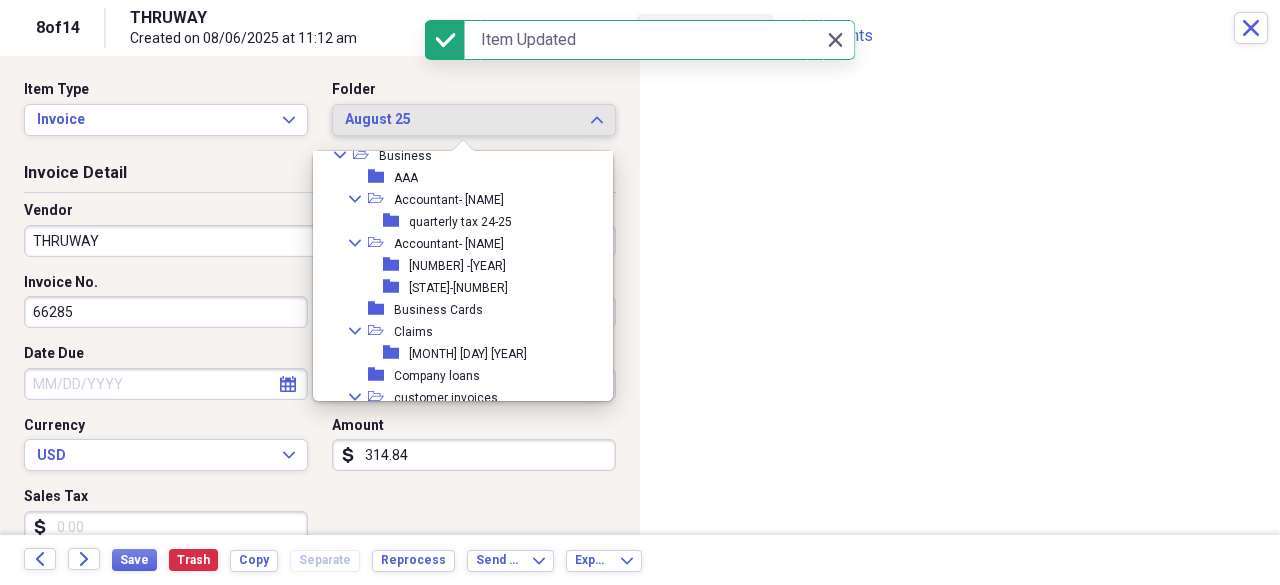 scroll, scrollTop: 36, scrollLeft: 0, axis: vertical 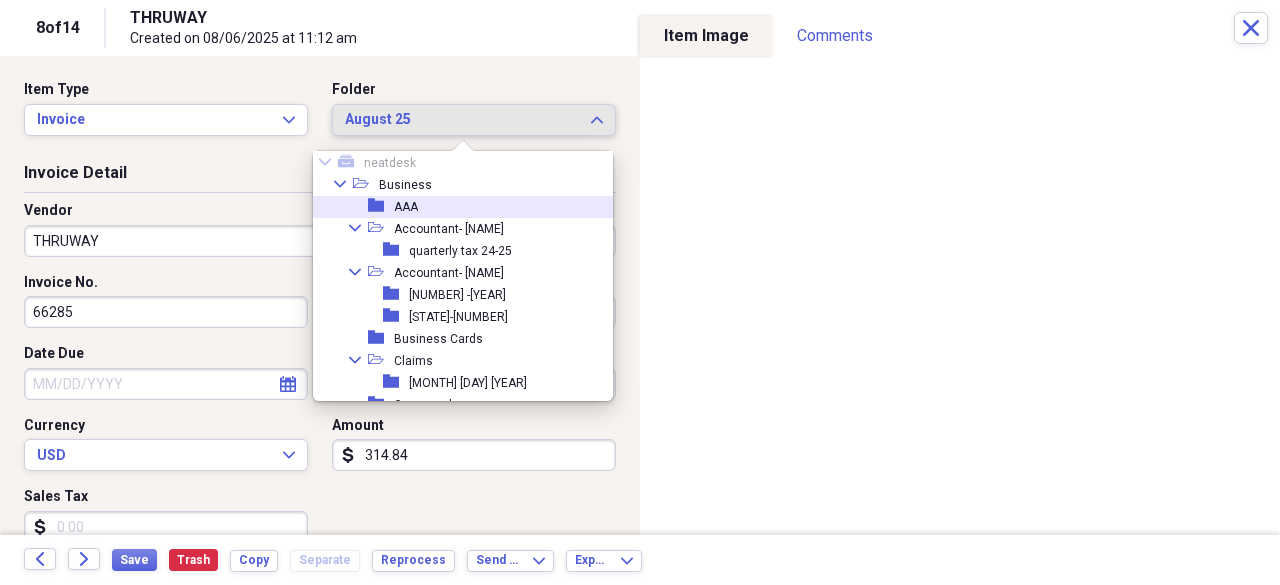 click on "folder AAA" at bounding box center [455, 207] 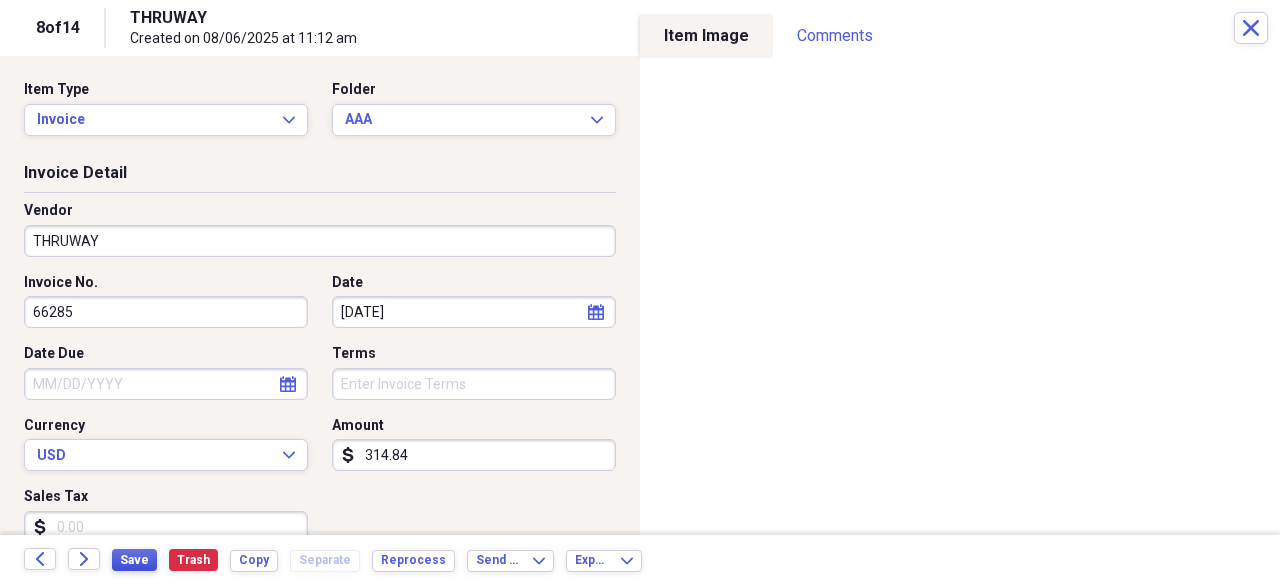 click on "Save" at bounding box center [134, 560] 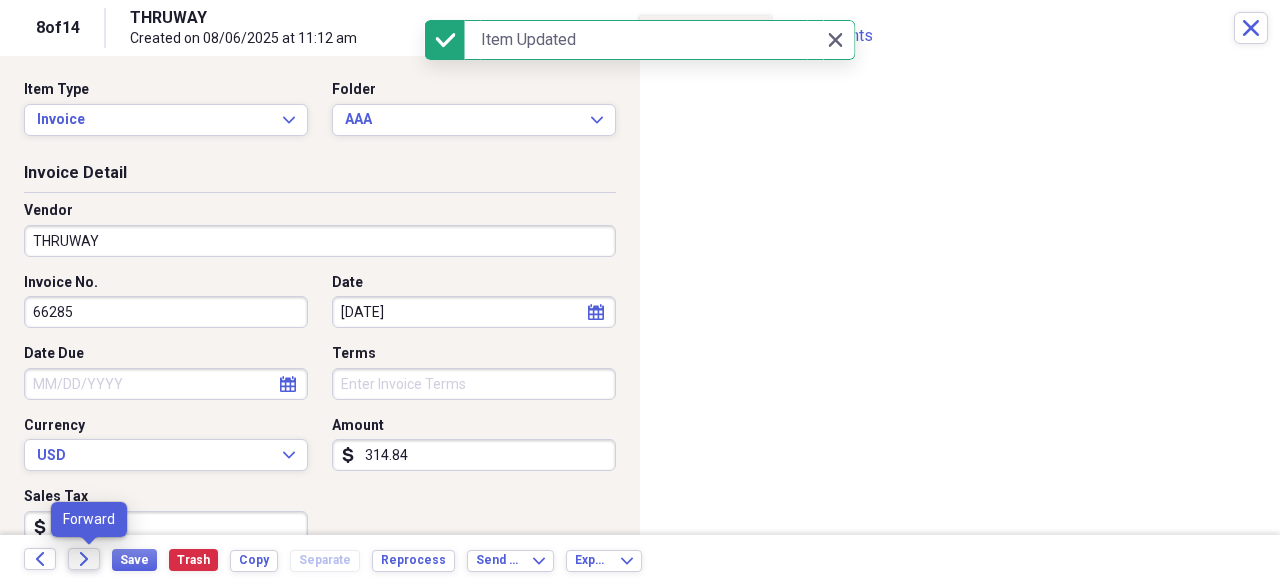 click on "Forward" at bounding box center [84, 559] 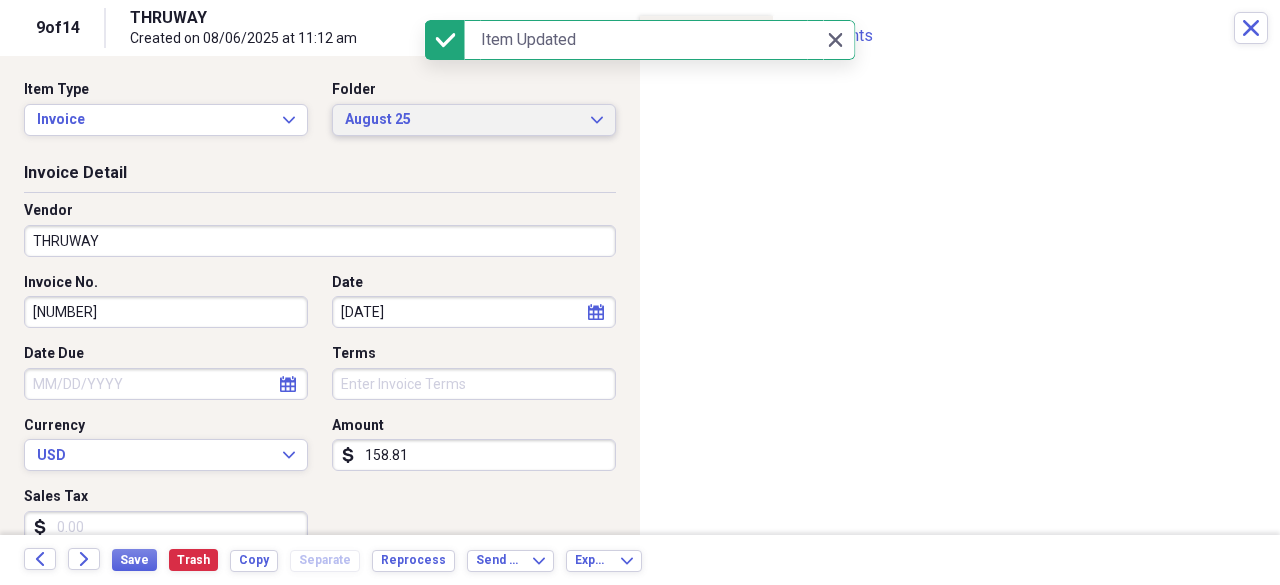 click on "[MONTH] [DAY] Expand" at bounding box center (474, 120) 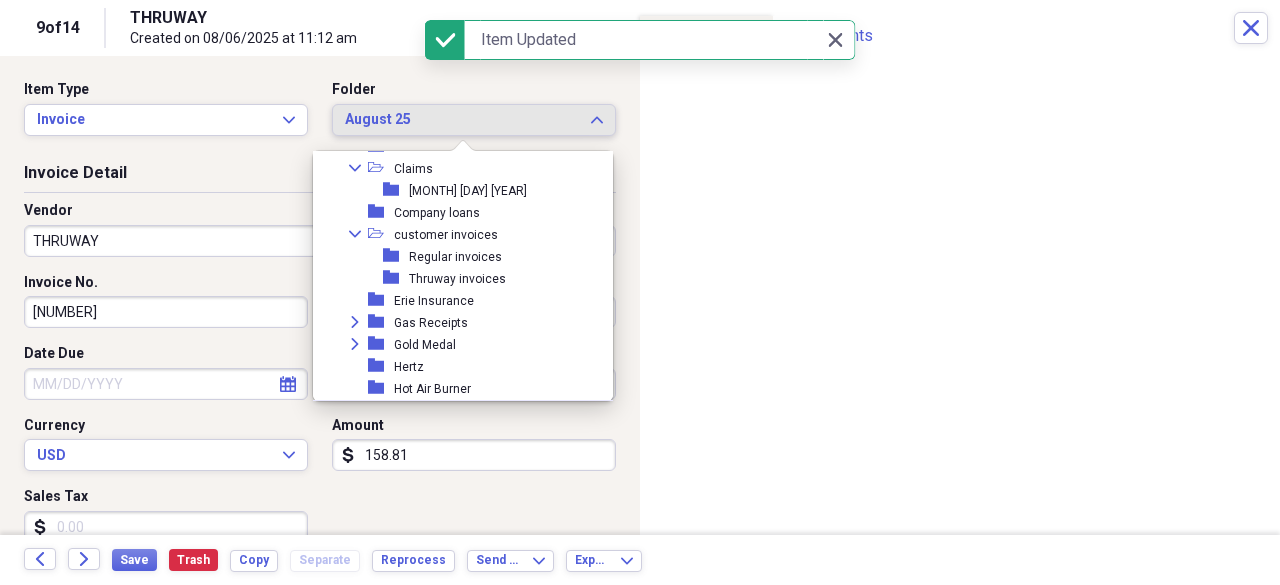 scroll, scrollTop: 36, scrollLeft: 0, axis: vertical 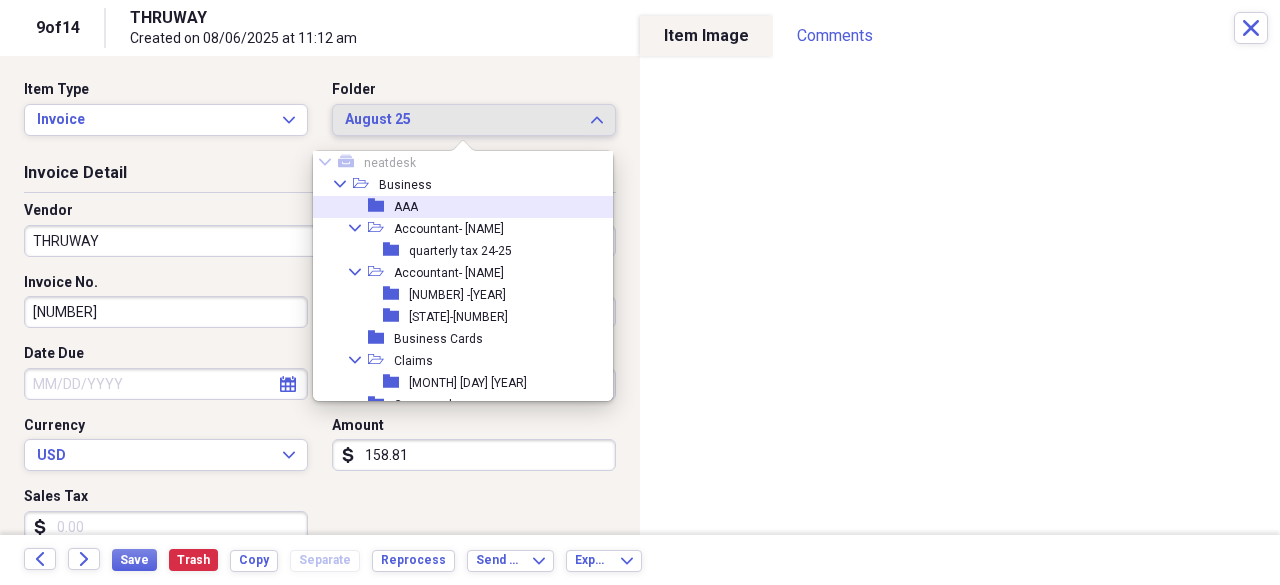 click on "folder AAA" at bounding box center [455, 207] 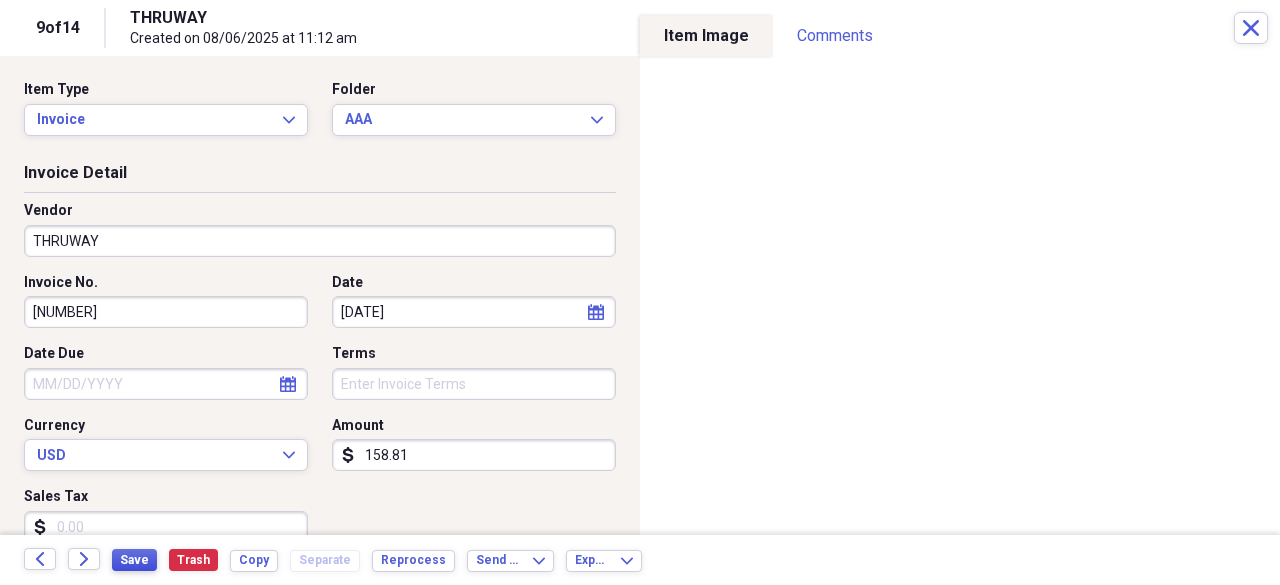 click on "Save" at bounding box center (134, 560) 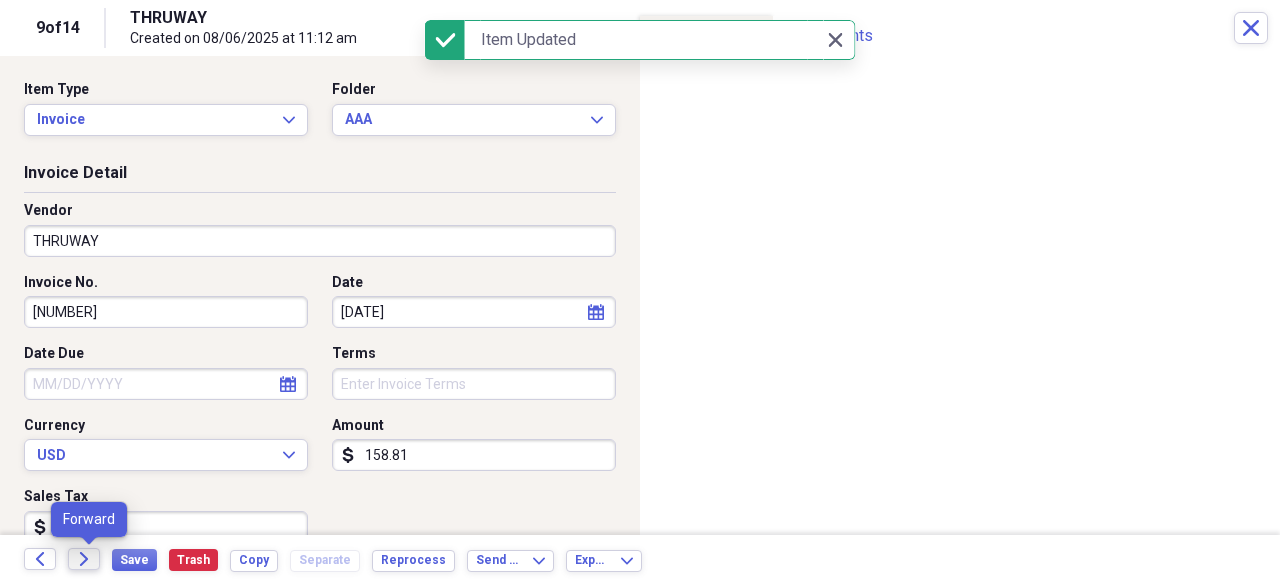 click on "Forward" 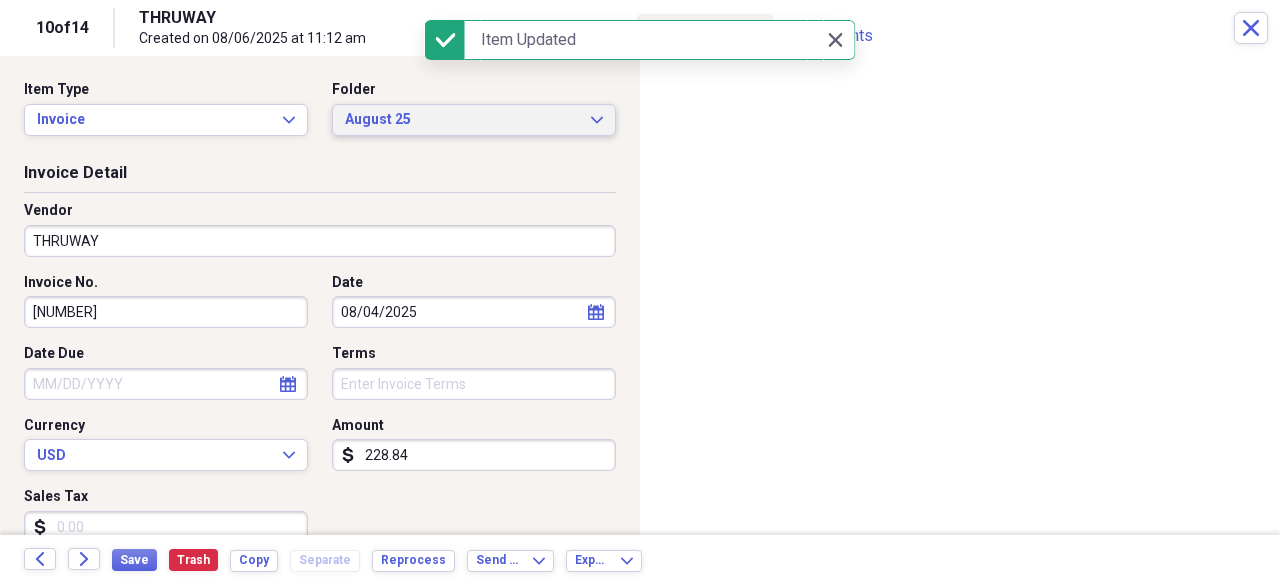 click on "[MONTH] [DAY] Expand" at bounding box center [474, 120] 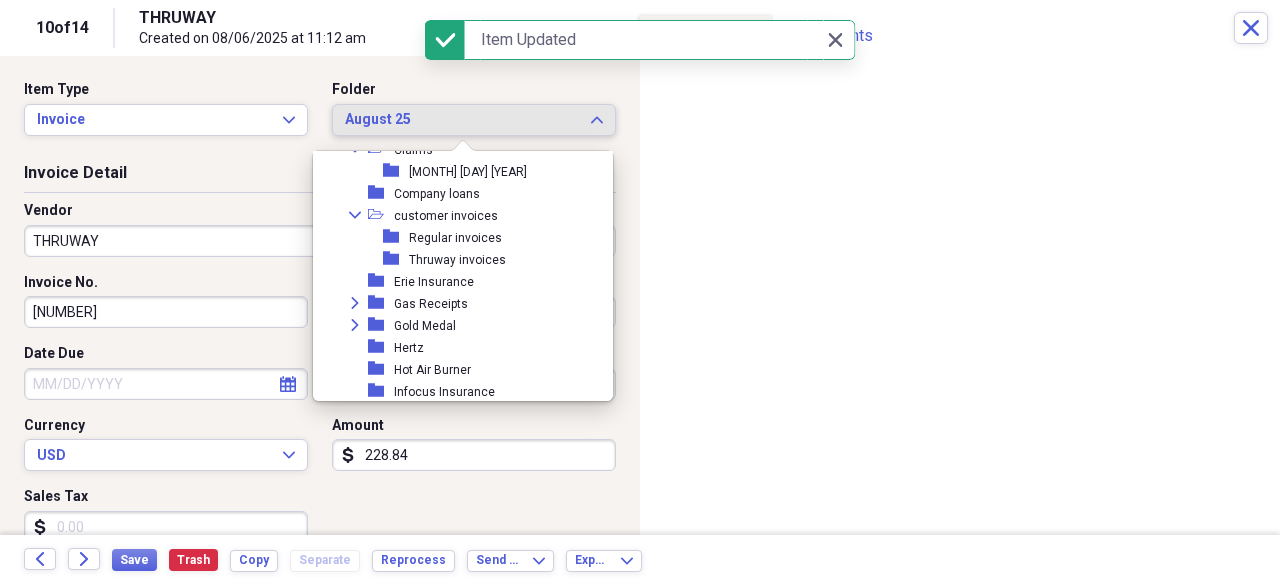 scroll, scrollTop: 36, scrollLeft: 0, axis: vertical 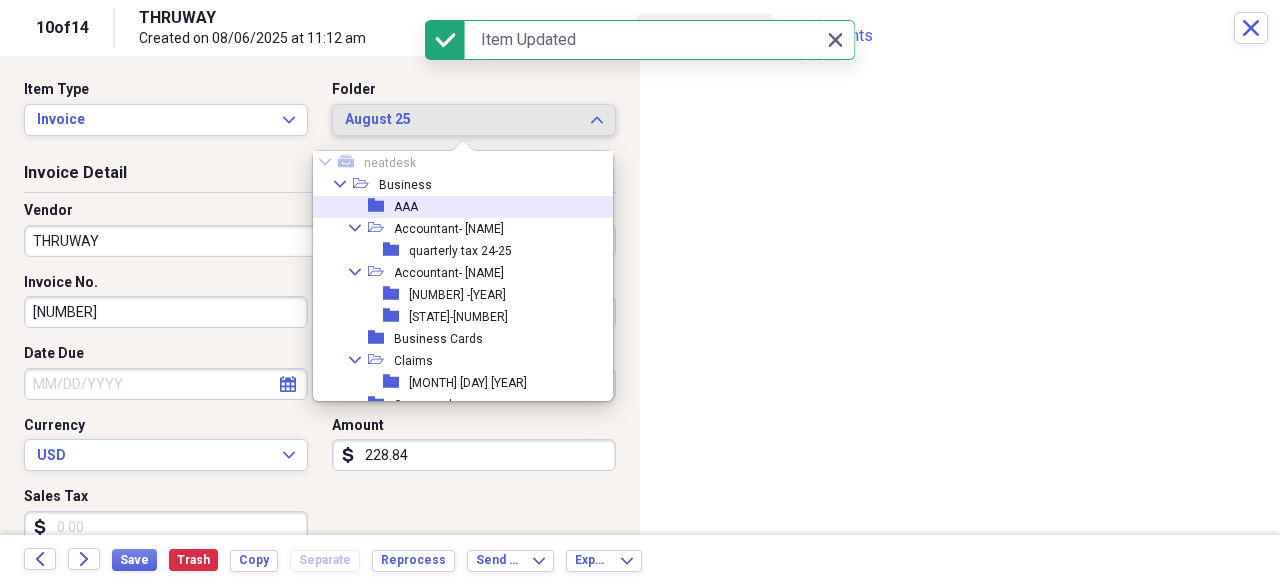 click on "folder AAA" at bounding box center [455, 207] 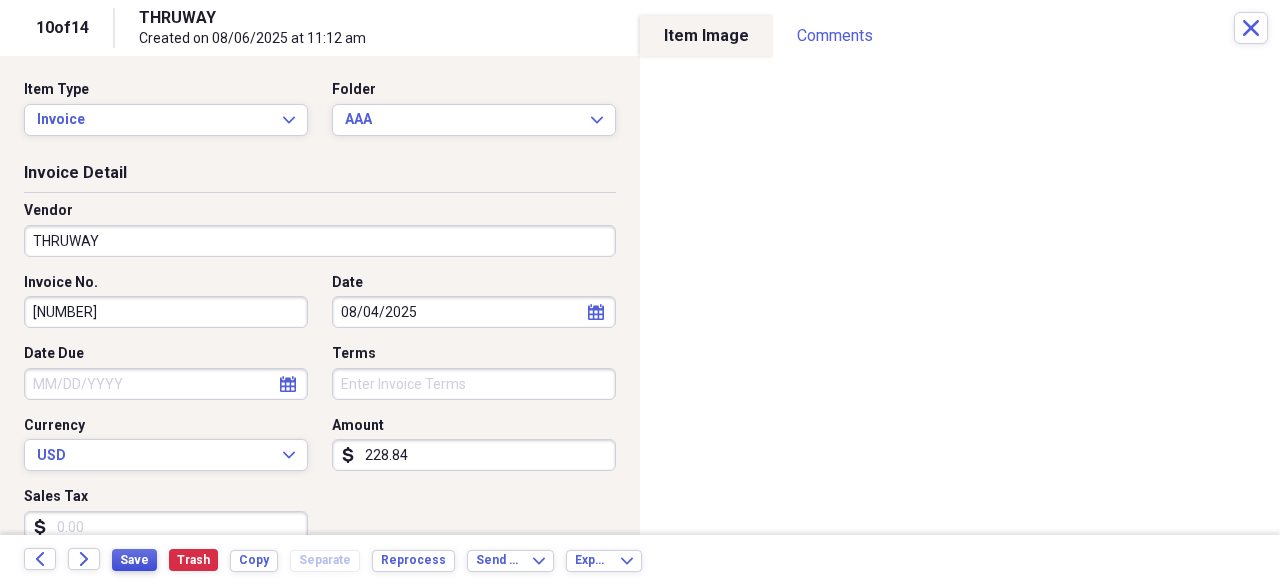 click on "Save" at bounding box center (134, 560) 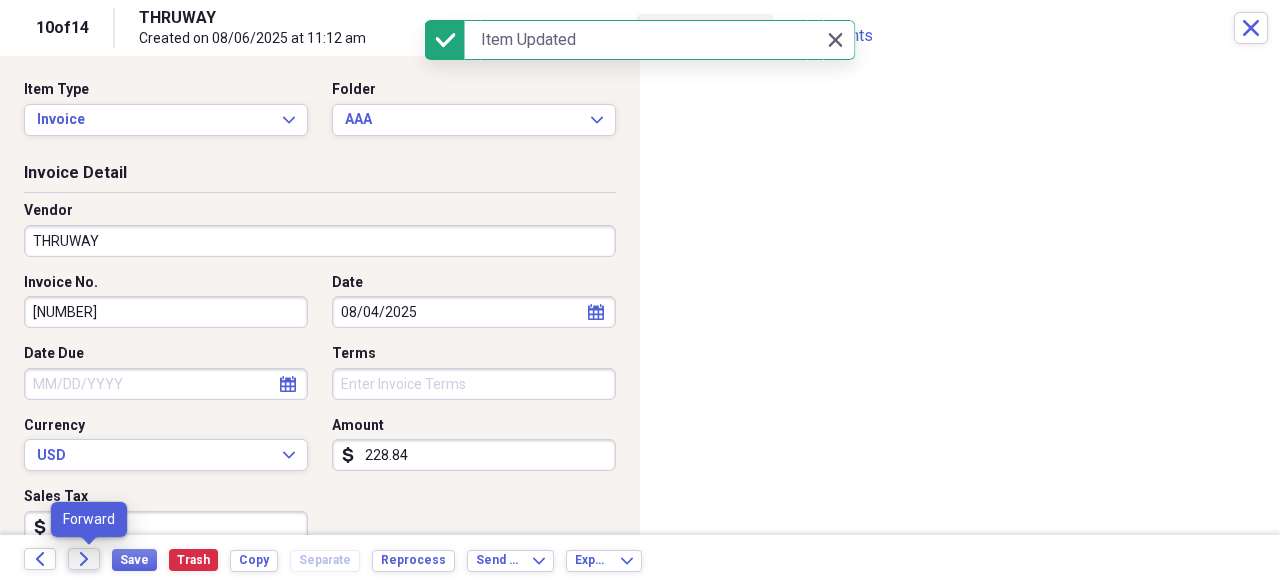 click 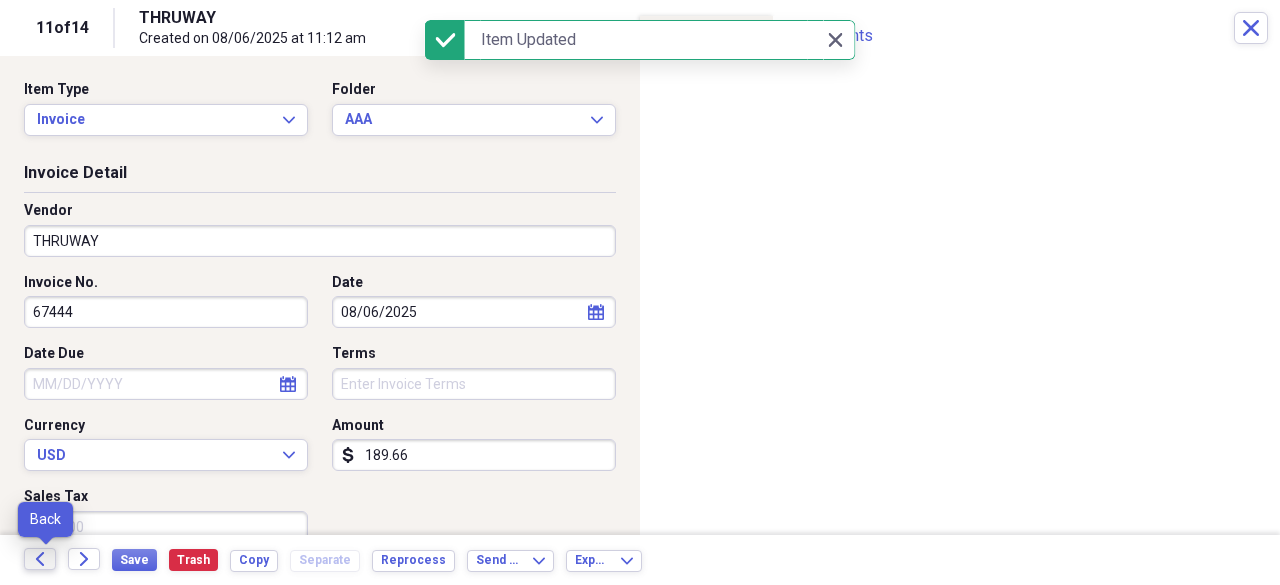 click on "Back" 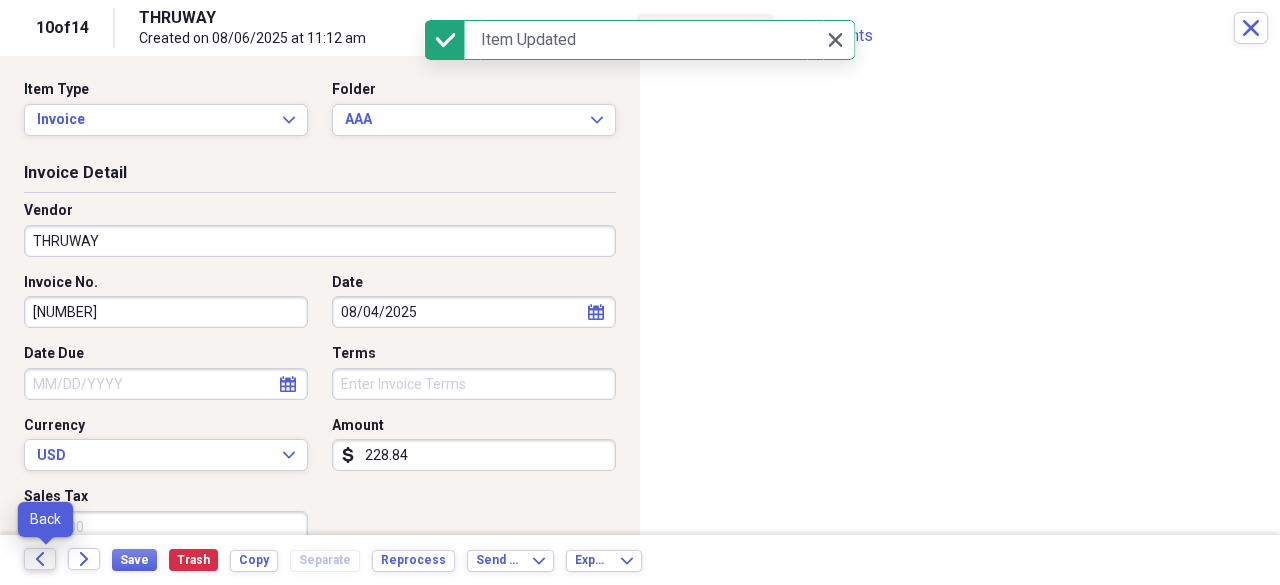 click on "Back" 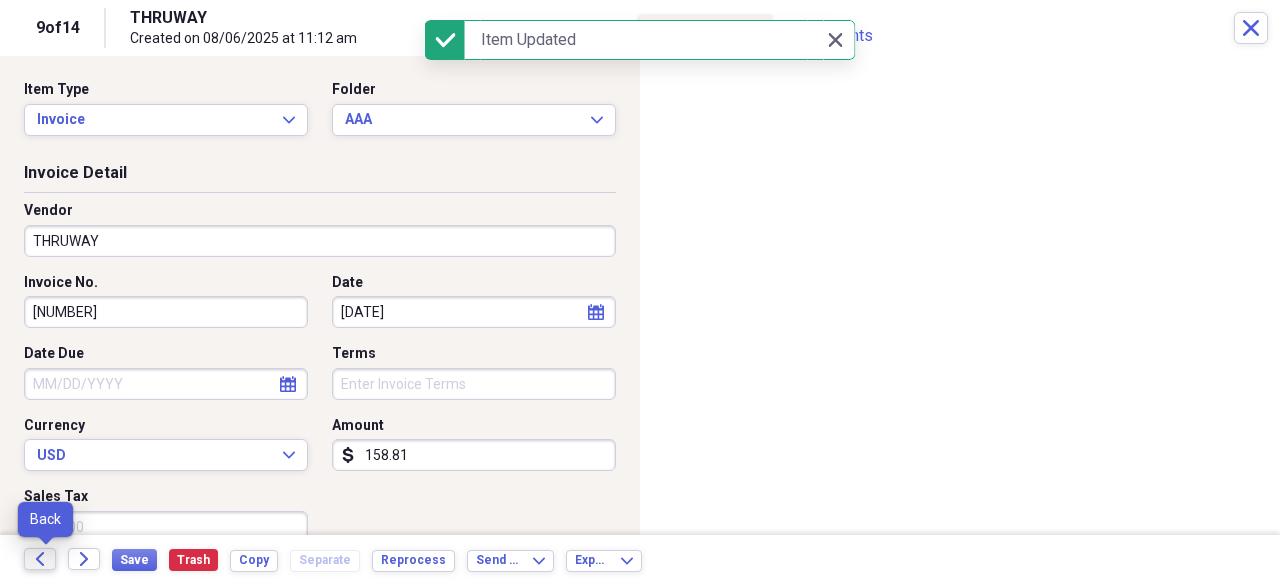 click on "Back" 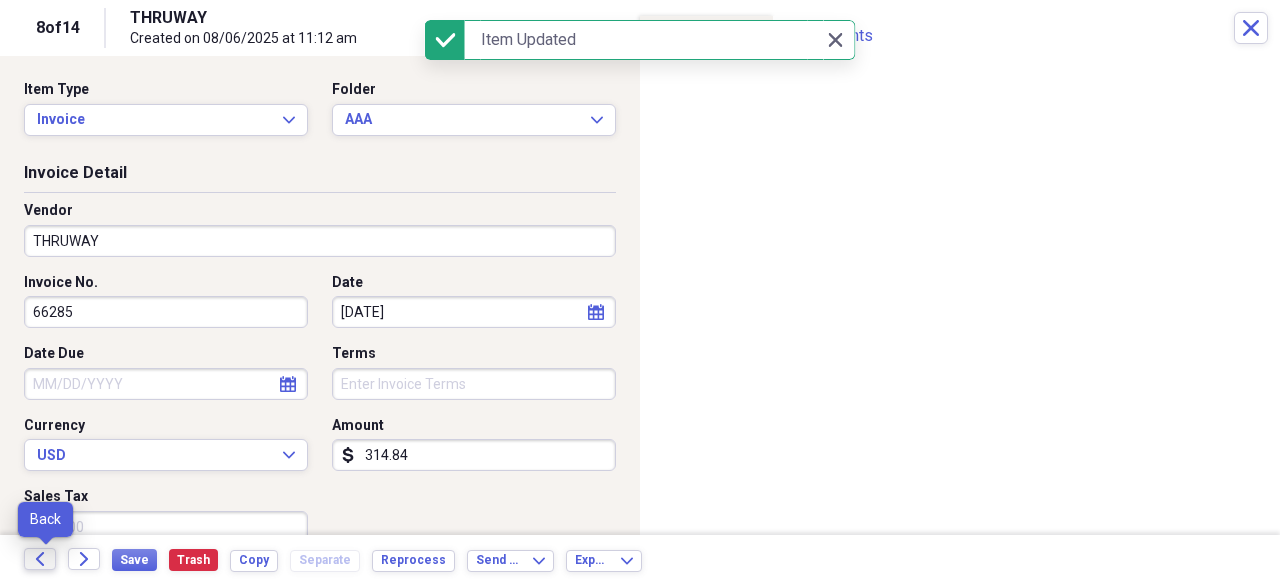 click on "Back" 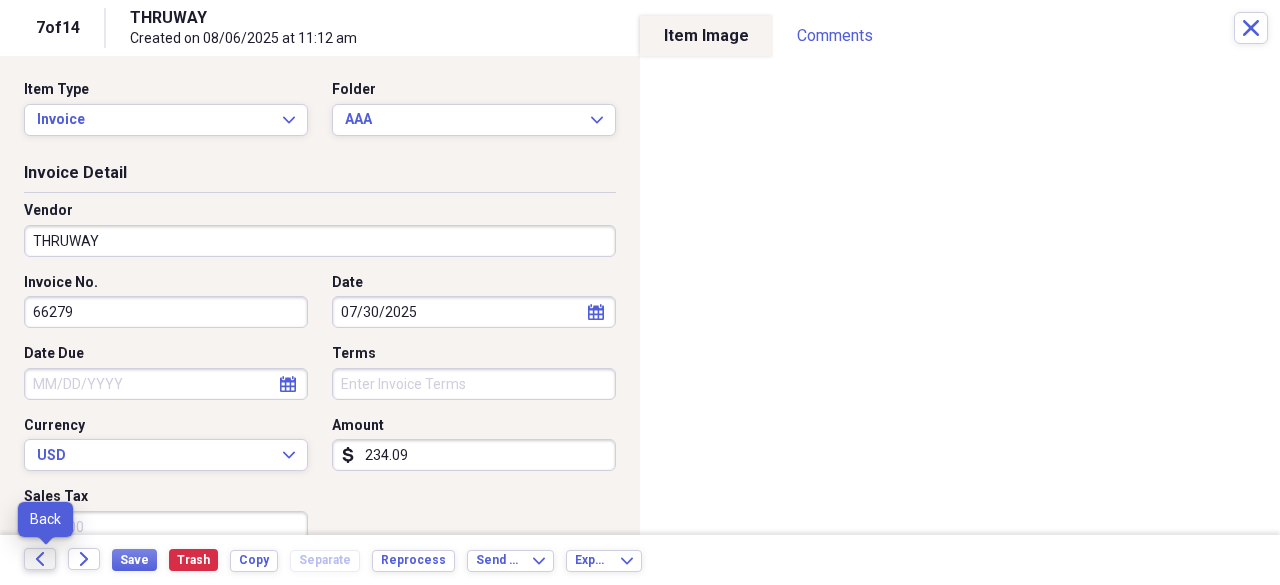click on "Back" 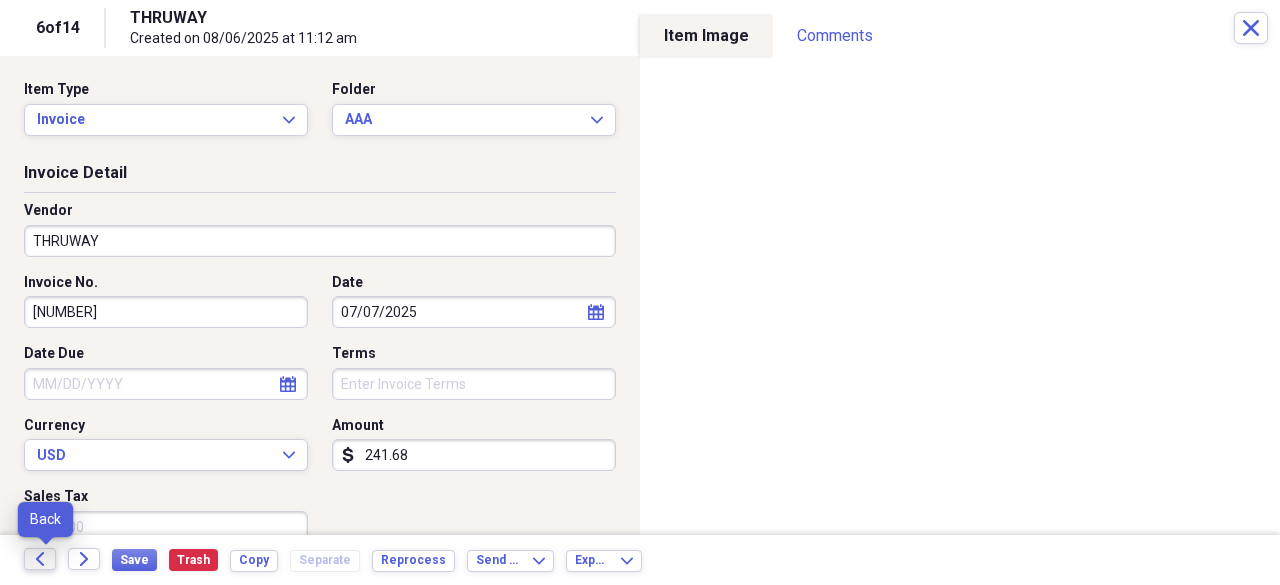 click on "Back" 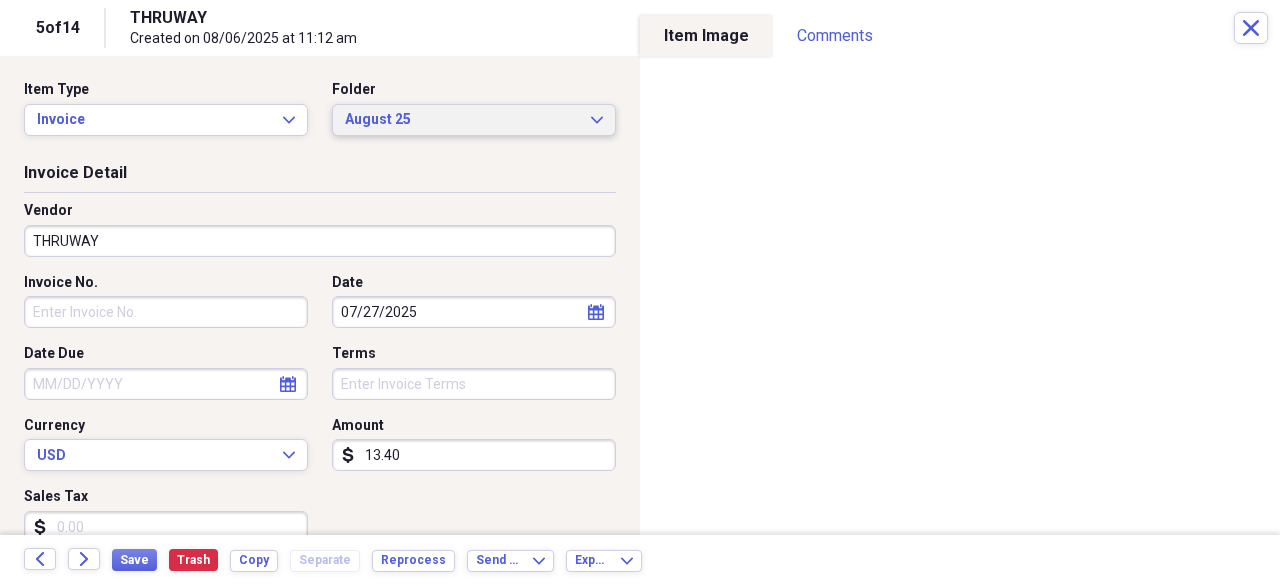 click on "August 25" at bounding box center (462, 120) 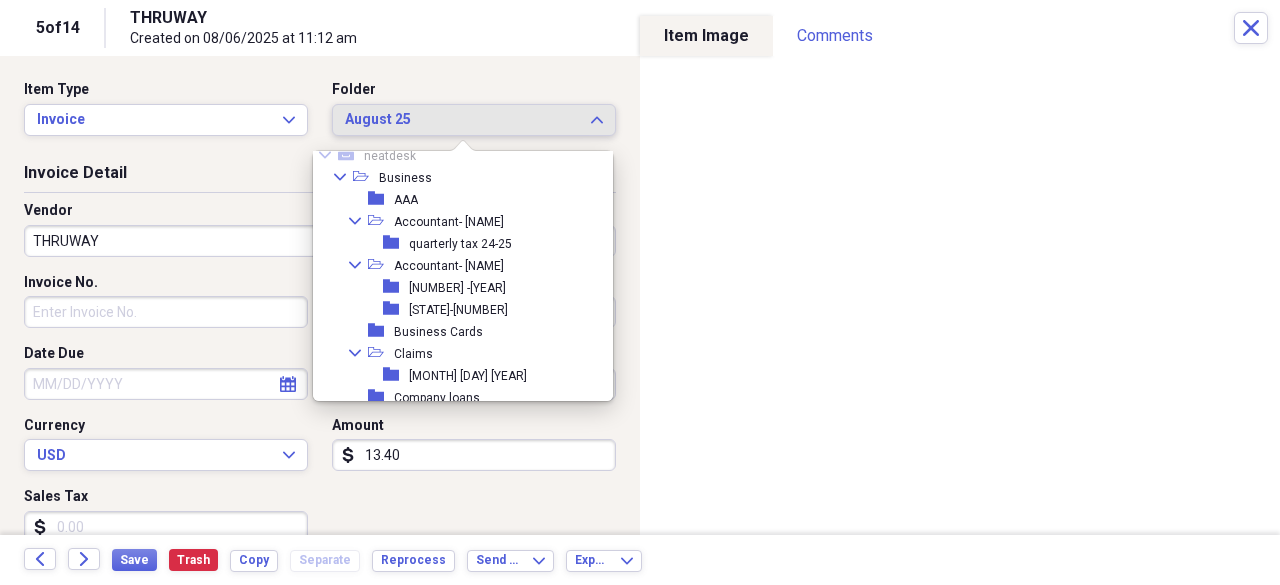 scroll, scrollTop: 36, scrollLeft: 0, axis: vertical 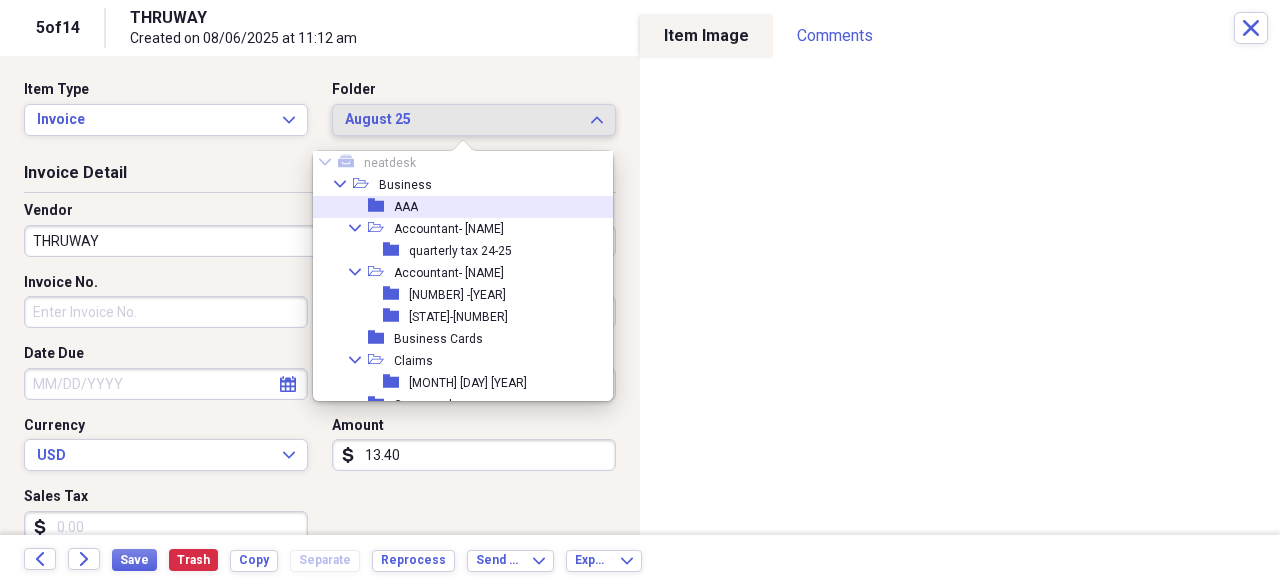 click on "folder AAA" at bounding box center [455, 207] 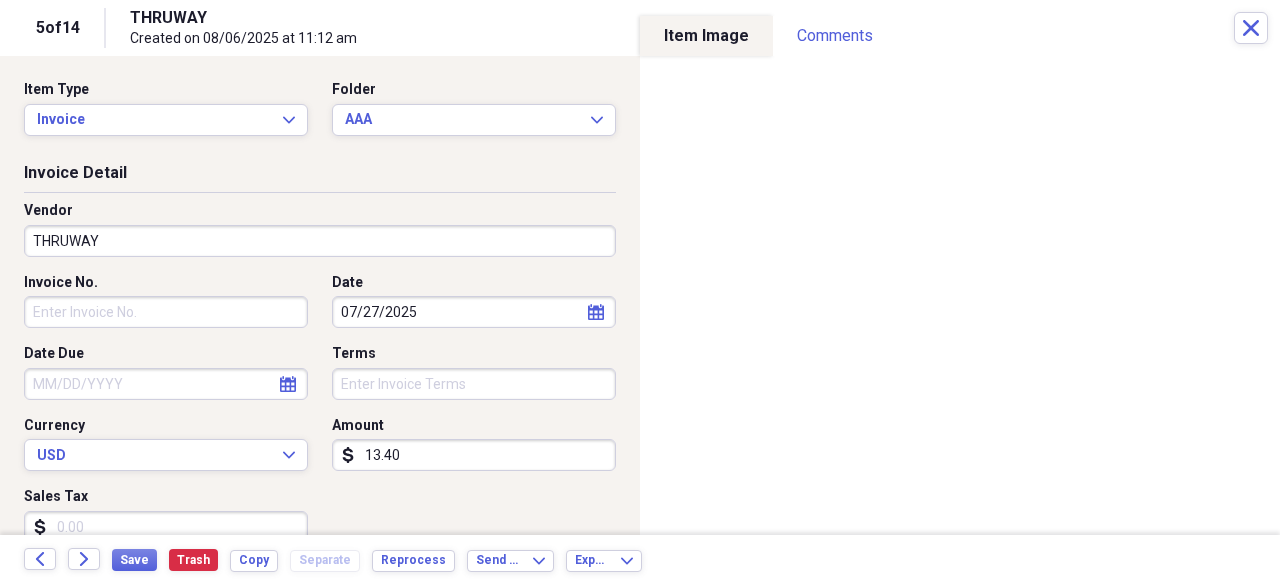 click on "Invoice No." at bounding box center (166, 312) 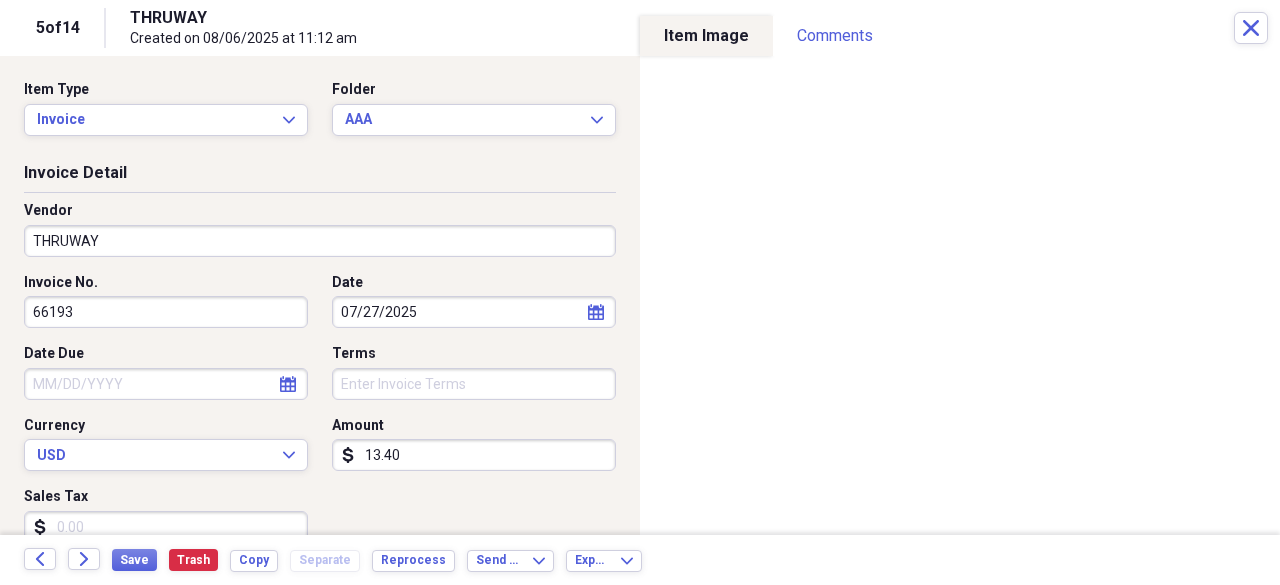type on "66193" 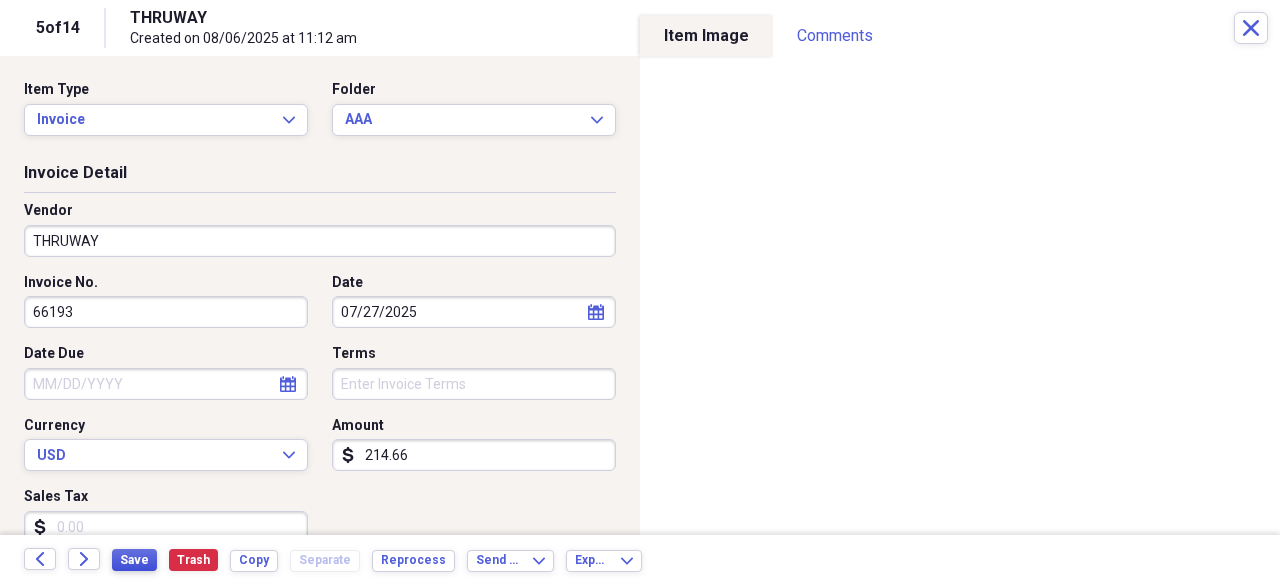 type on "214.66" 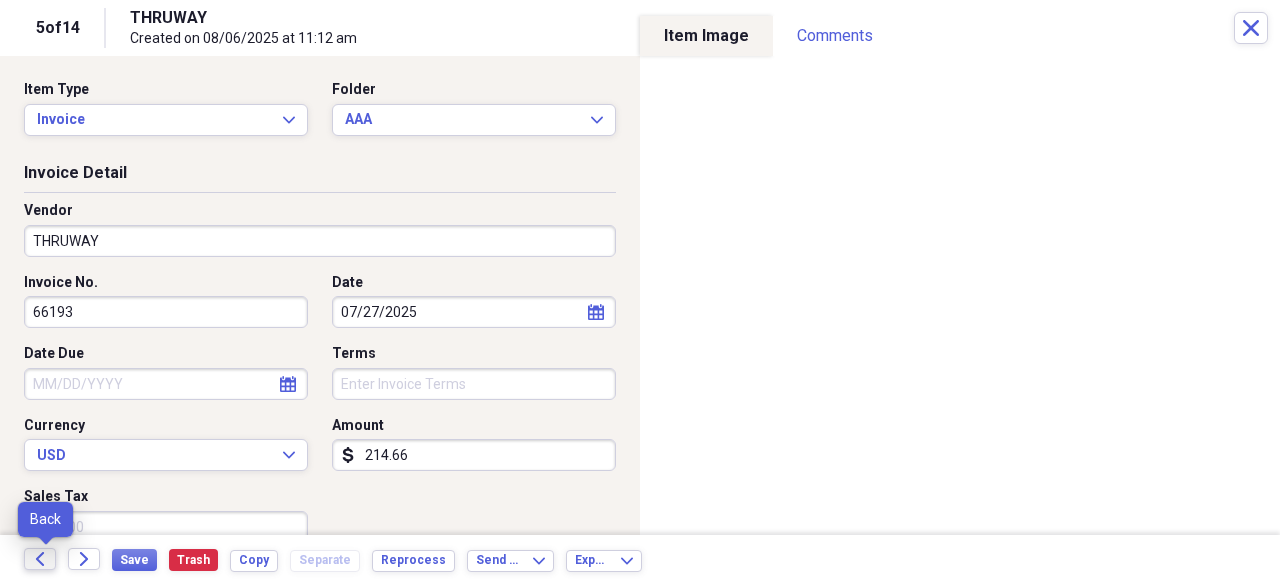 click on "Back" at bounding box center (40, 559) 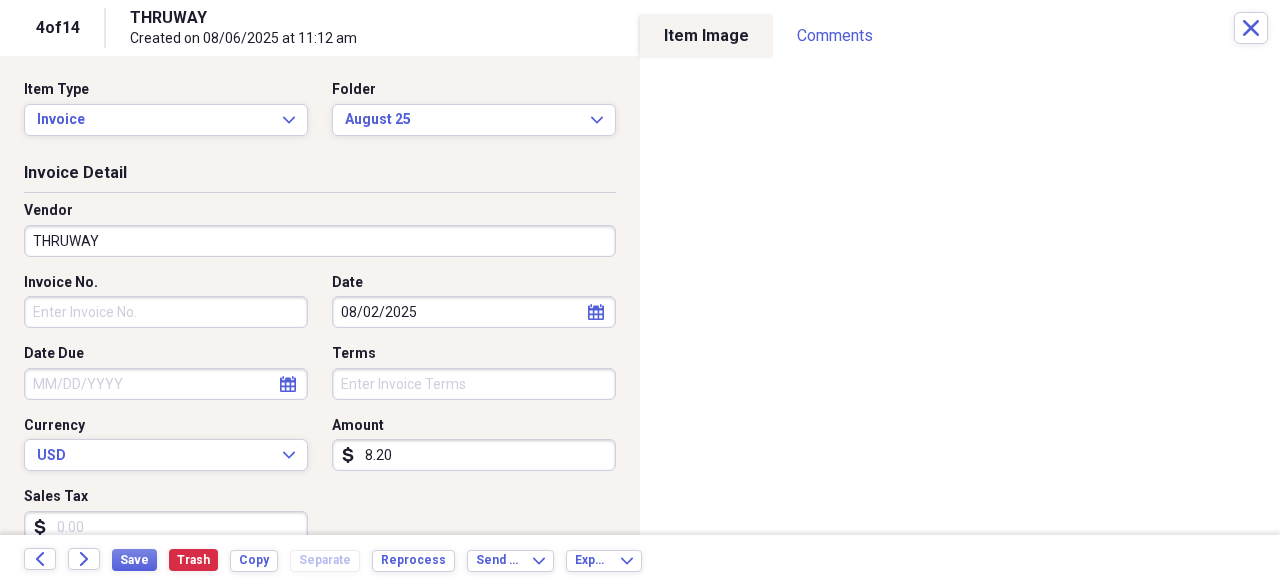 click on "Invoice No." at bounding box center (166, 312) 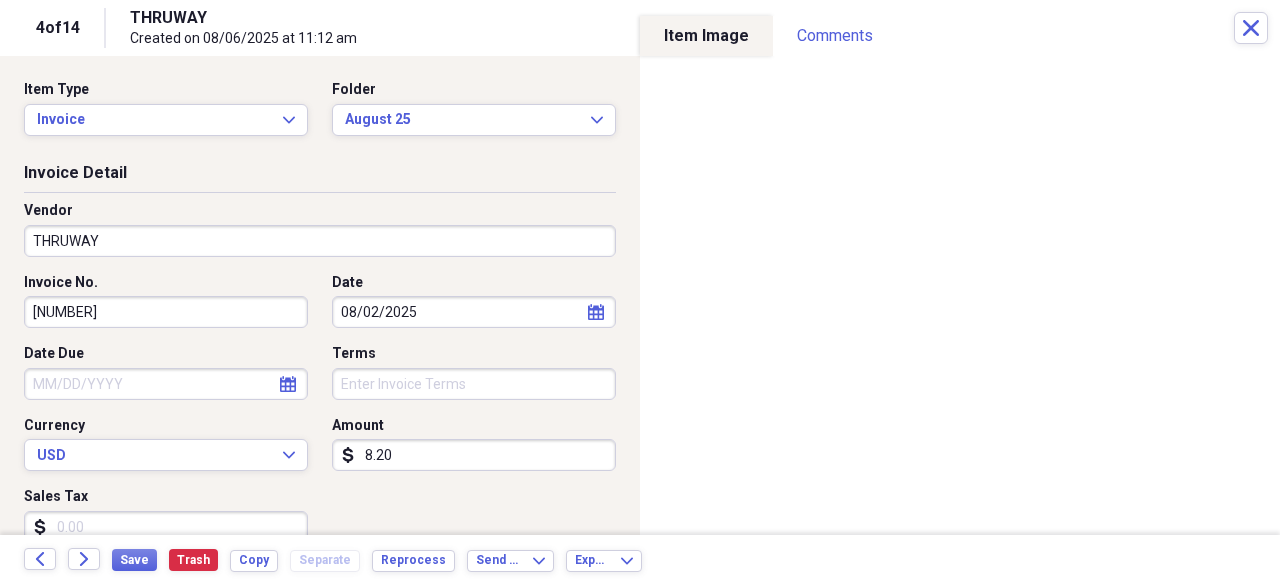 type on "[NUMBER]" 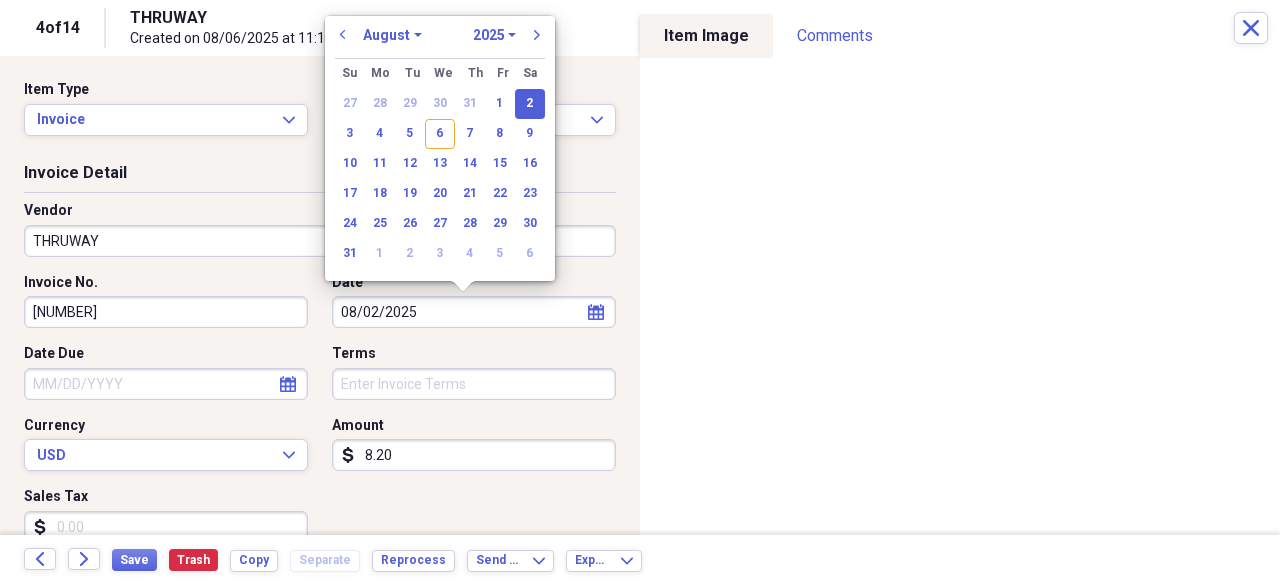 click on "8.20" at bounding box center [474, 455] 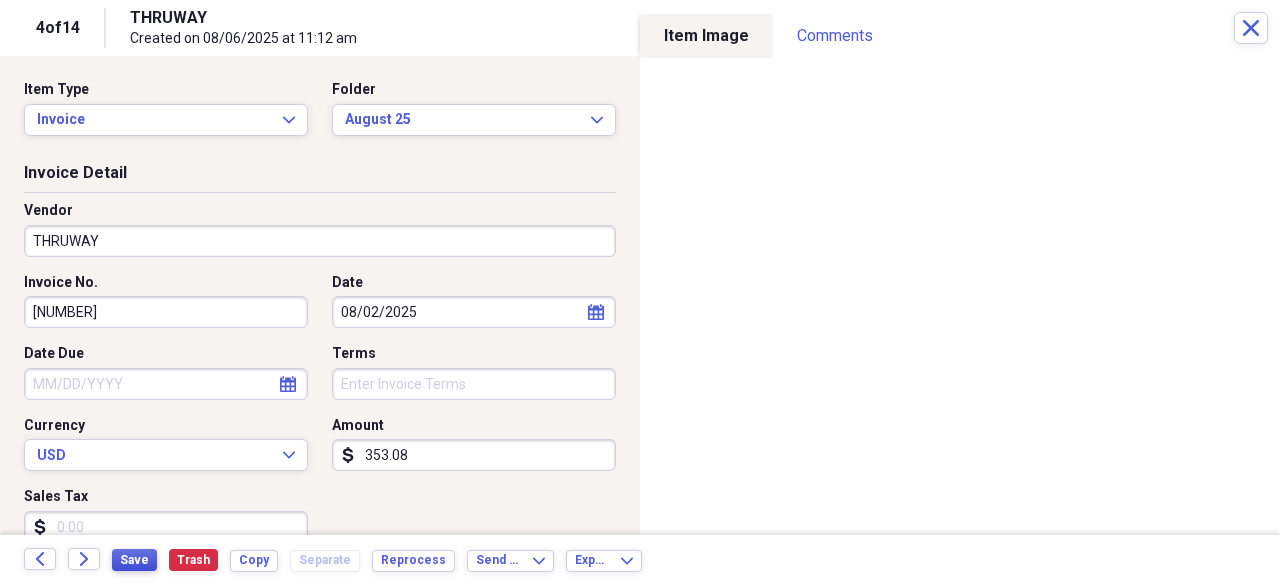 type on "353.08" 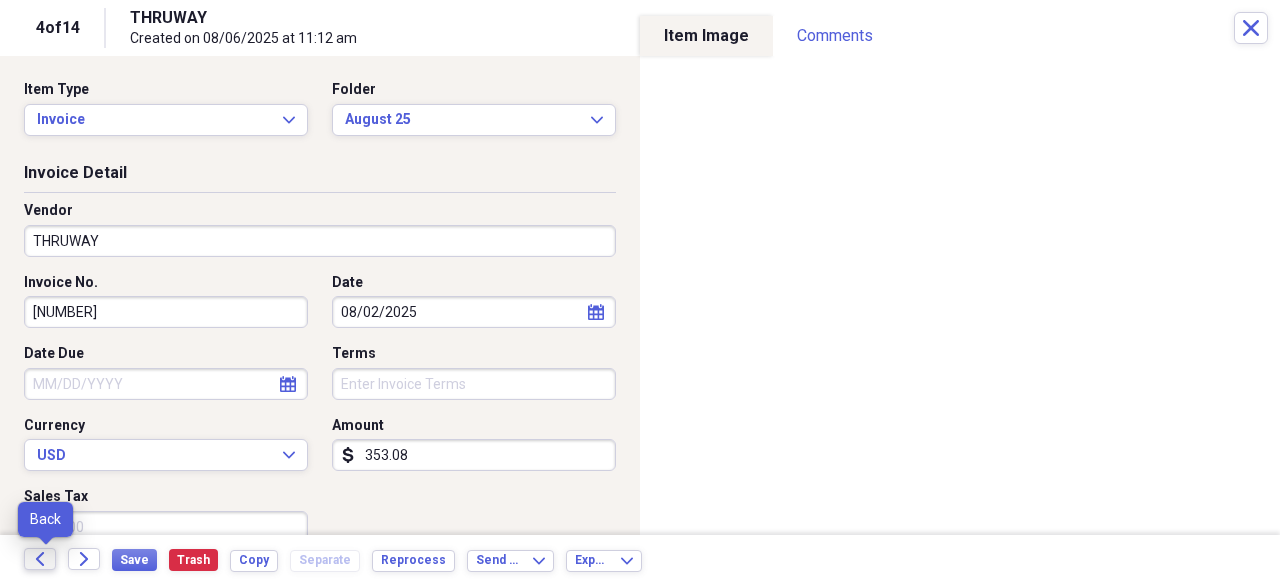 click on "Back" 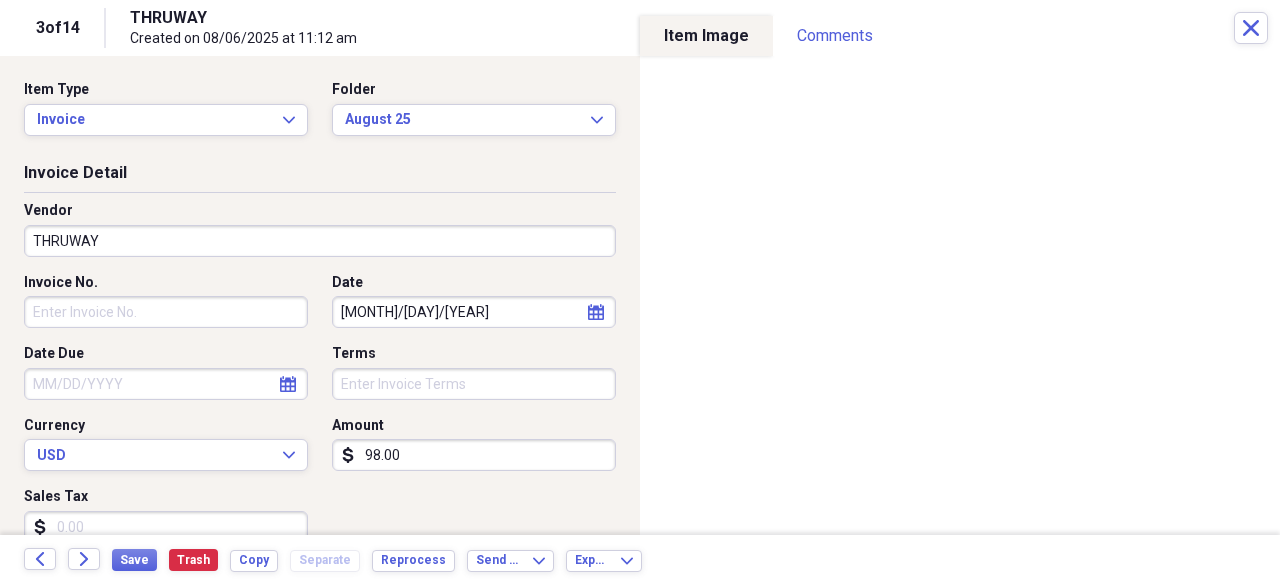 click on "Invoice No." at bounding box center (166, 312) 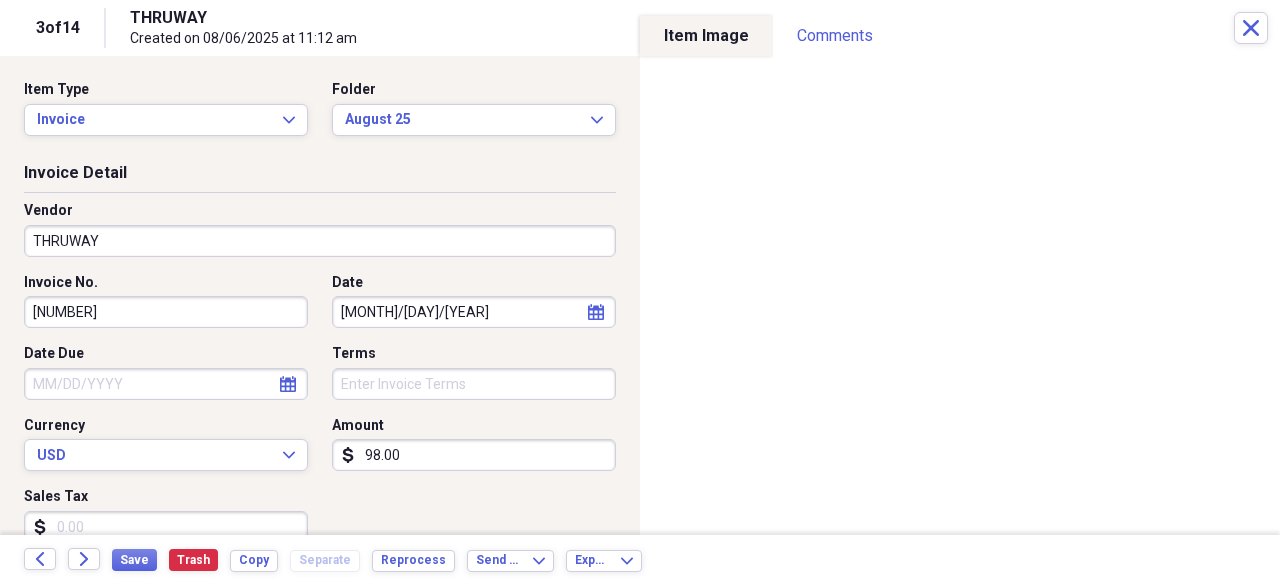 type on "[NUMBER]" 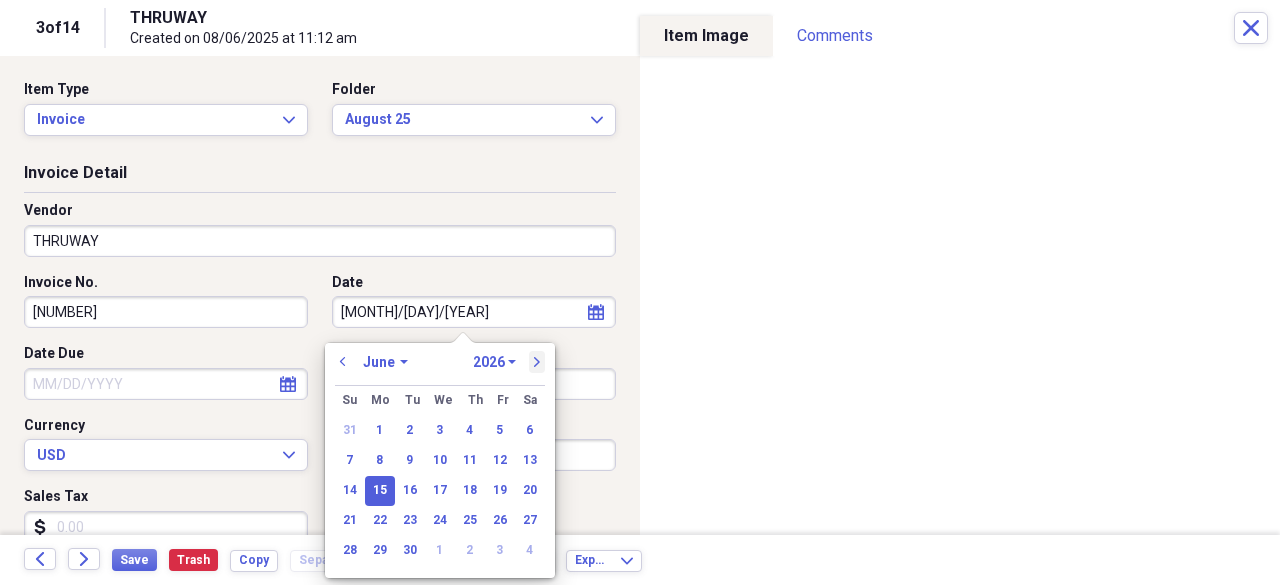 click on "next" at bounding box center (537, 362) 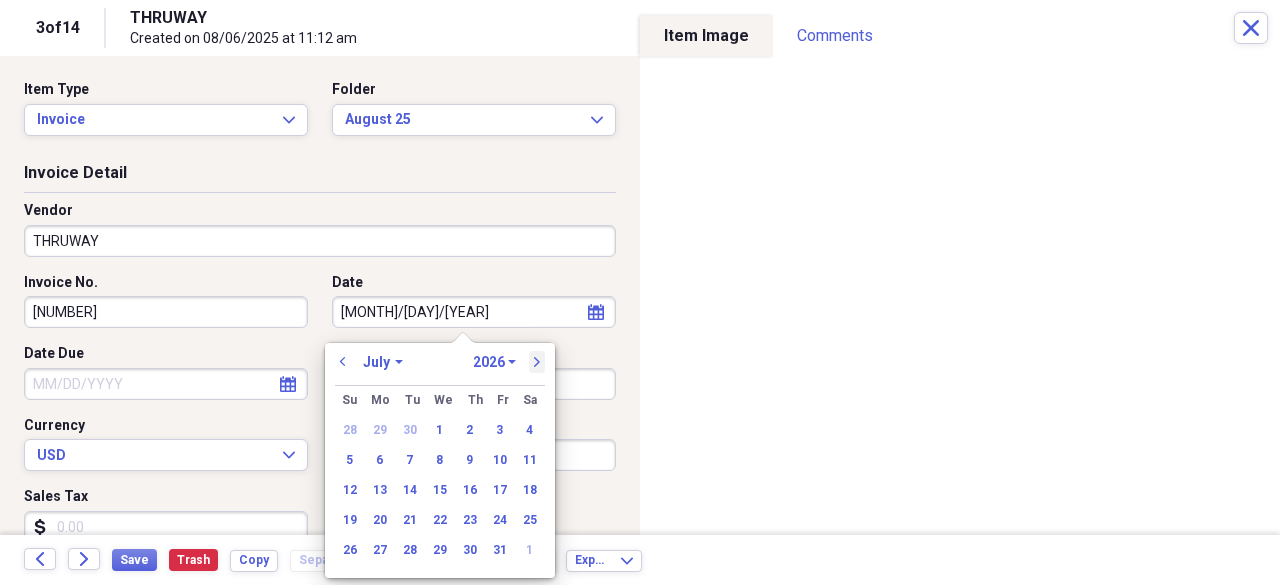 click on "next" at bounding box center [537, 362] 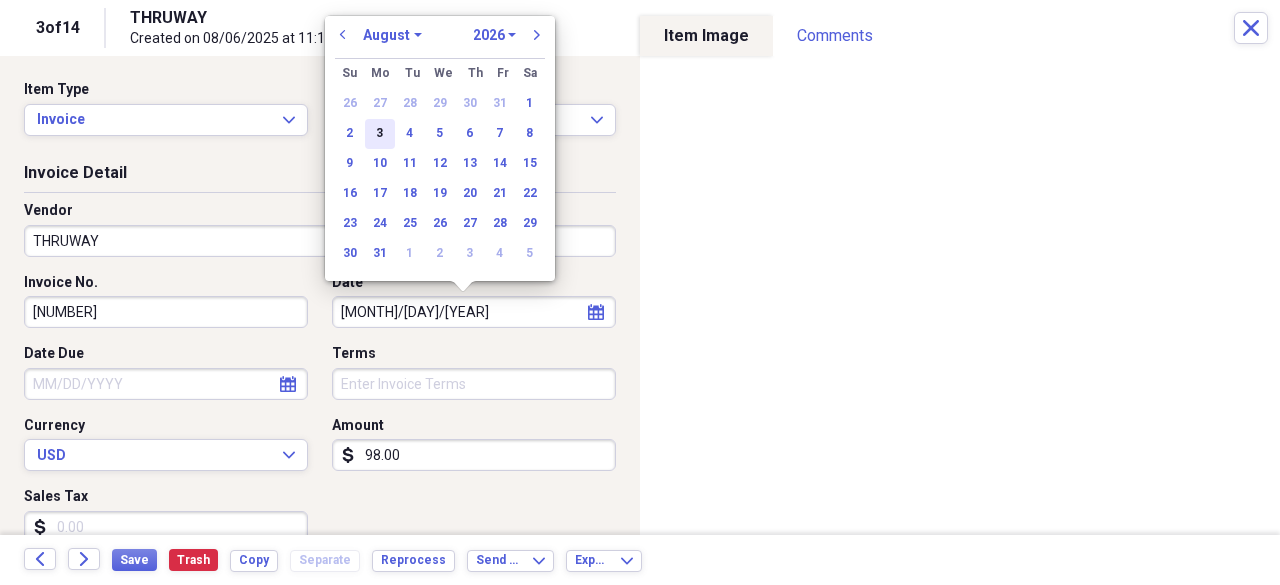click on "3" at bounding box center (380, 134) 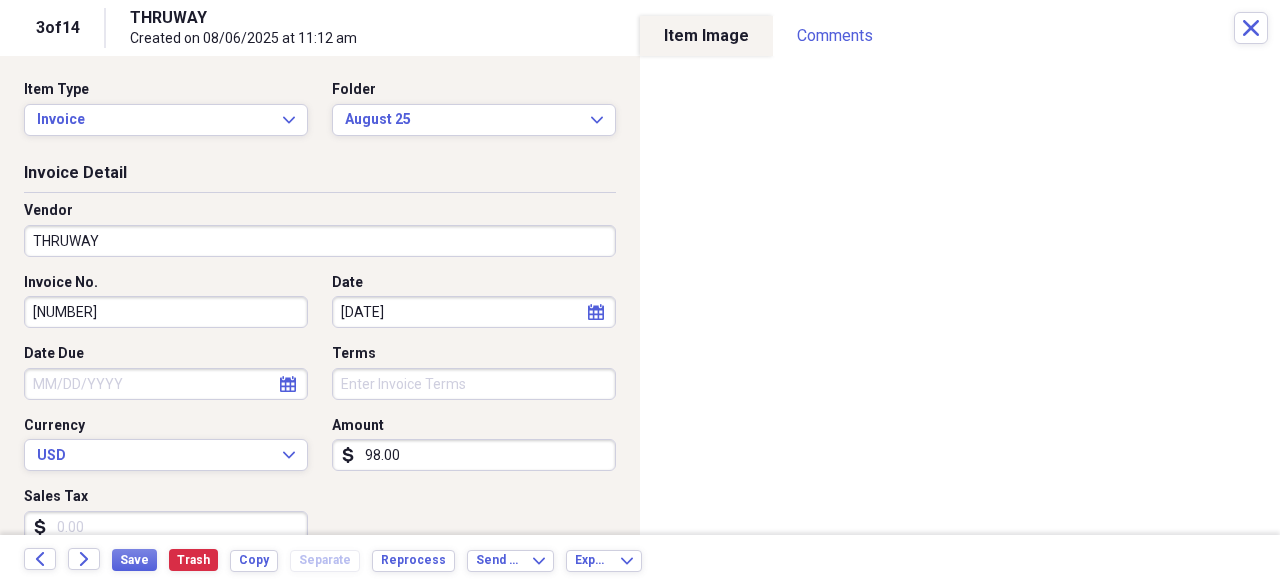 click on "98.00" at bounding box center (474, 455) 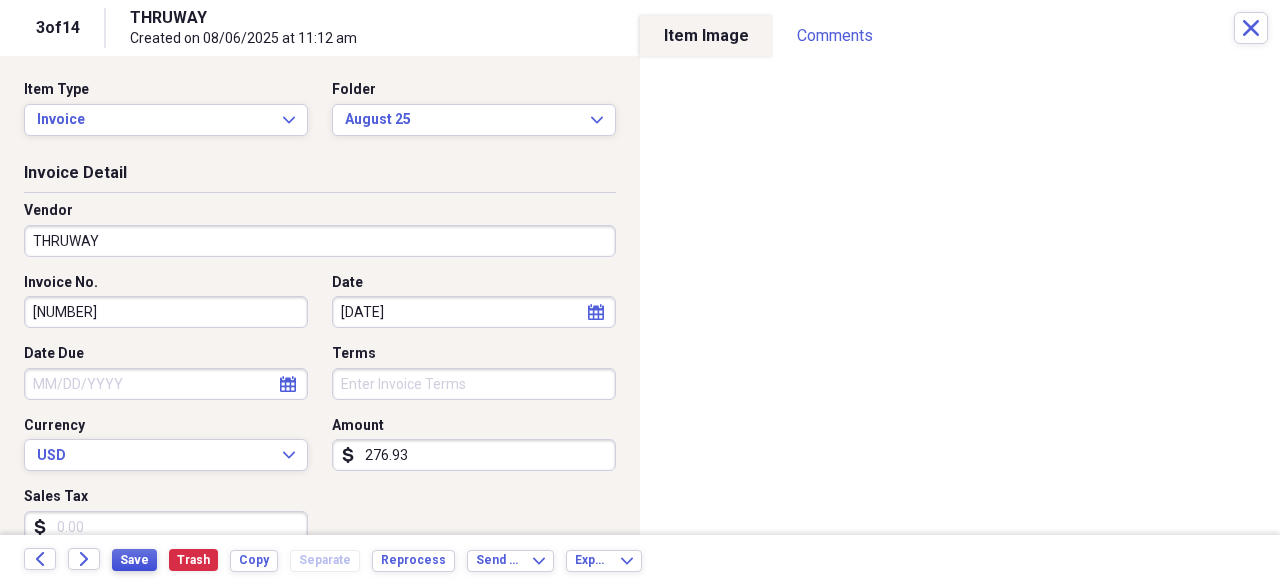 type on "276.93" 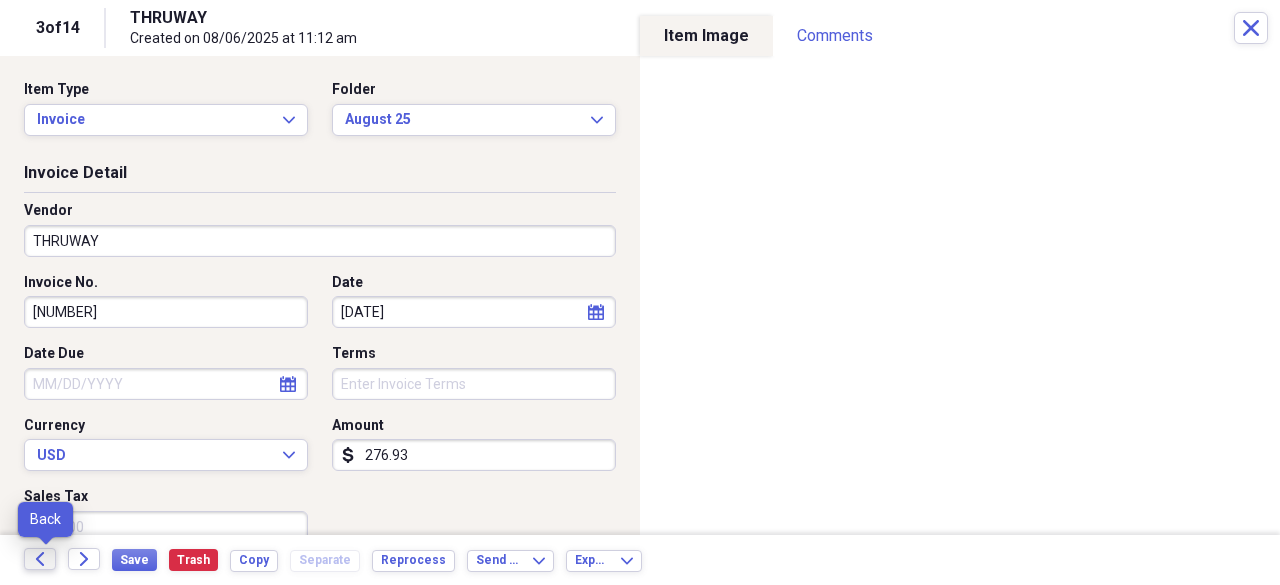 click on "Back" 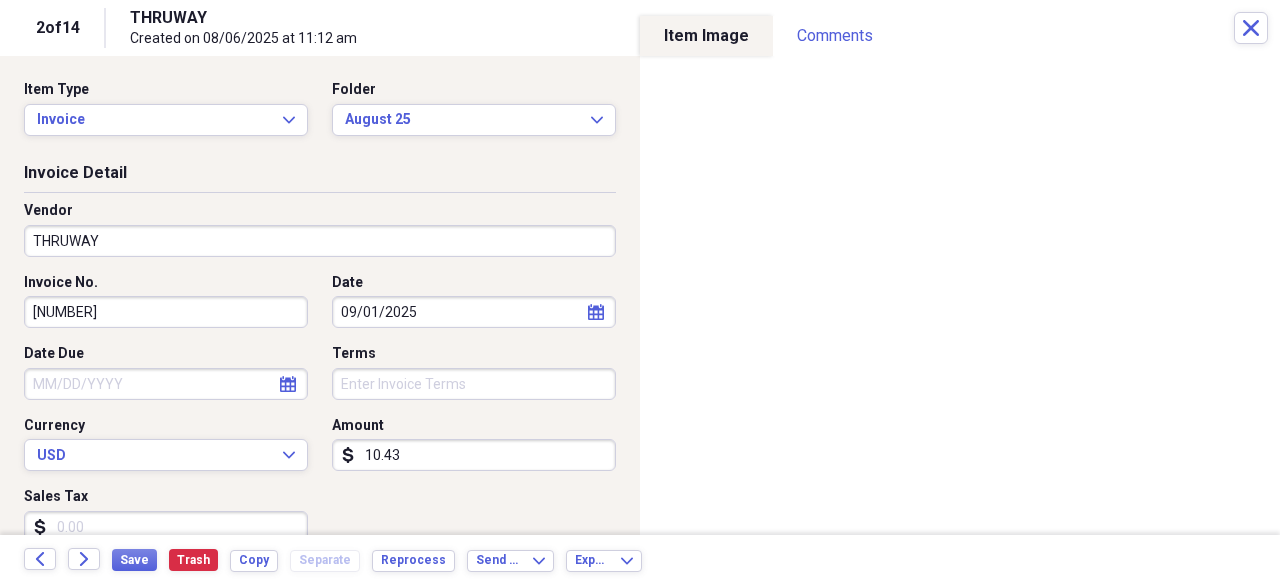 click on "[NUMBER]" at bounding box center (166, 312) 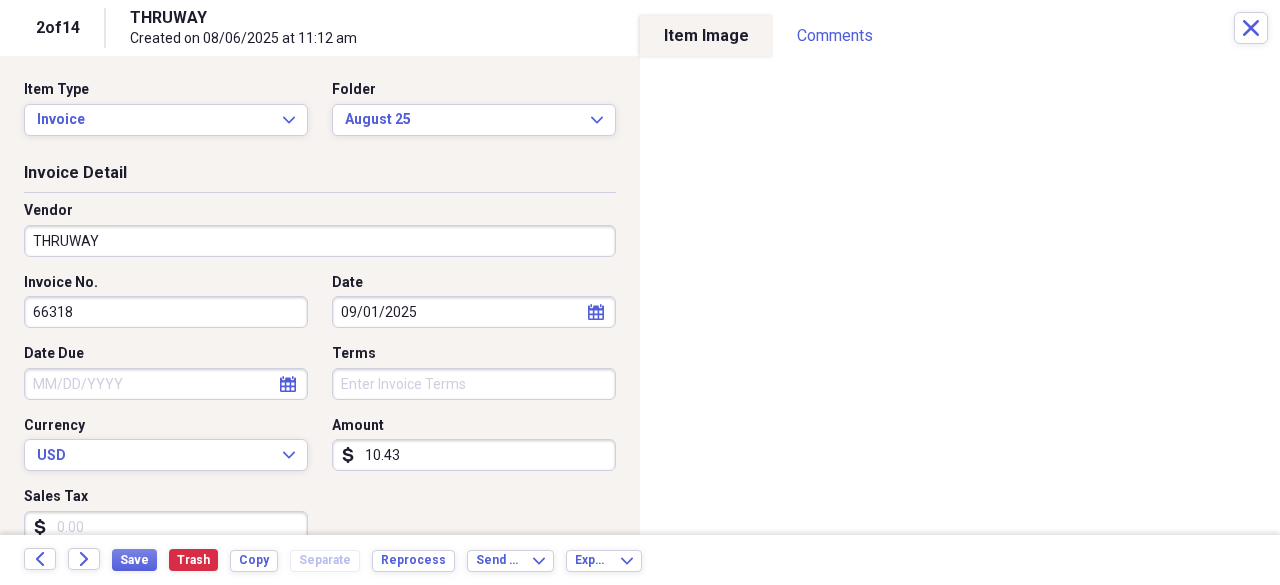 type on "66318" 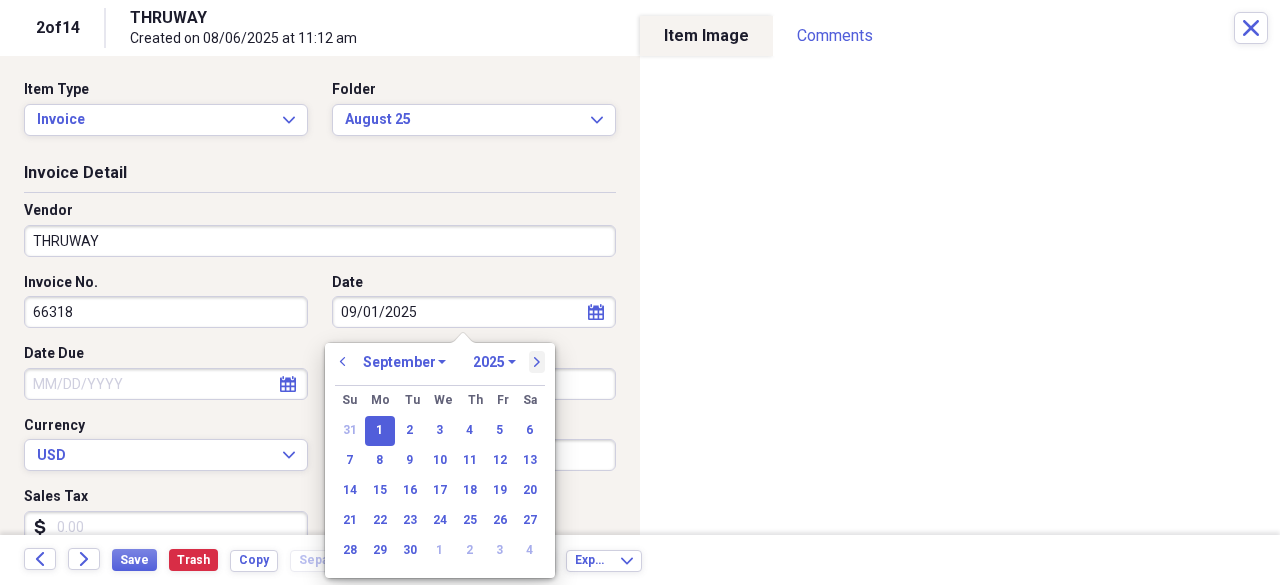 click on "next" at bounding box center (537, 362) 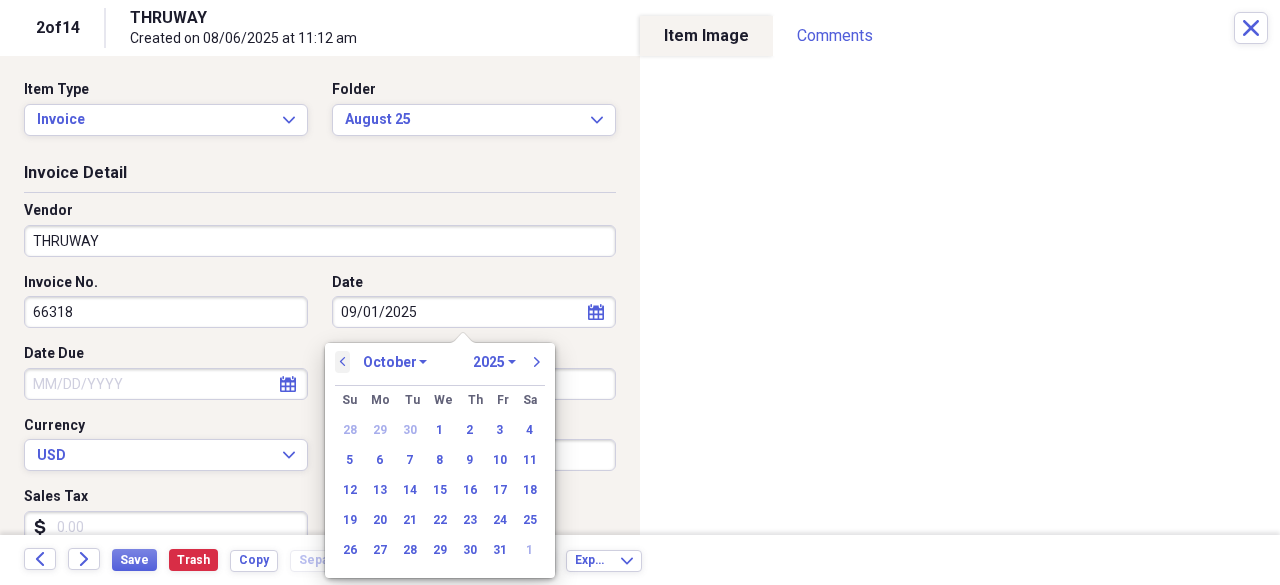 click on "previous" at bounding box center (343, 362) 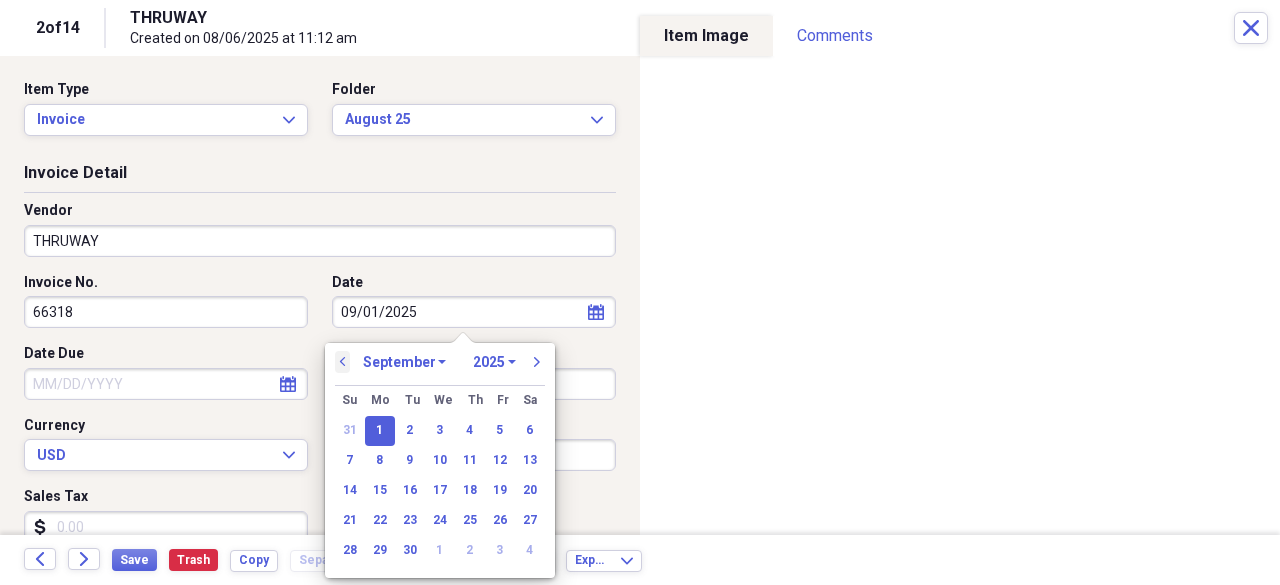 click on "previous" at bounding box center (343, 362) 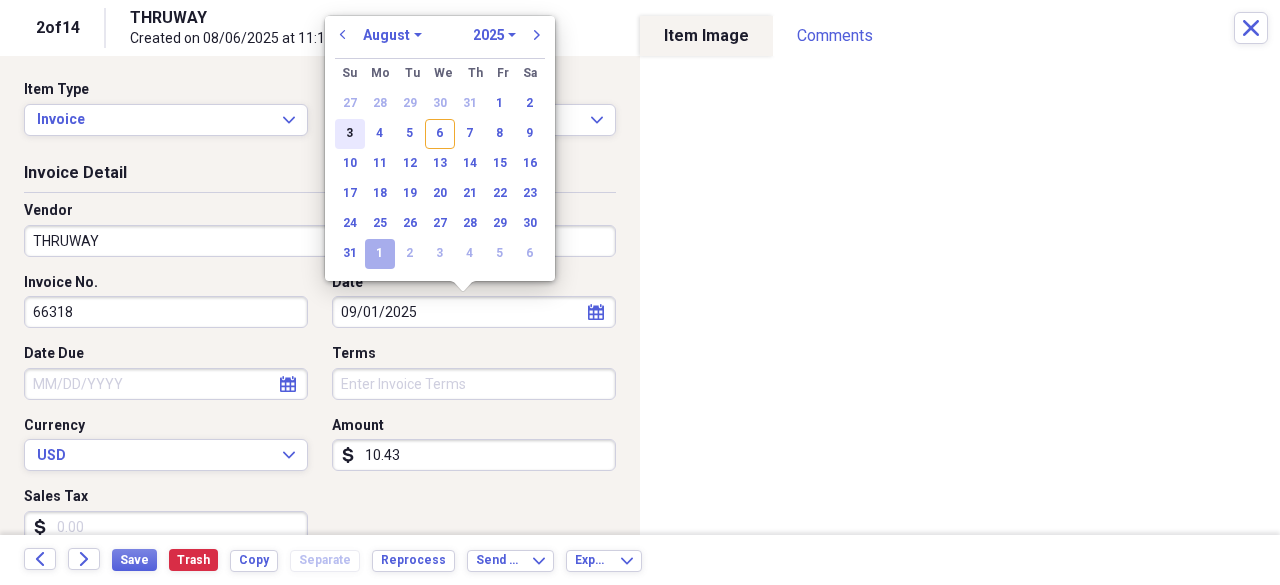 click on "3" at bounding box center (350, 134) 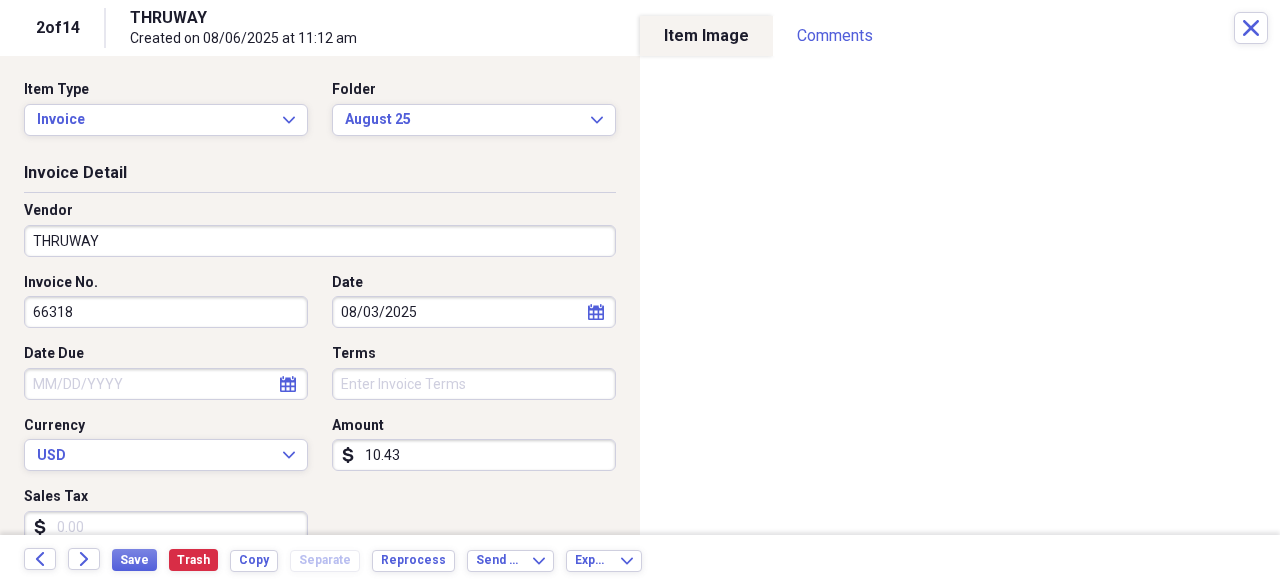 drag, startPoint x: 441, startPoint y: 454, endPoint x: 327, endPoint y: 448, distance: 114.15778 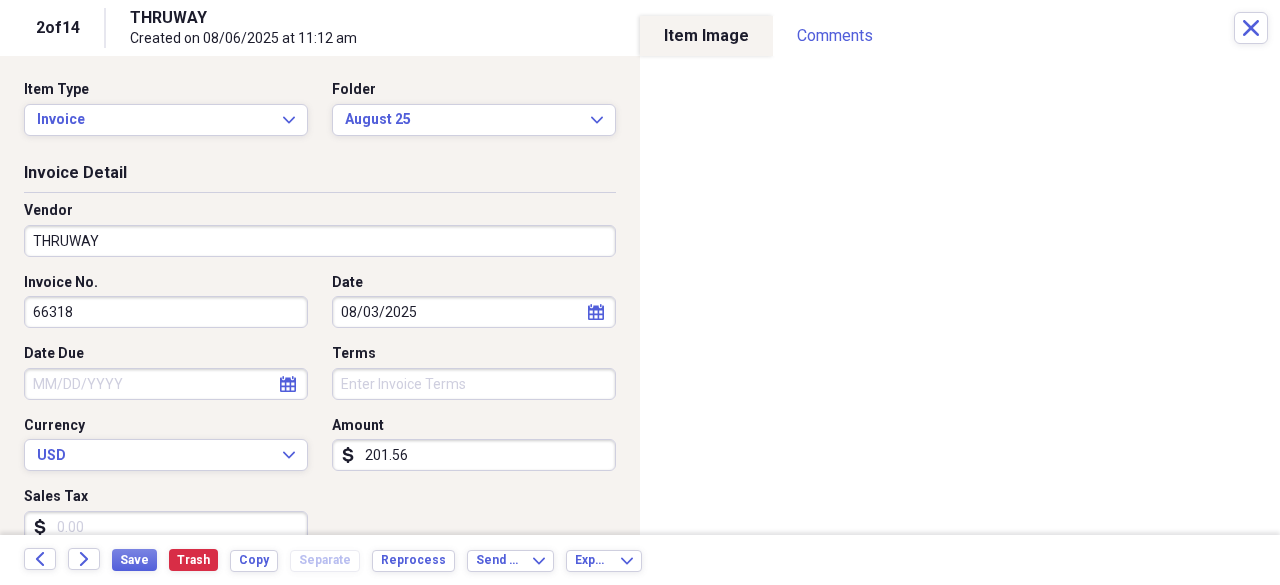 type on "201.56" 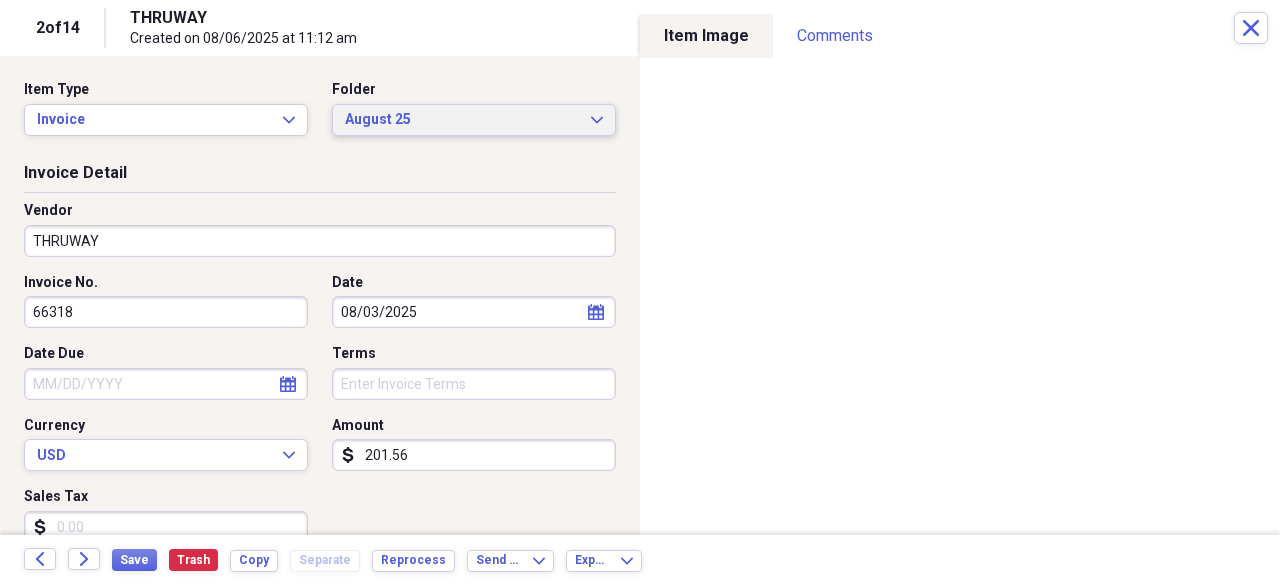click on "Item Type Invoice Expand Folder [MONTH] [DAY] Expand" at bounding box center (320, 116) 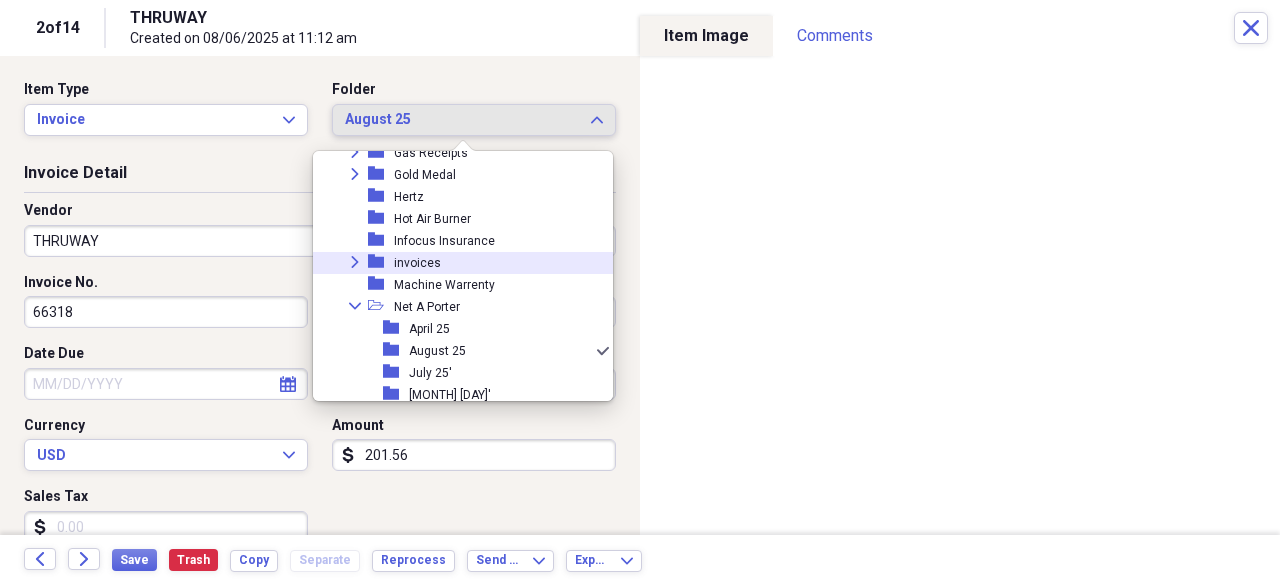 scroll, scrollTop: 0, scrollLeft: 0, axis: both 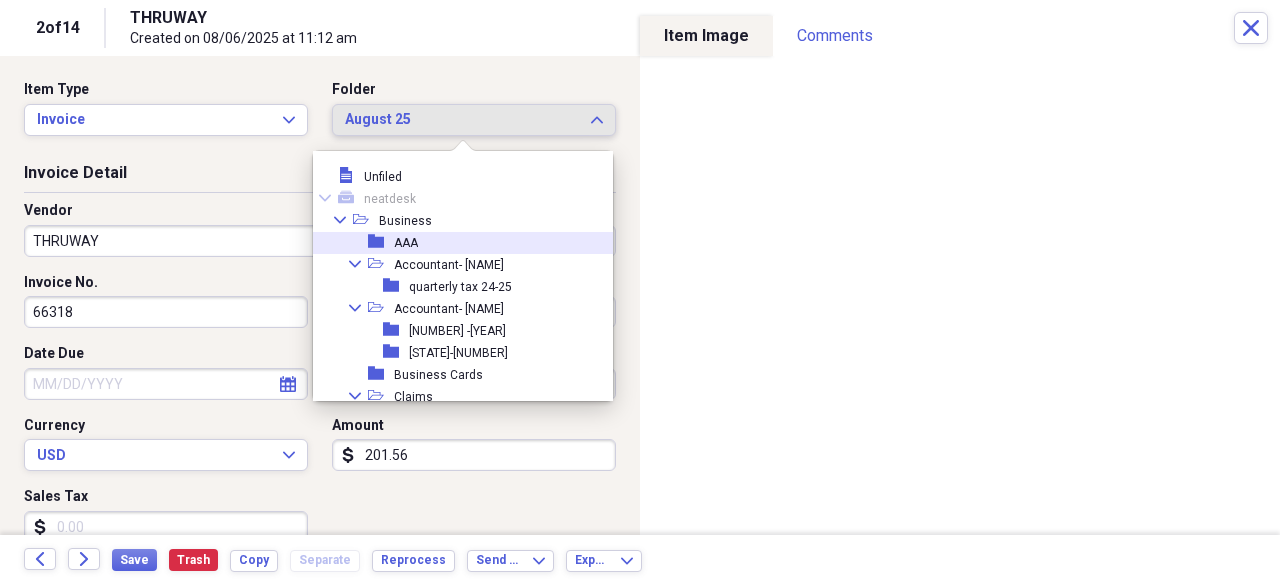 click on "AAA" at bounding box center [406, 243] 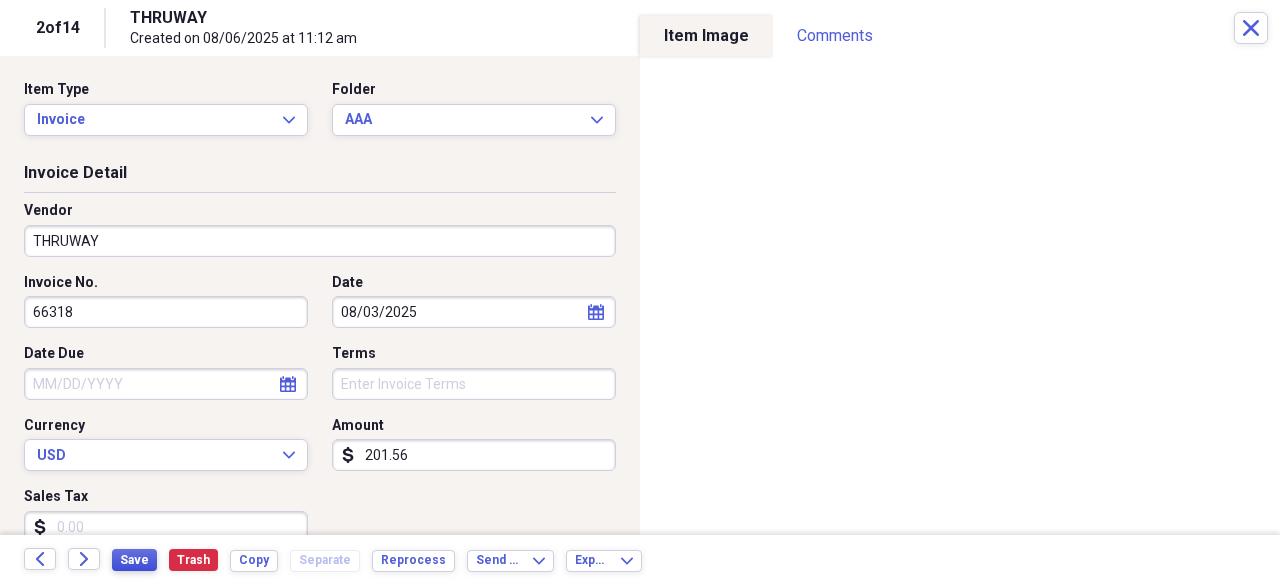 click on "Save" at bounding box center [134, 560] 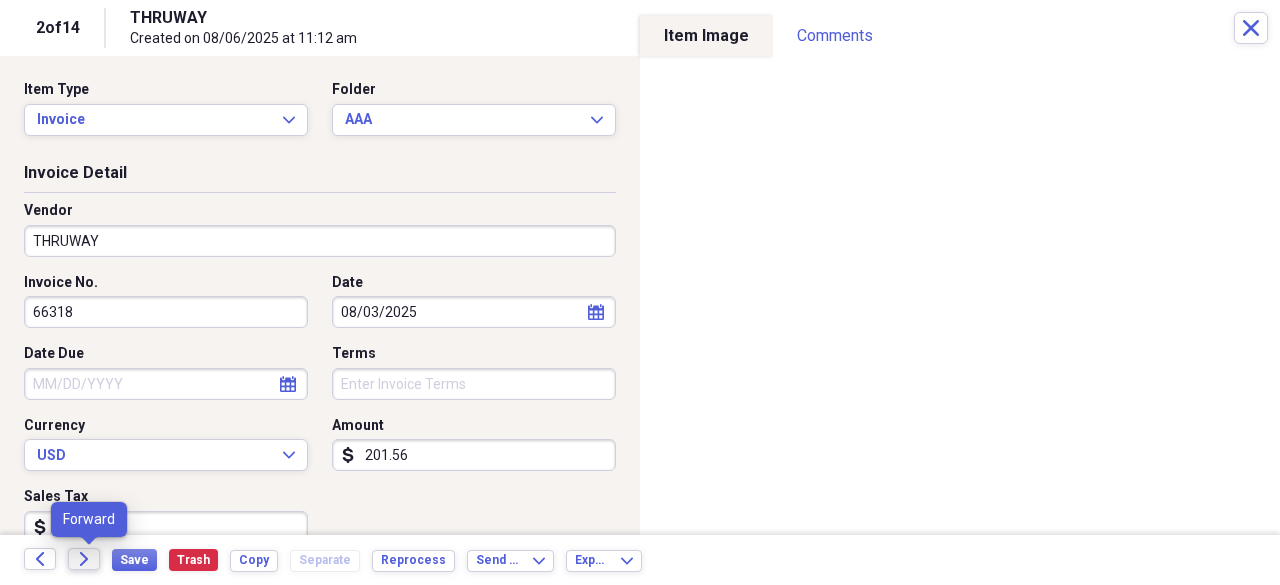 click on "Forward" at bounding box center (84, 559) 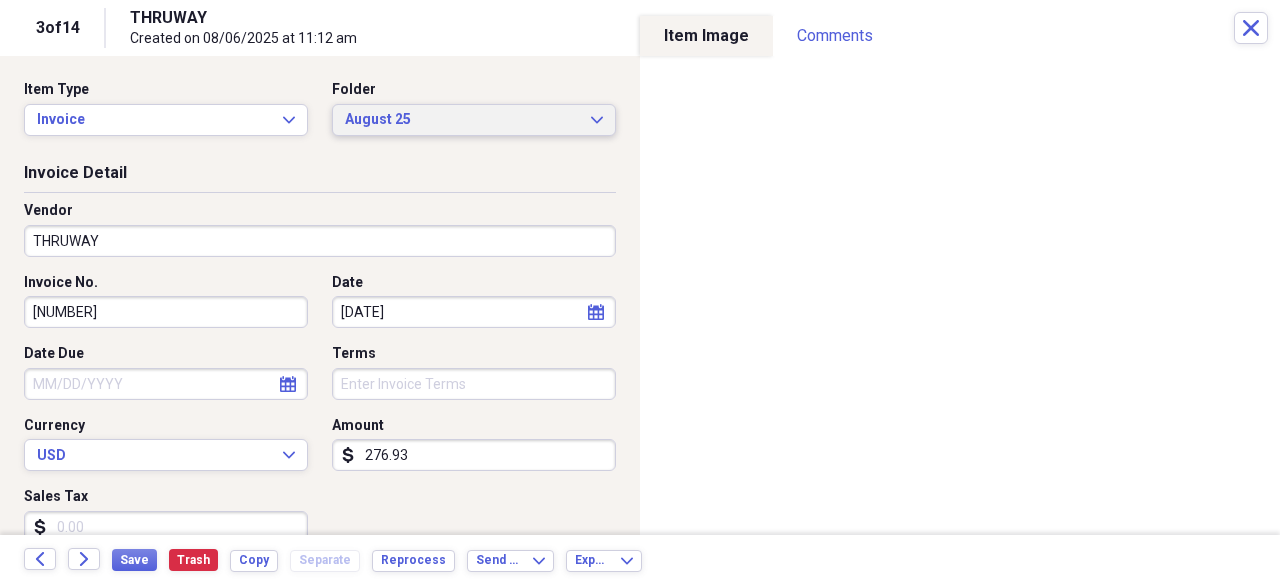 click on "August 25" at bounding box center (462, 120) 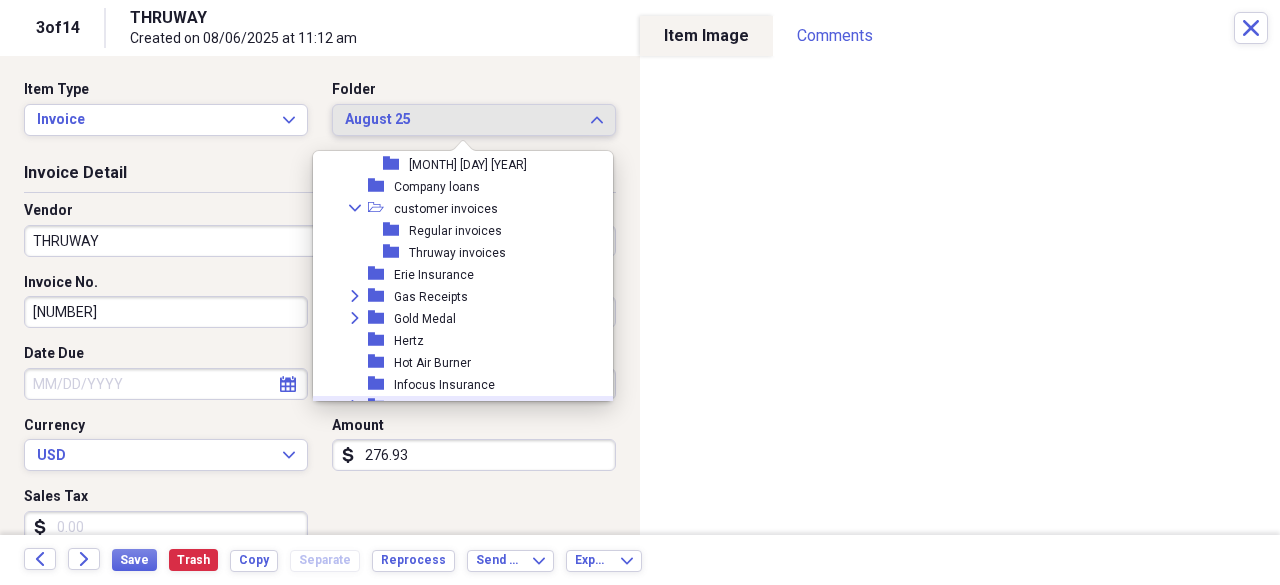 scroll, scrollTop: 36, scrollLeft: 0, axis: vertical 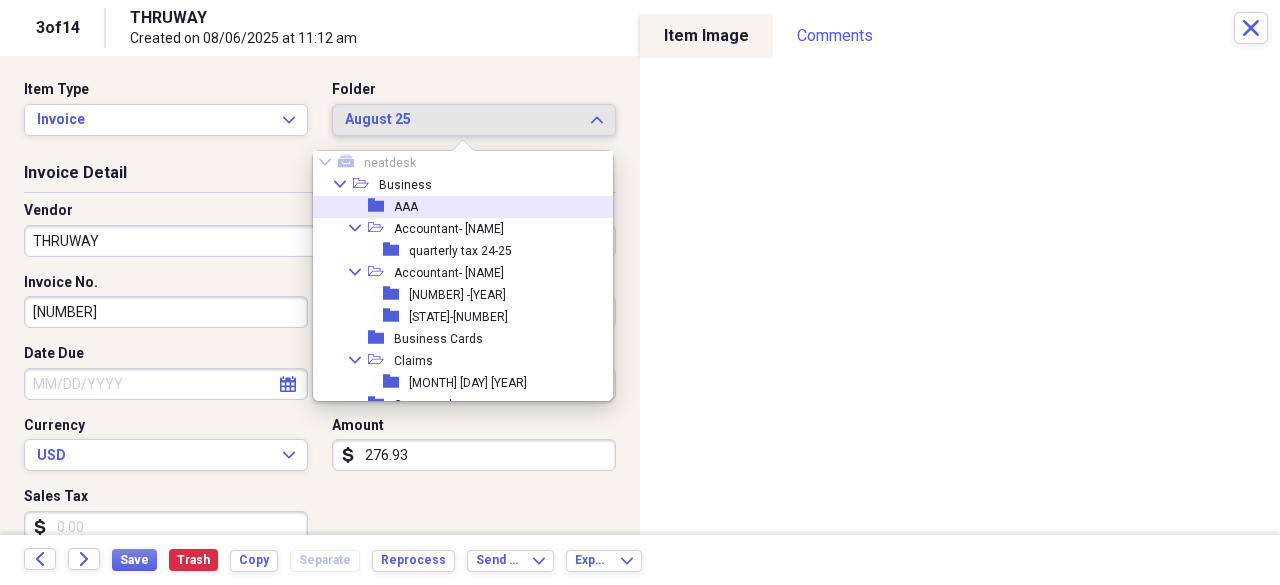 click on "AAA" at bounding box center [406, 207] 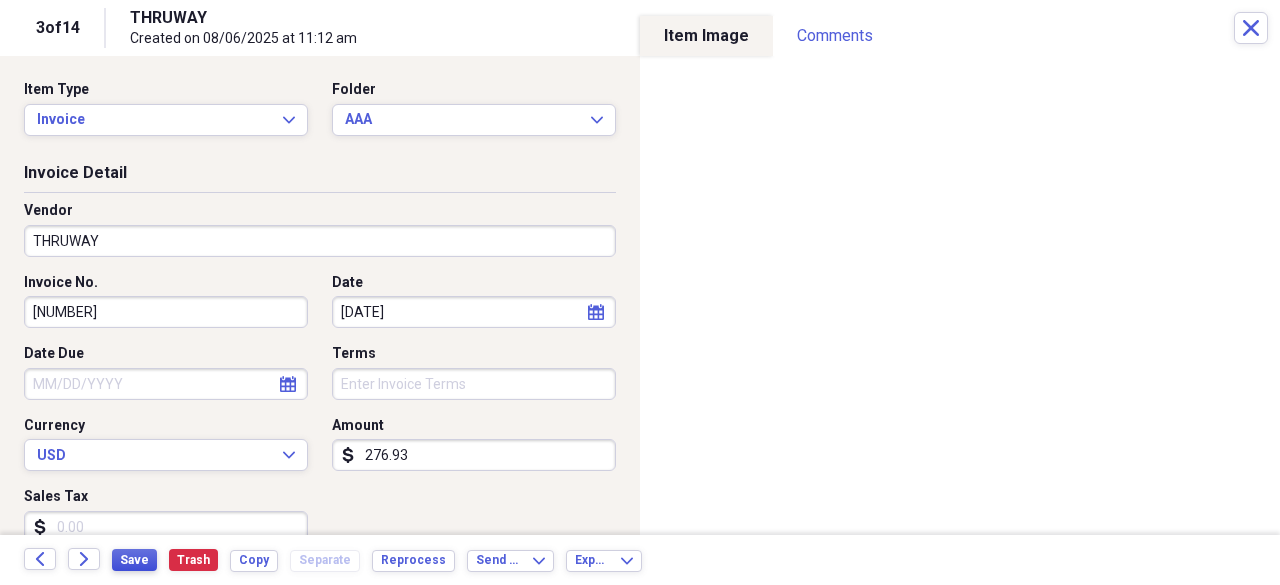 click on "Save" at bounding box center [134, 560] 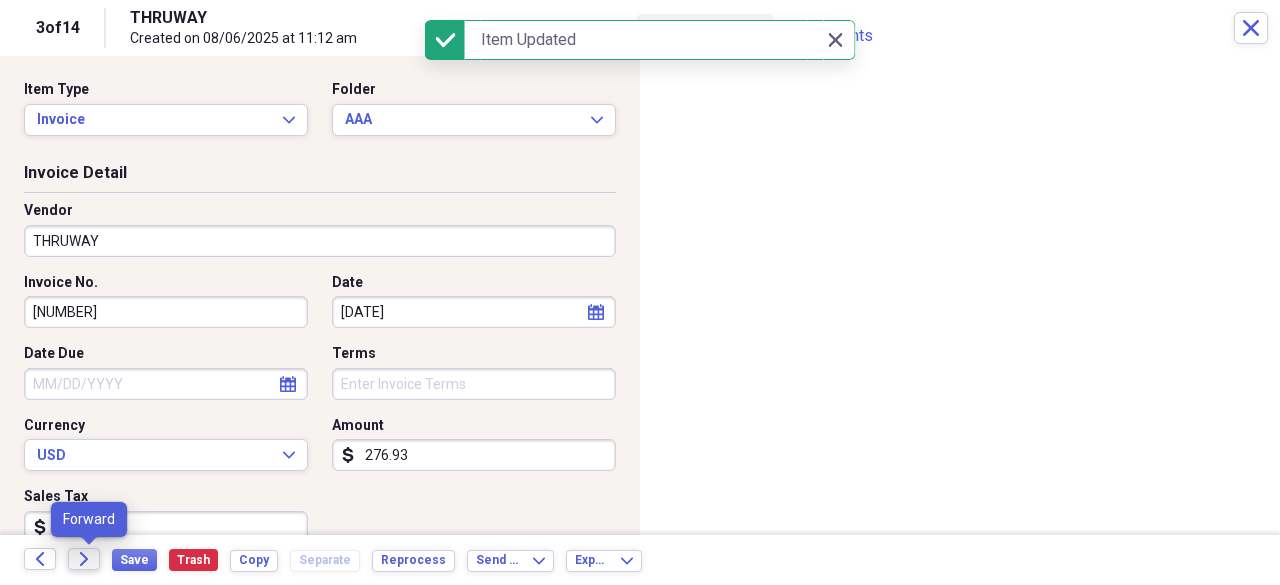 click on "Forward" 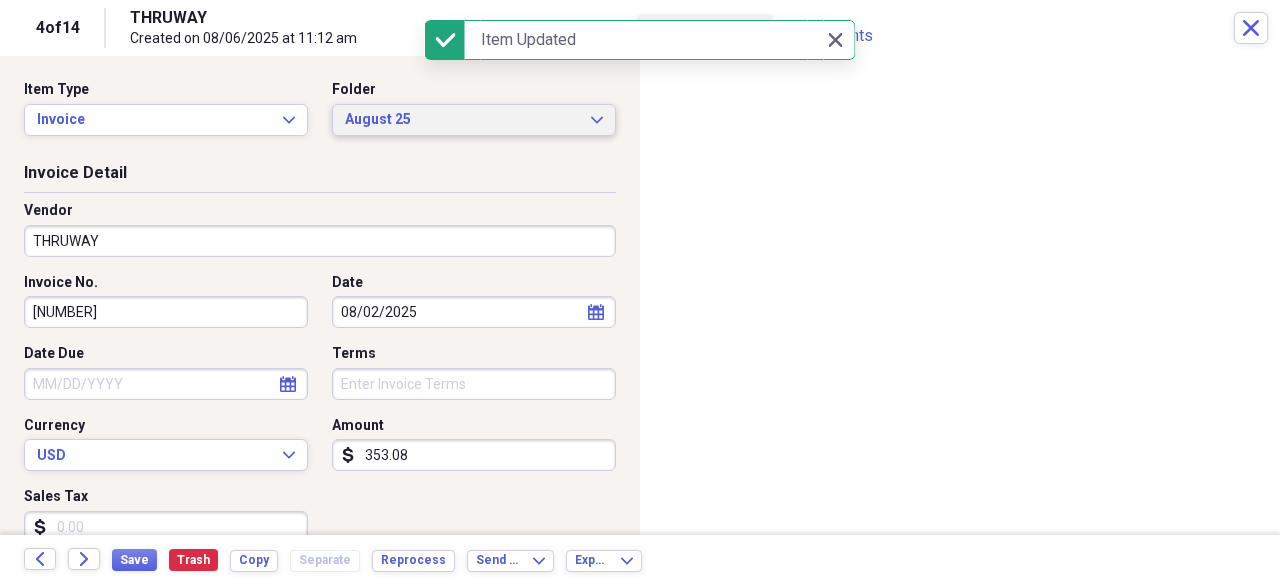 click on "August 25" at bounding box center (462, 120) 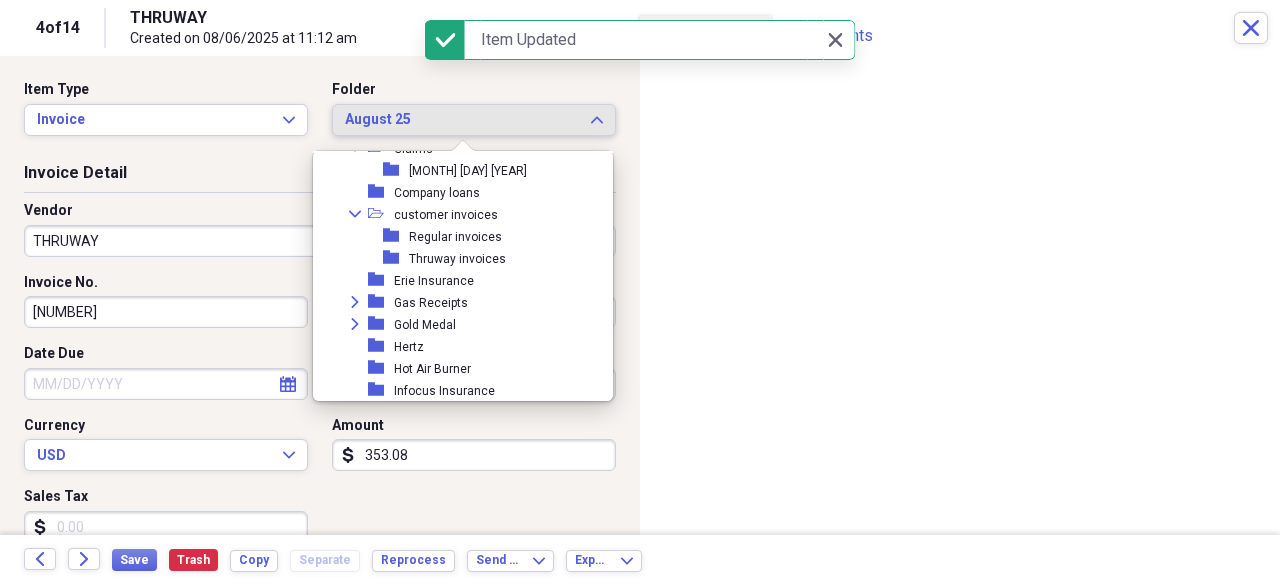 scroll, scrollTop: 36, scrollLeft: 0, axis: vertical 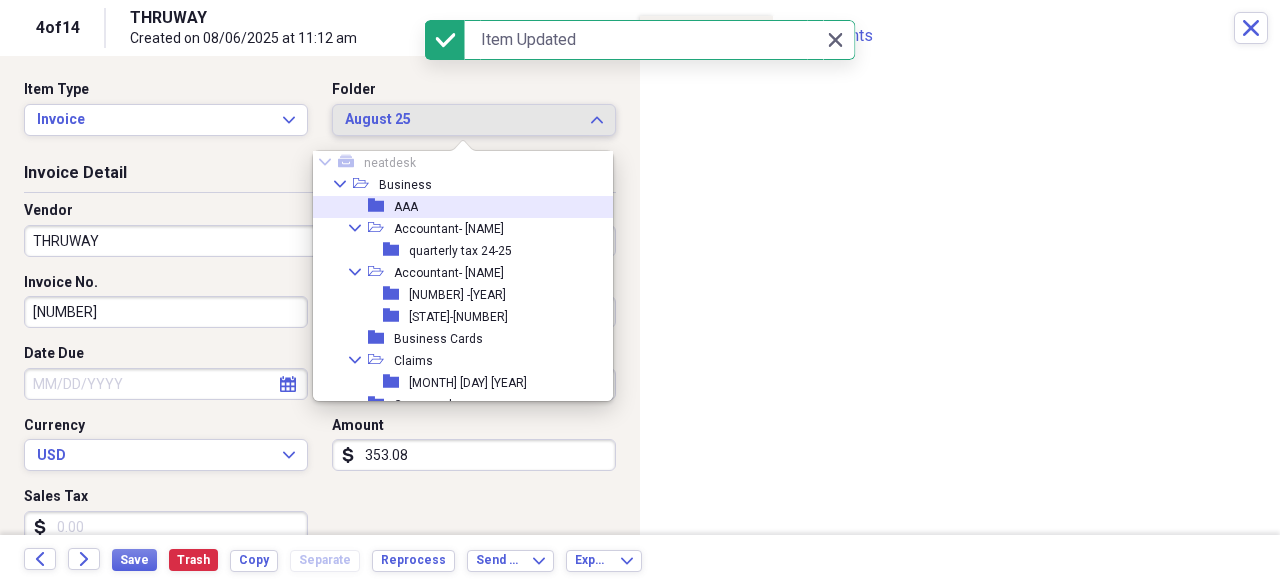 click on "AAA" at bounding box center [406, 207] 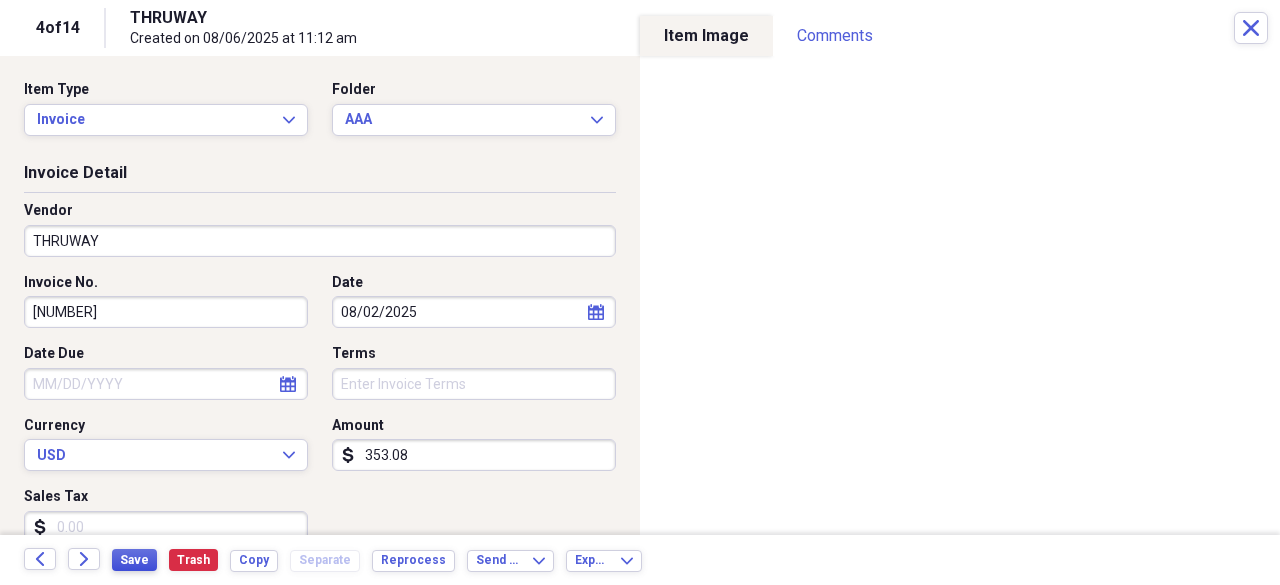 click on "Save" at bounding box center [134, 560] 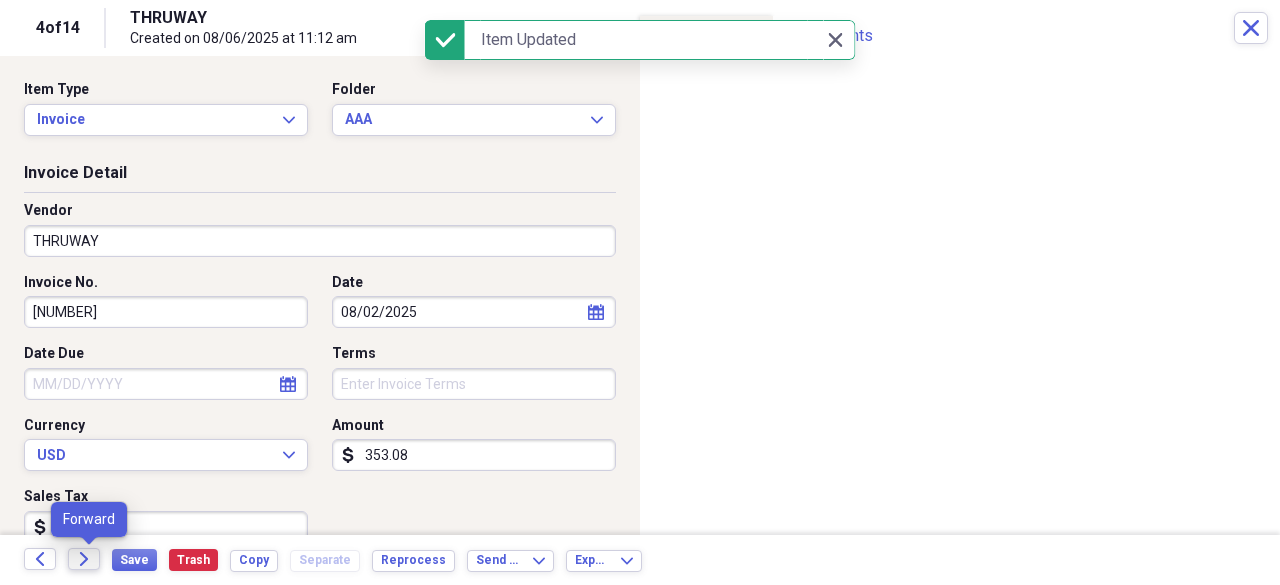 click on "Forward" 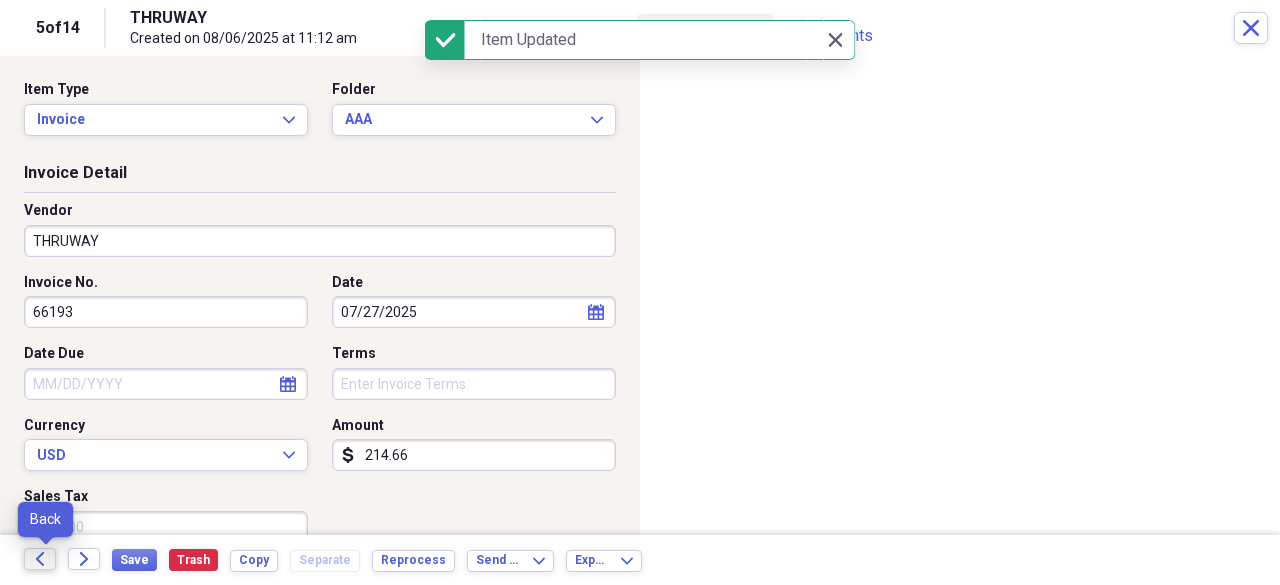 click on "Back" 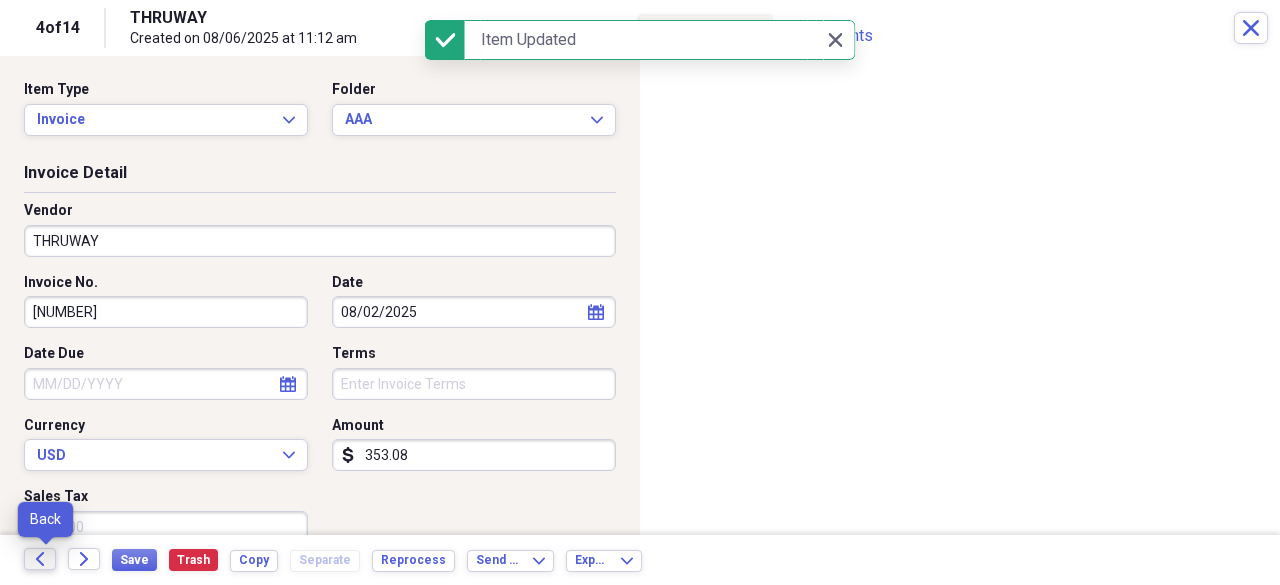 click on "Back" 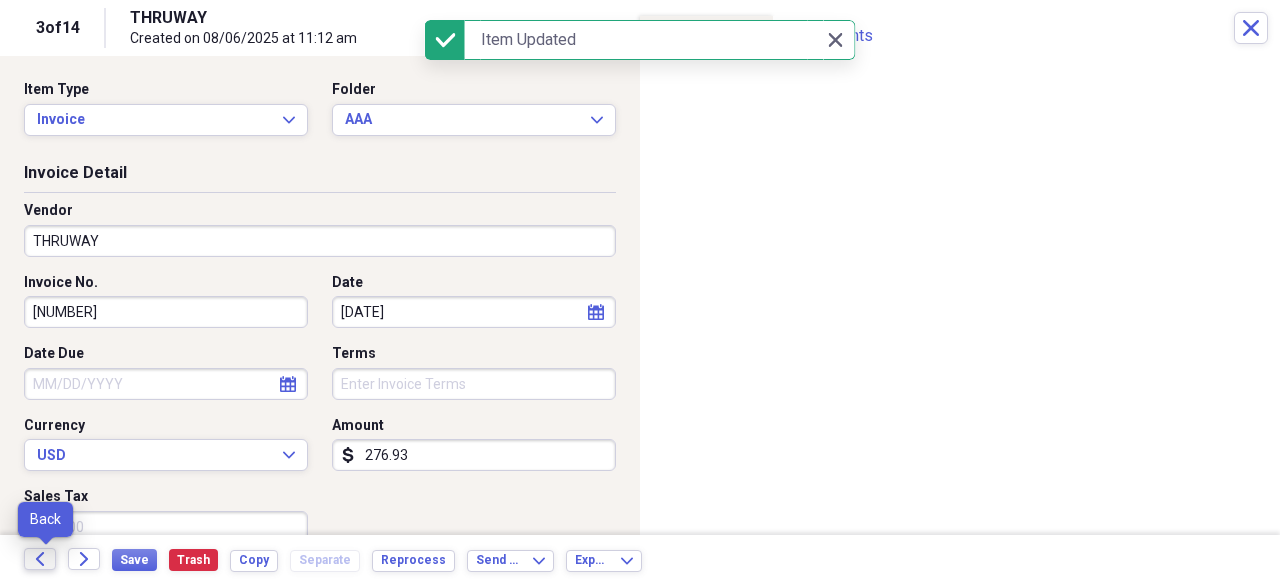 click on "Back" 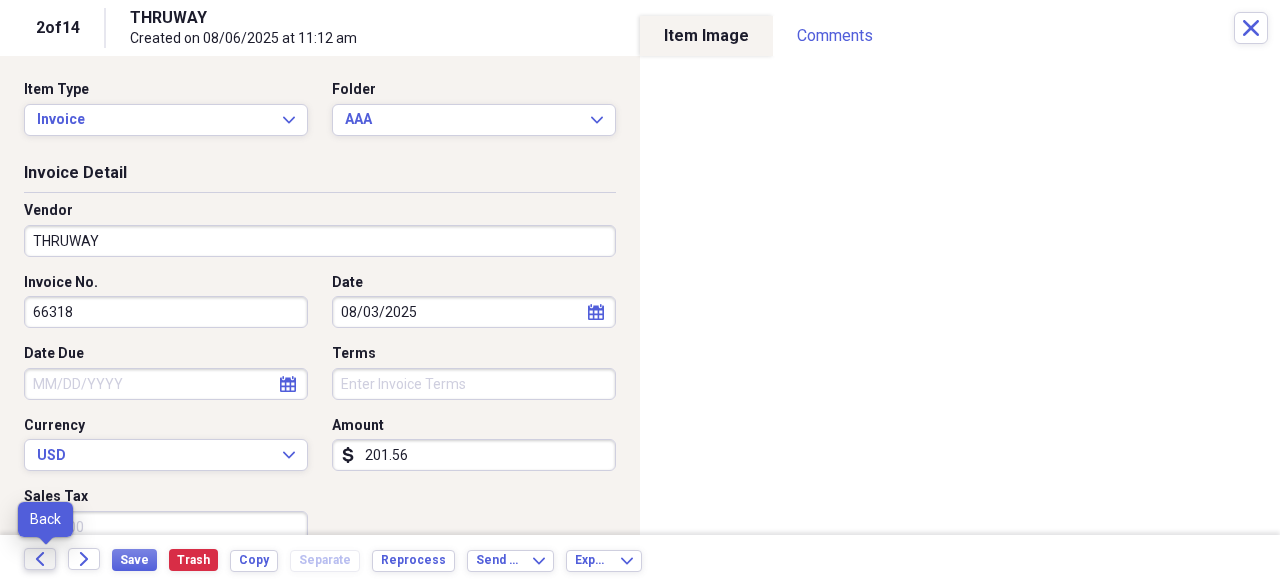 click on "Back" 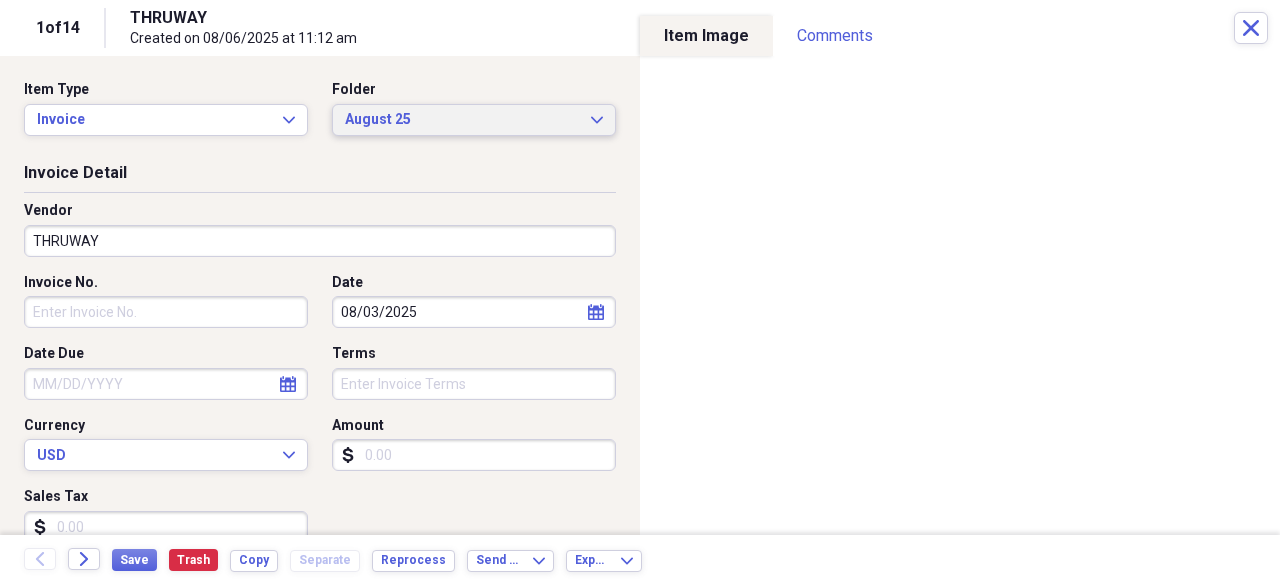 click on "August 25" at bounding box center (462, 120) 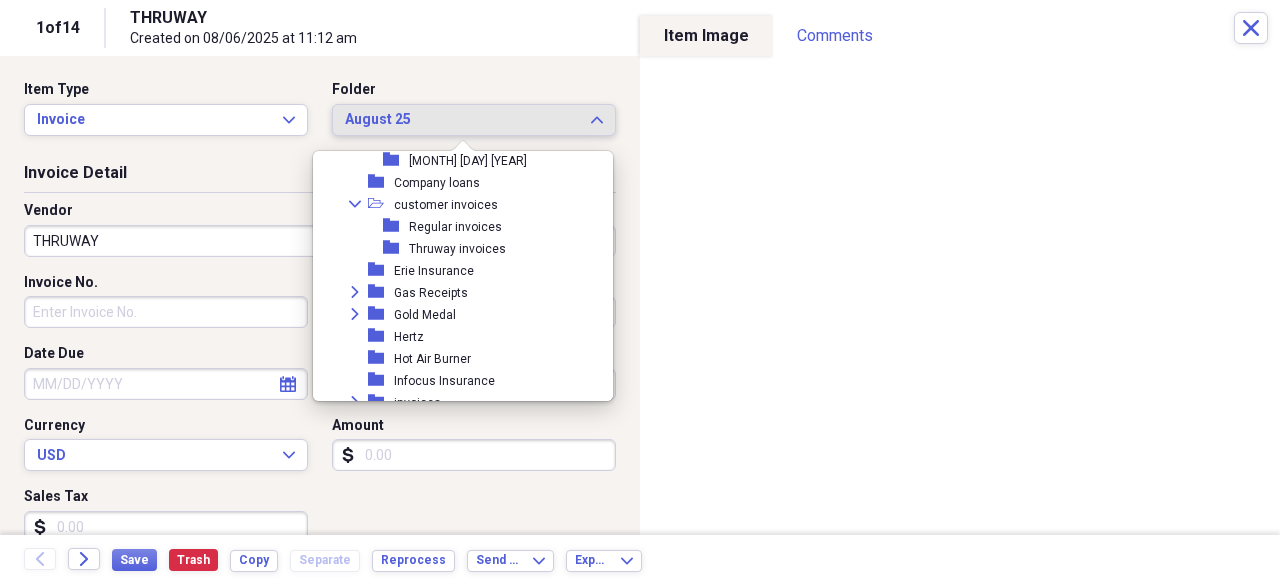 scroll, scrollTop: 36, scrollLeft: 0, axis: vertical 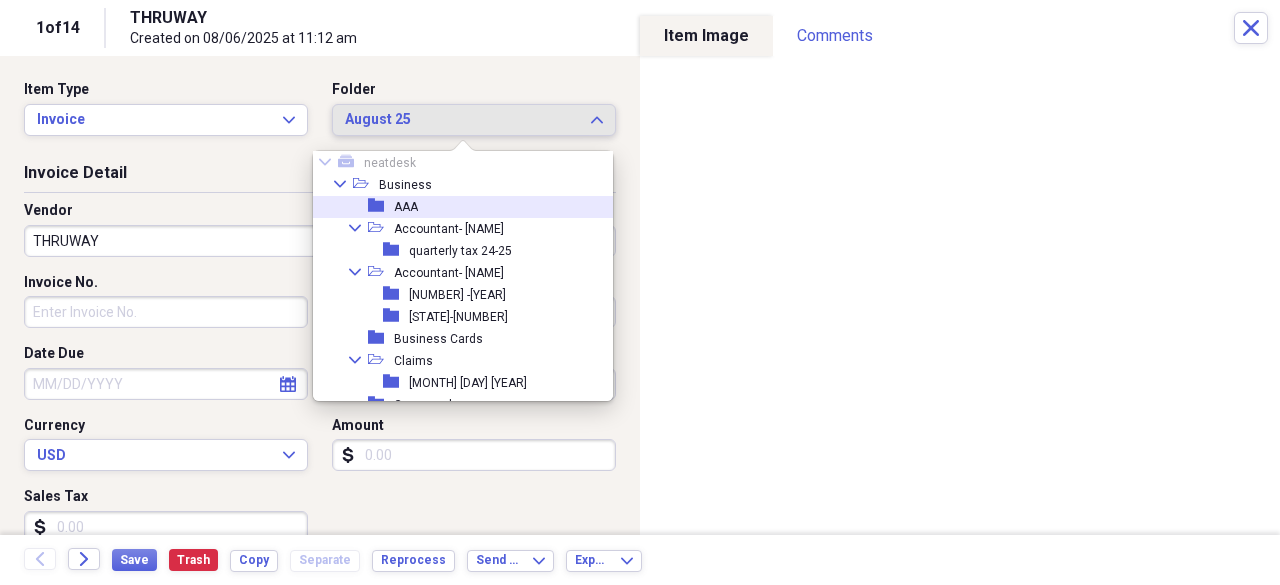 click on "folder AAA" at bounding box center [455, 207] 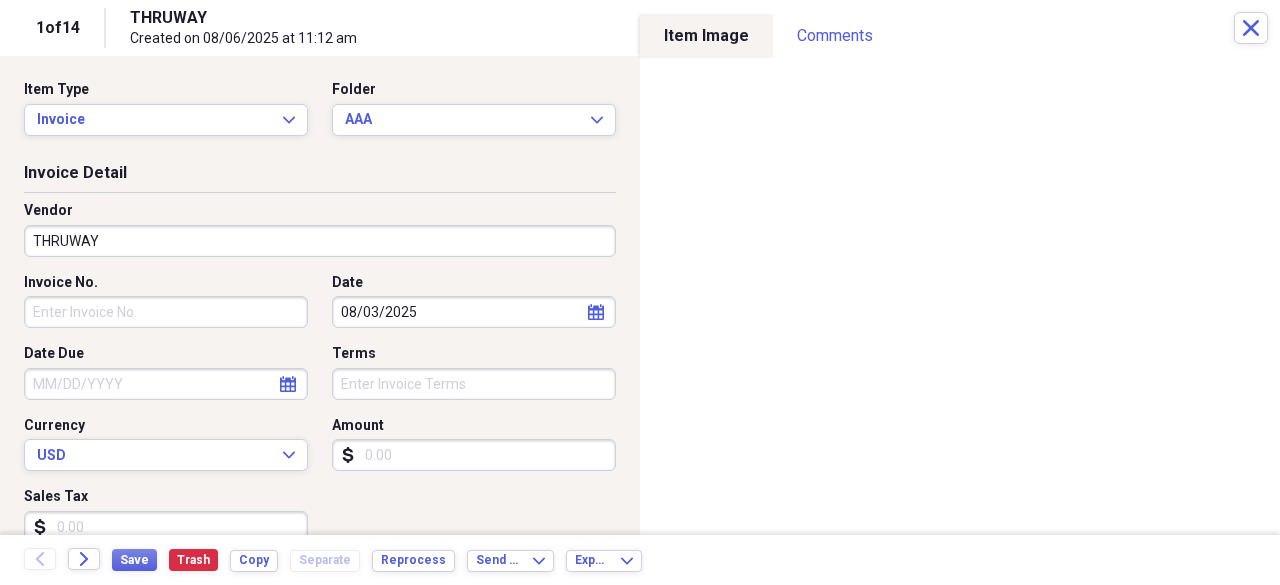 click on "Invoice No." at bounding box center (166, 312) 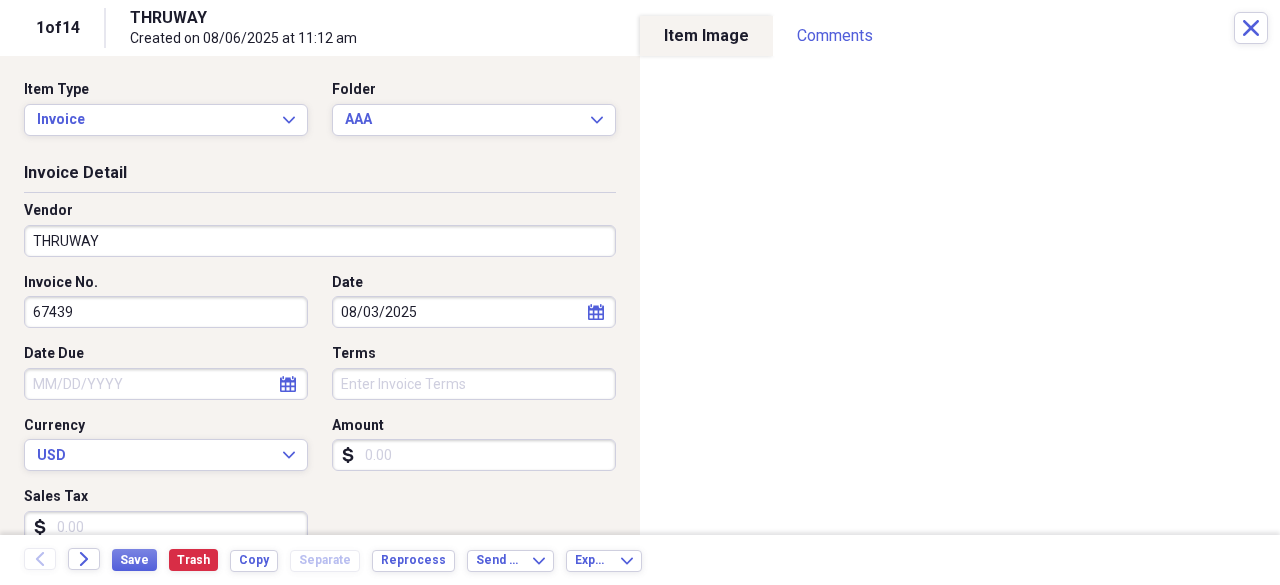 type on "67439" 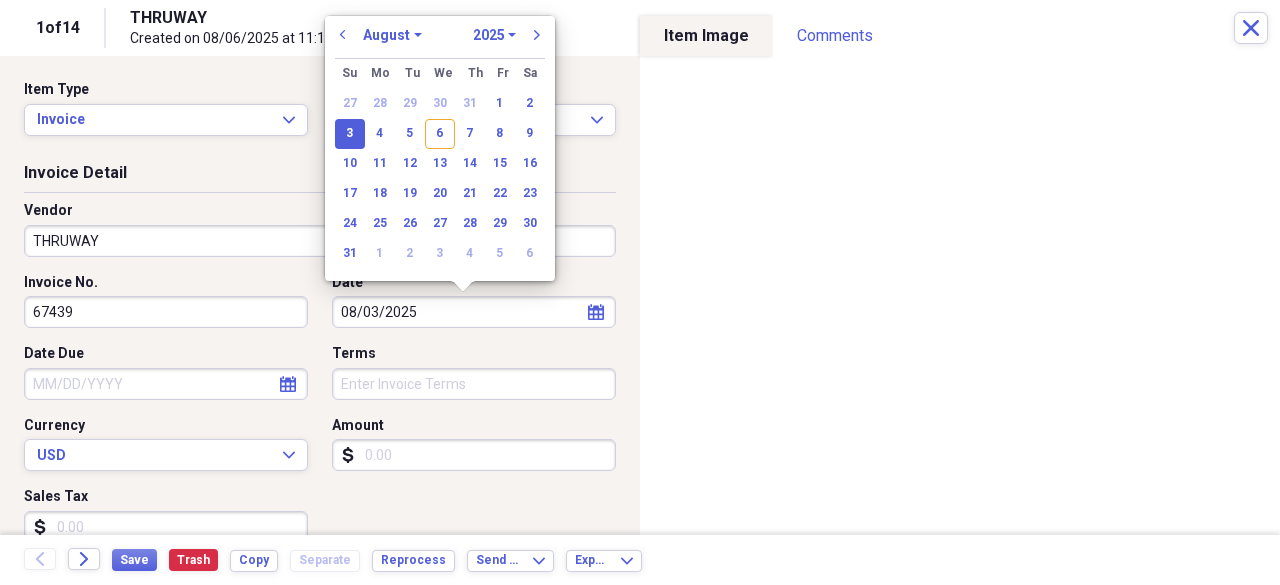 click on "Amount" at bounding box center (474, 455) 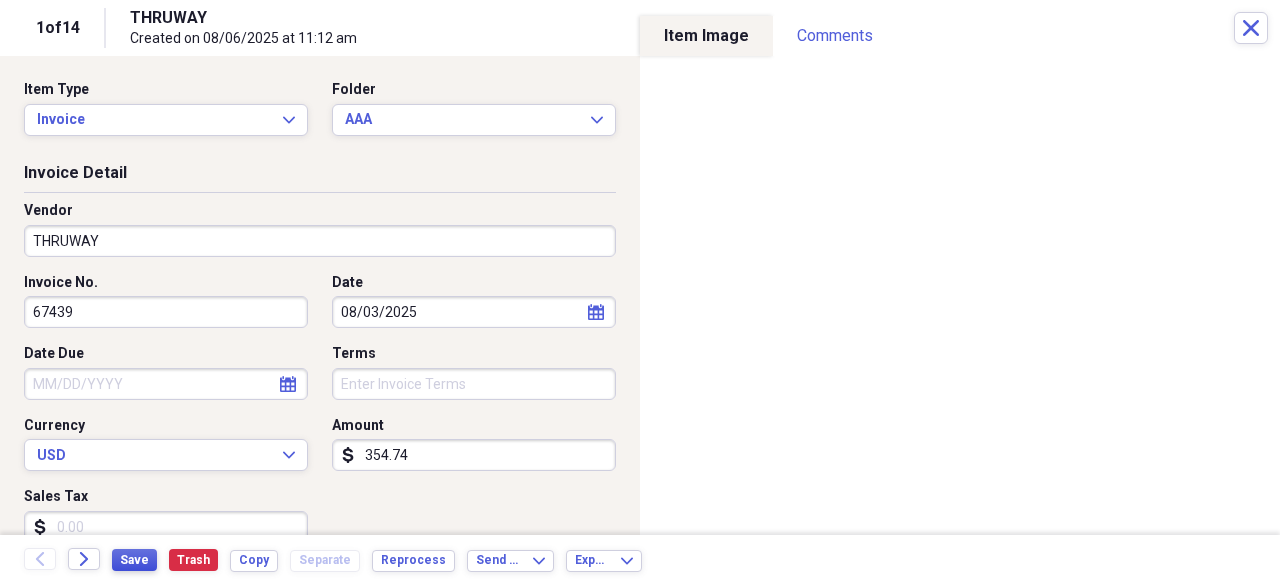 type on "354.74" 